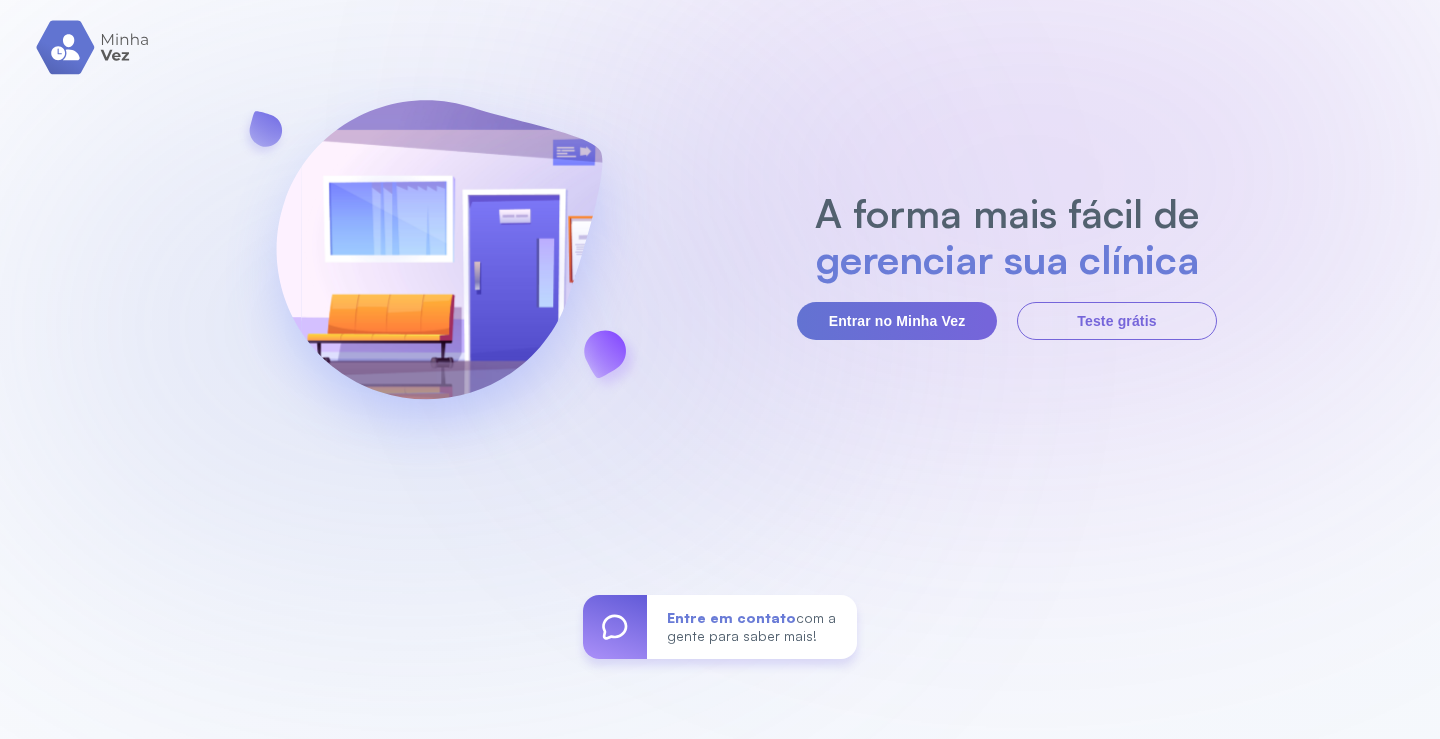 scroll, scrollTop: 0, scrollLeft: 0, axis: both 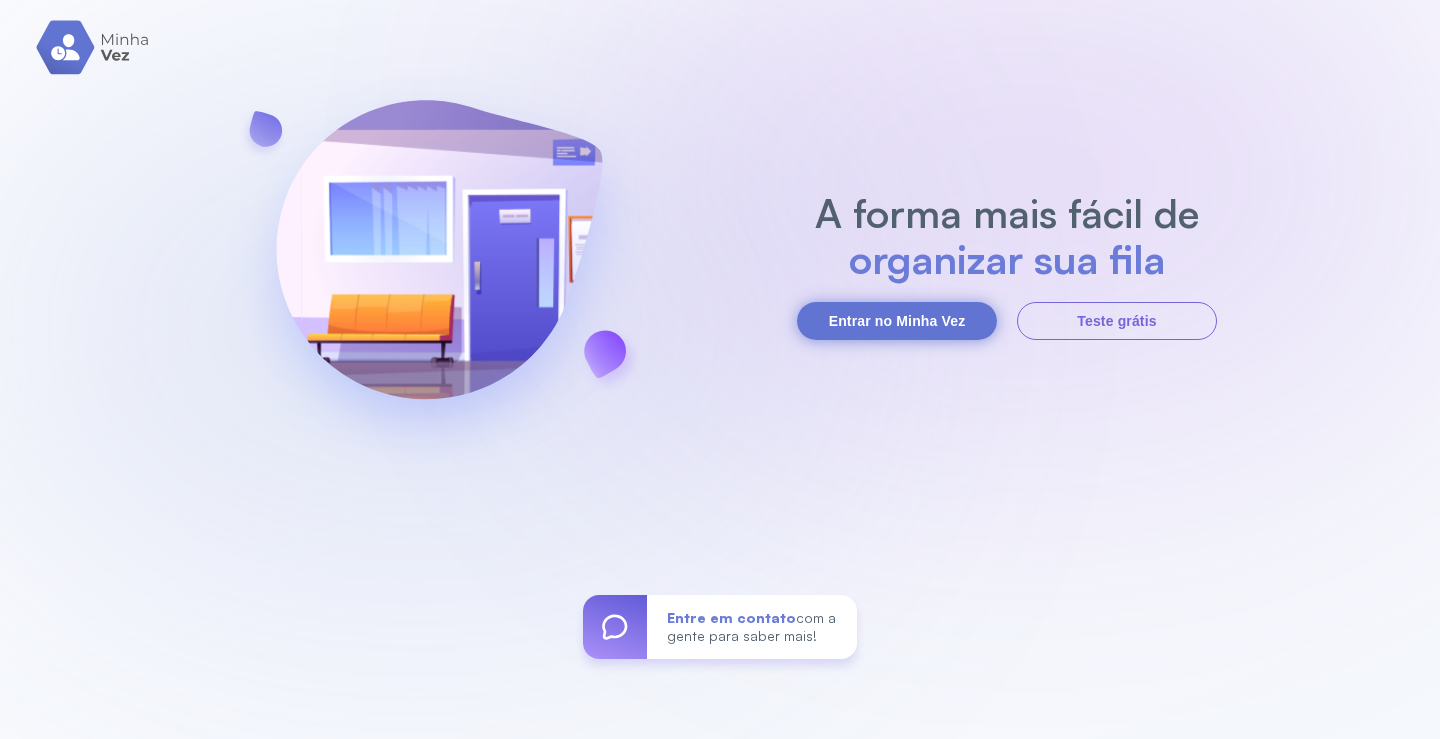 click on "Entrar no Minha Vez" at bounding box center (897, 321) 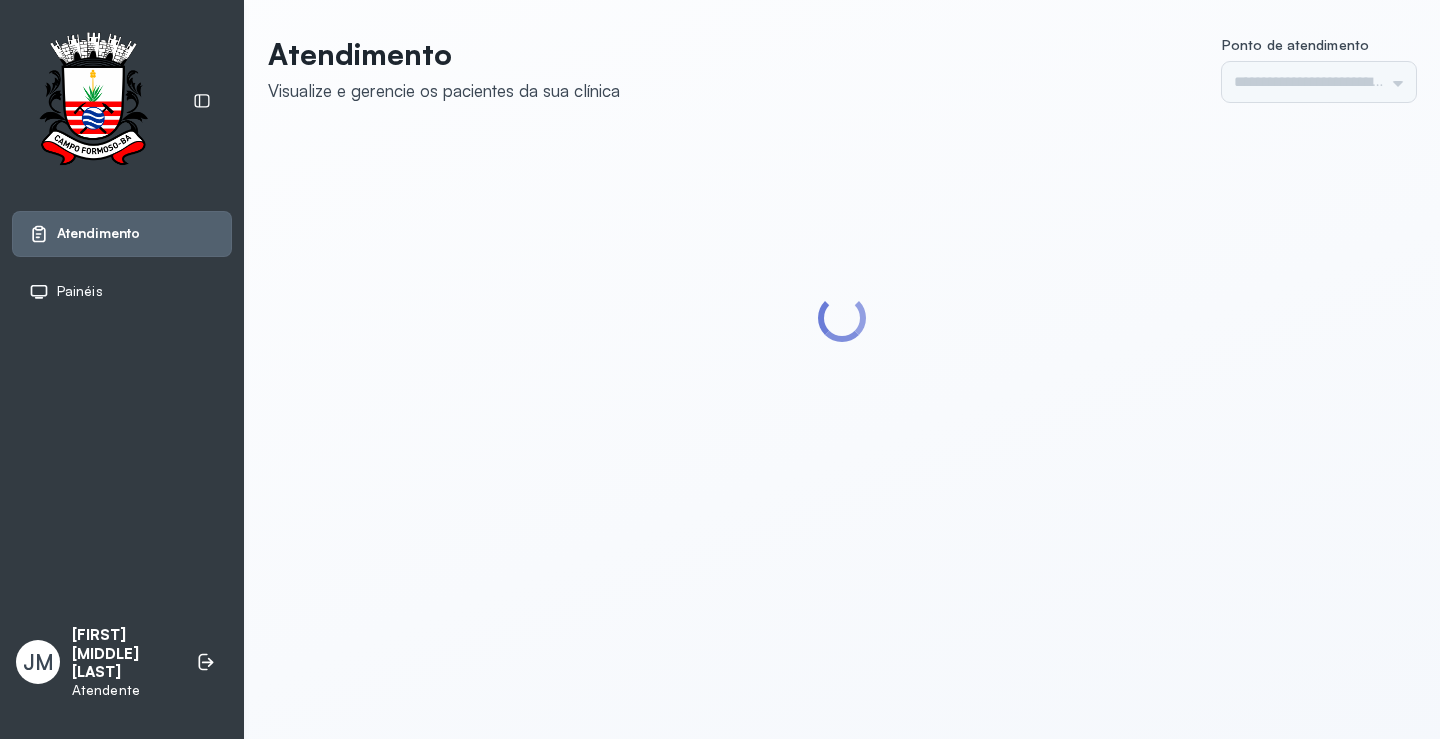 scroll, scrollTop: 0, scrollLeft: 0, axis: both 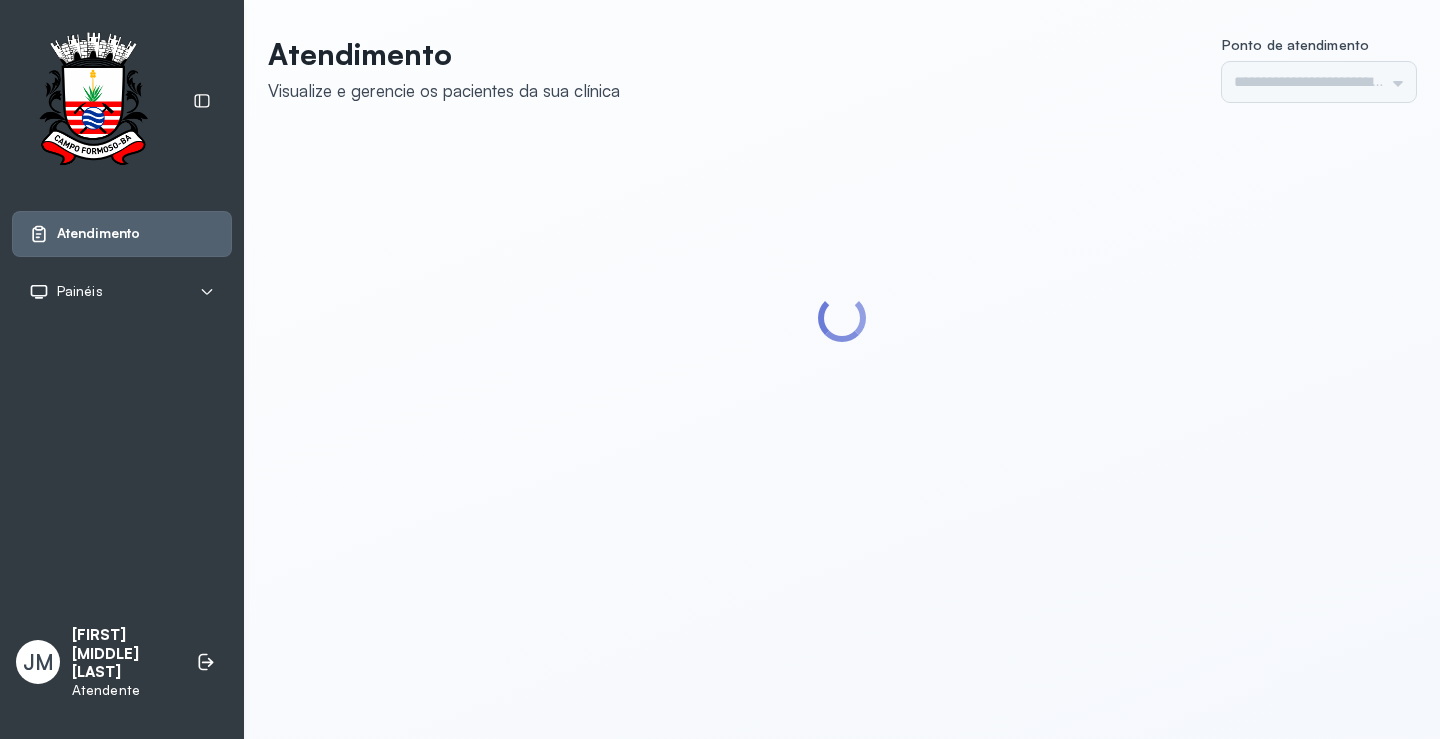 type on "*********" 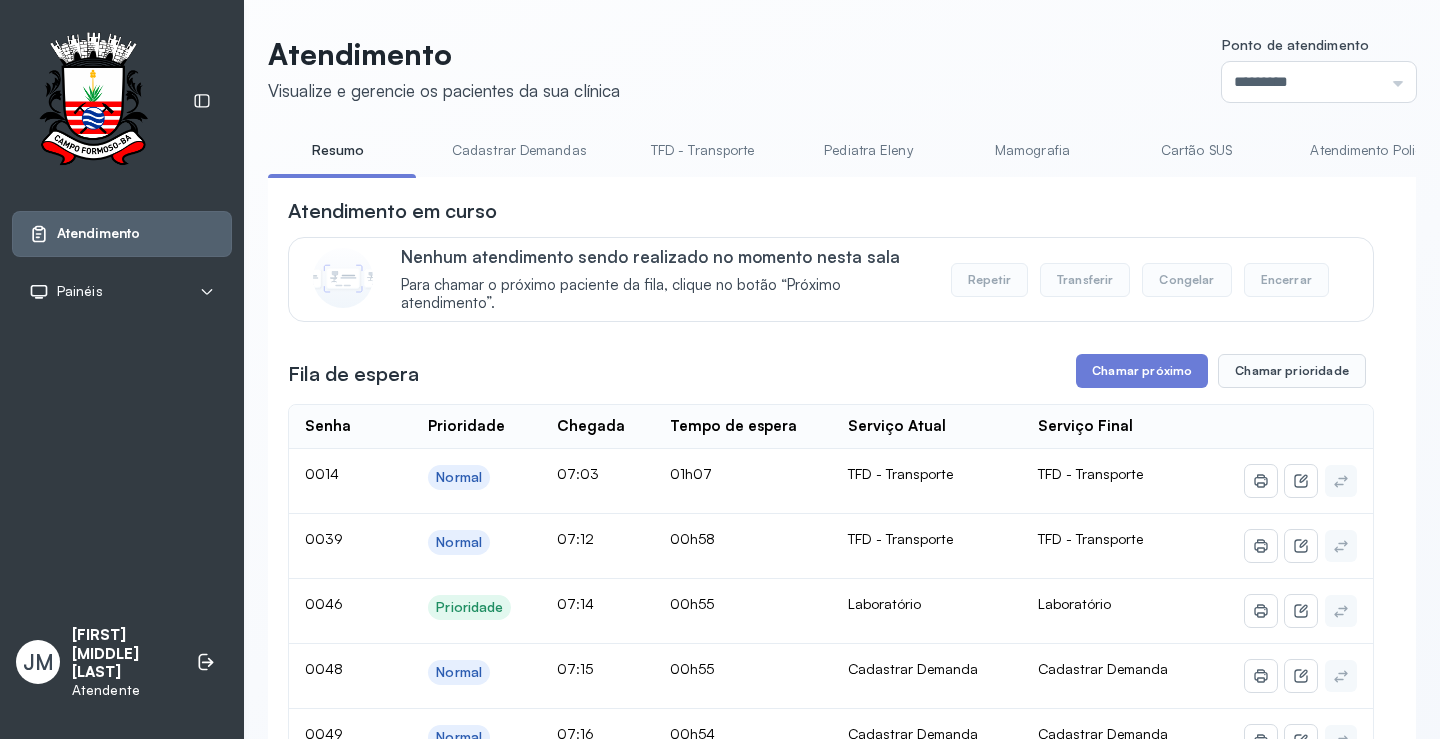 click on "TFD - Transporte" at bounding box center (703, 150) 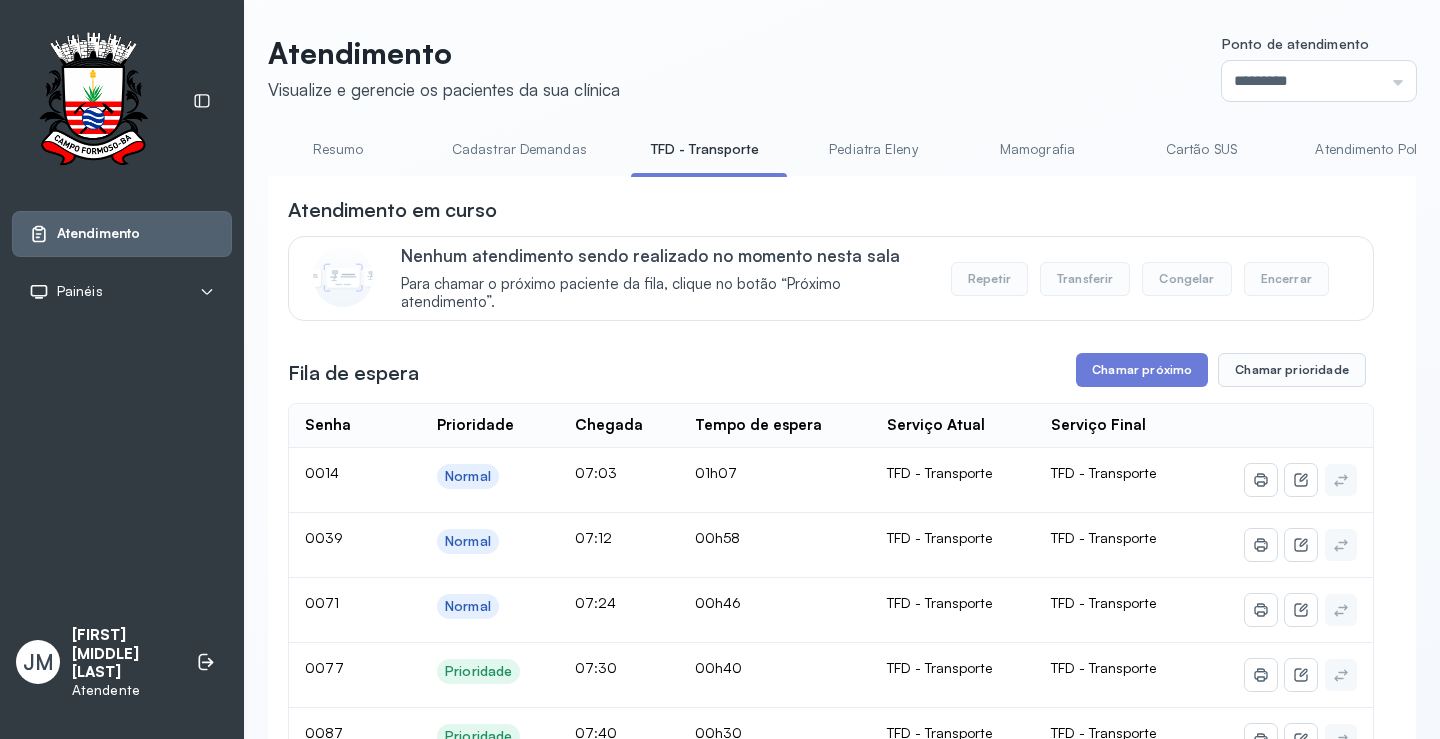 scroll, scrollTop: 0, scrollLeft: 0, axis: both 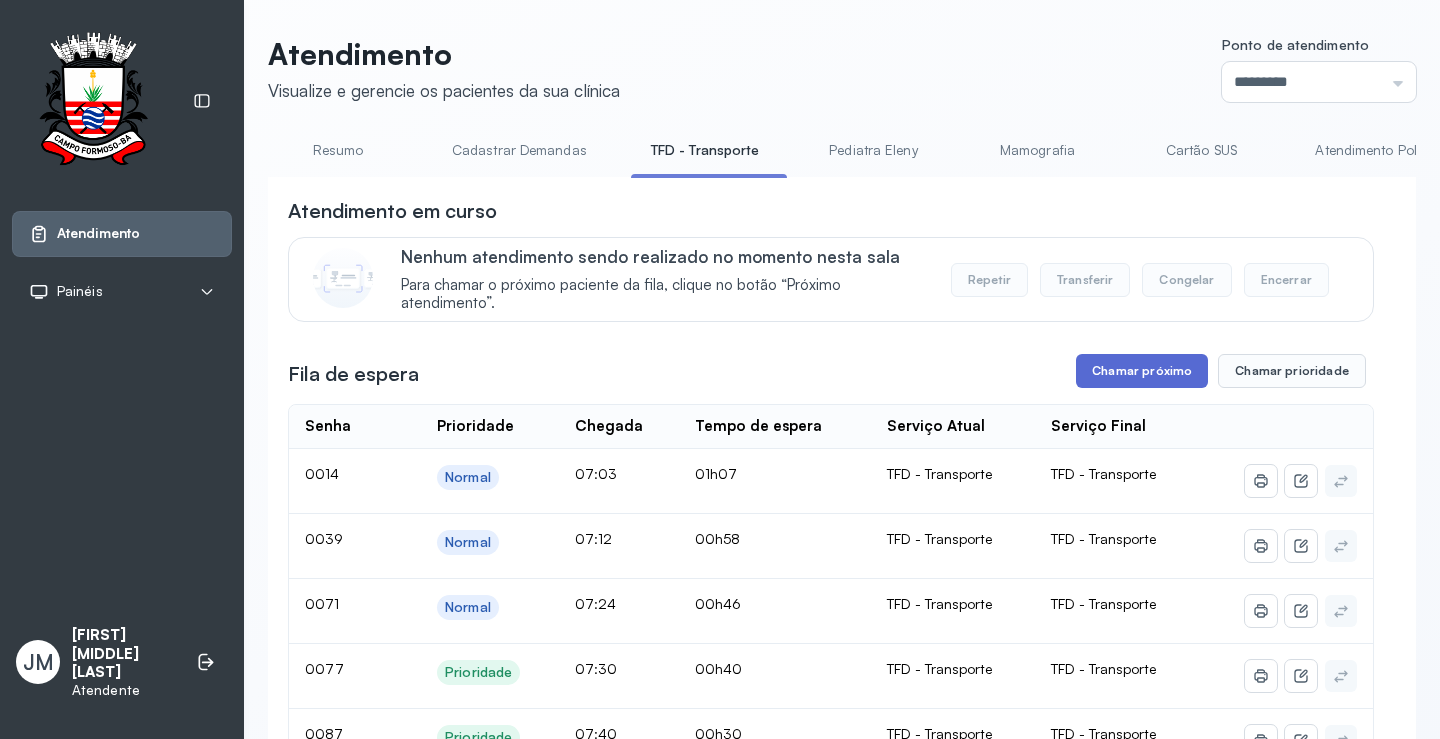 click on "Chamar próximo" at bounding box center [1142, 371] 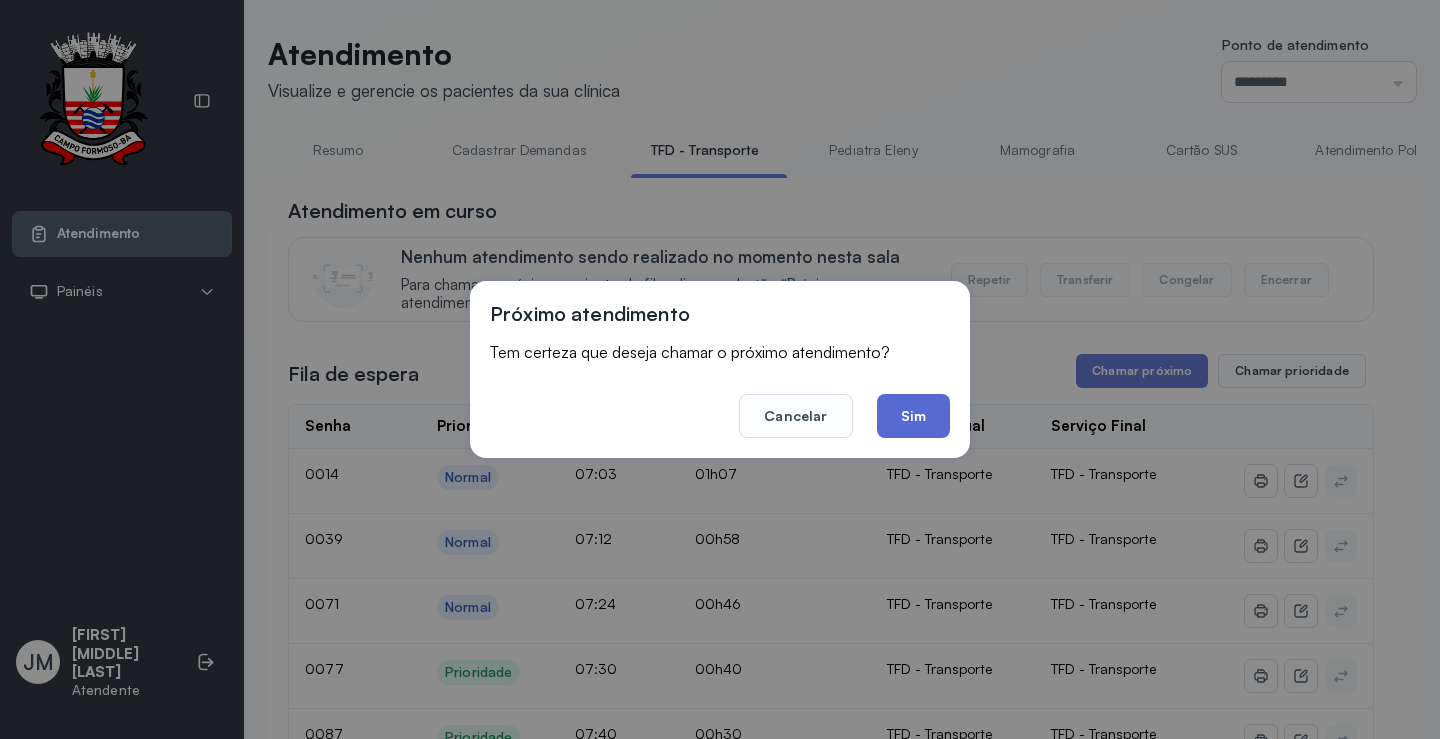 click on "Sim" 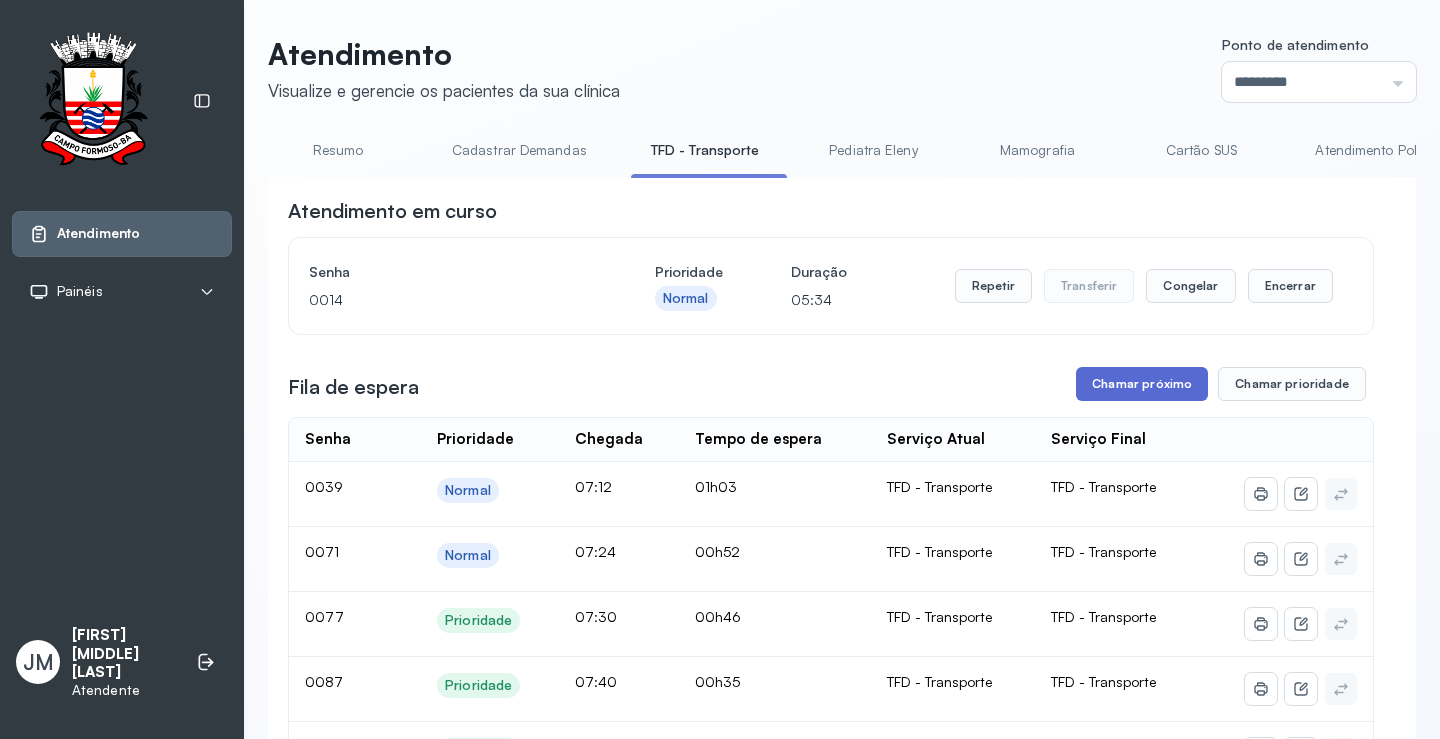 click on "Chamar próximo" at bounding box center [1142, 384] 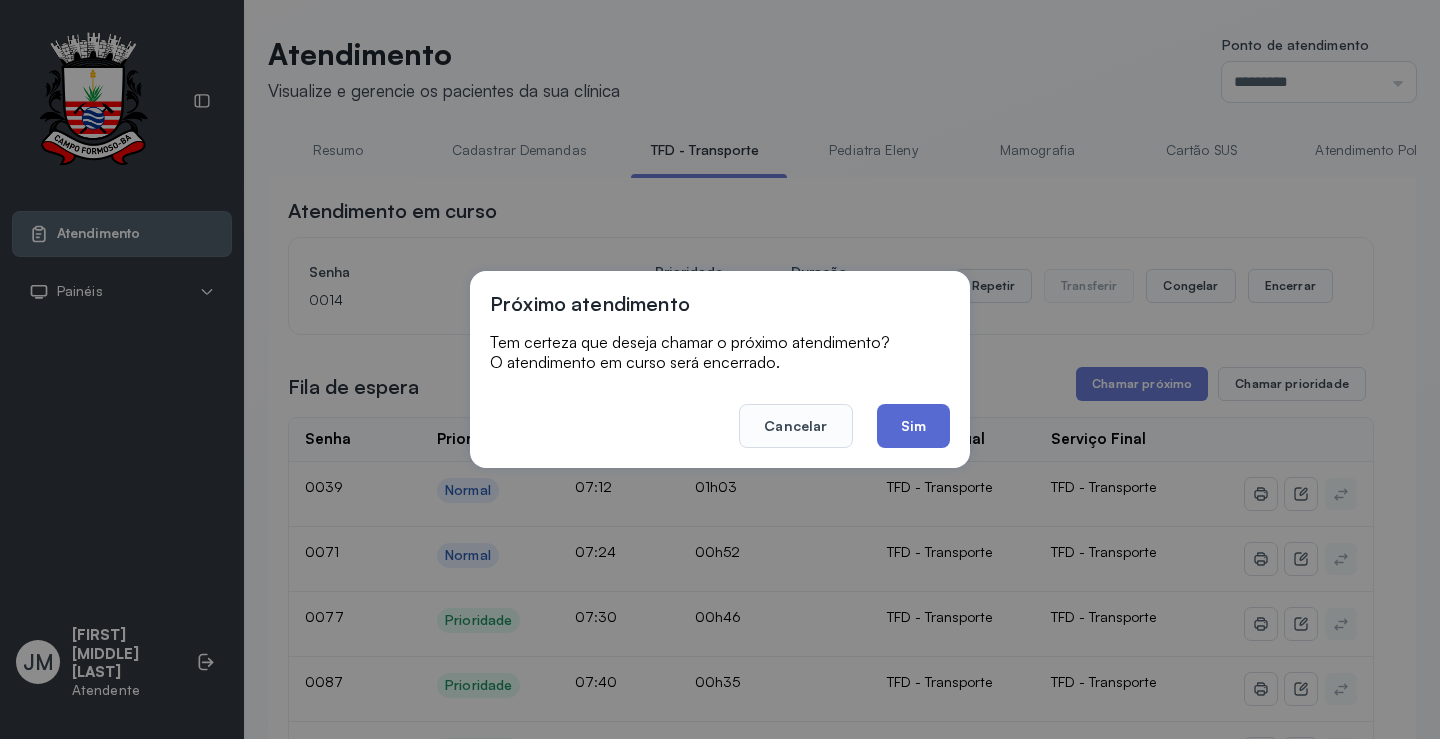 click on "Sim" 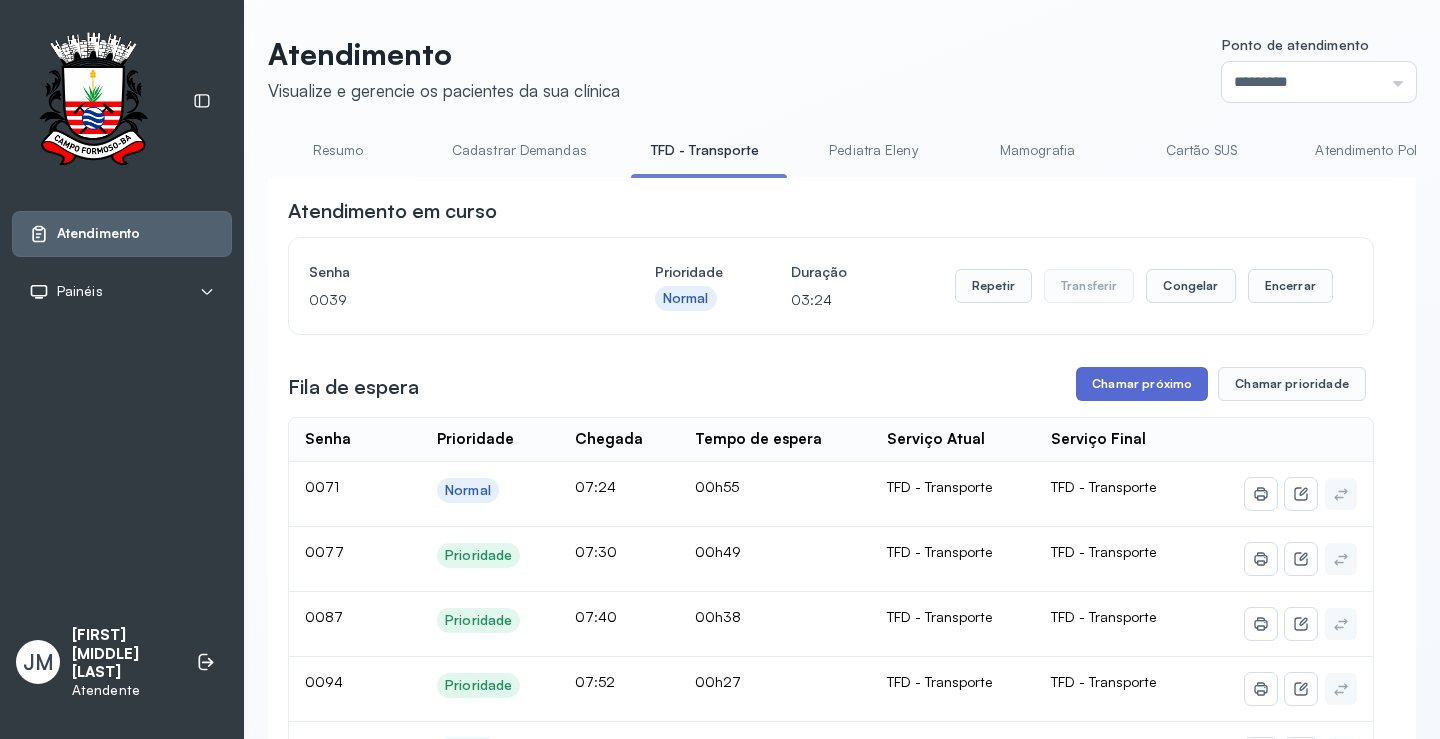 click on "Chamar próximo" at bounding box center (1142, 384) 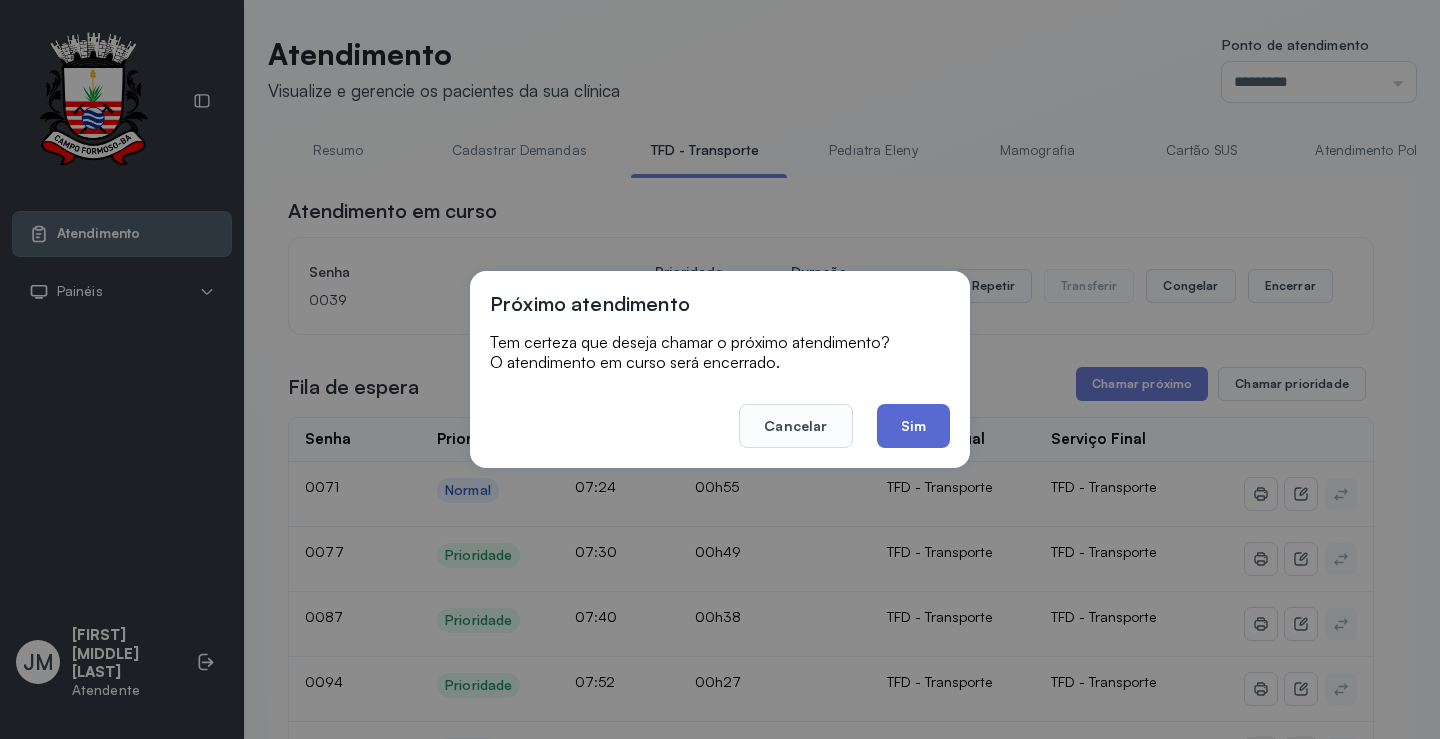 click on "Sim" 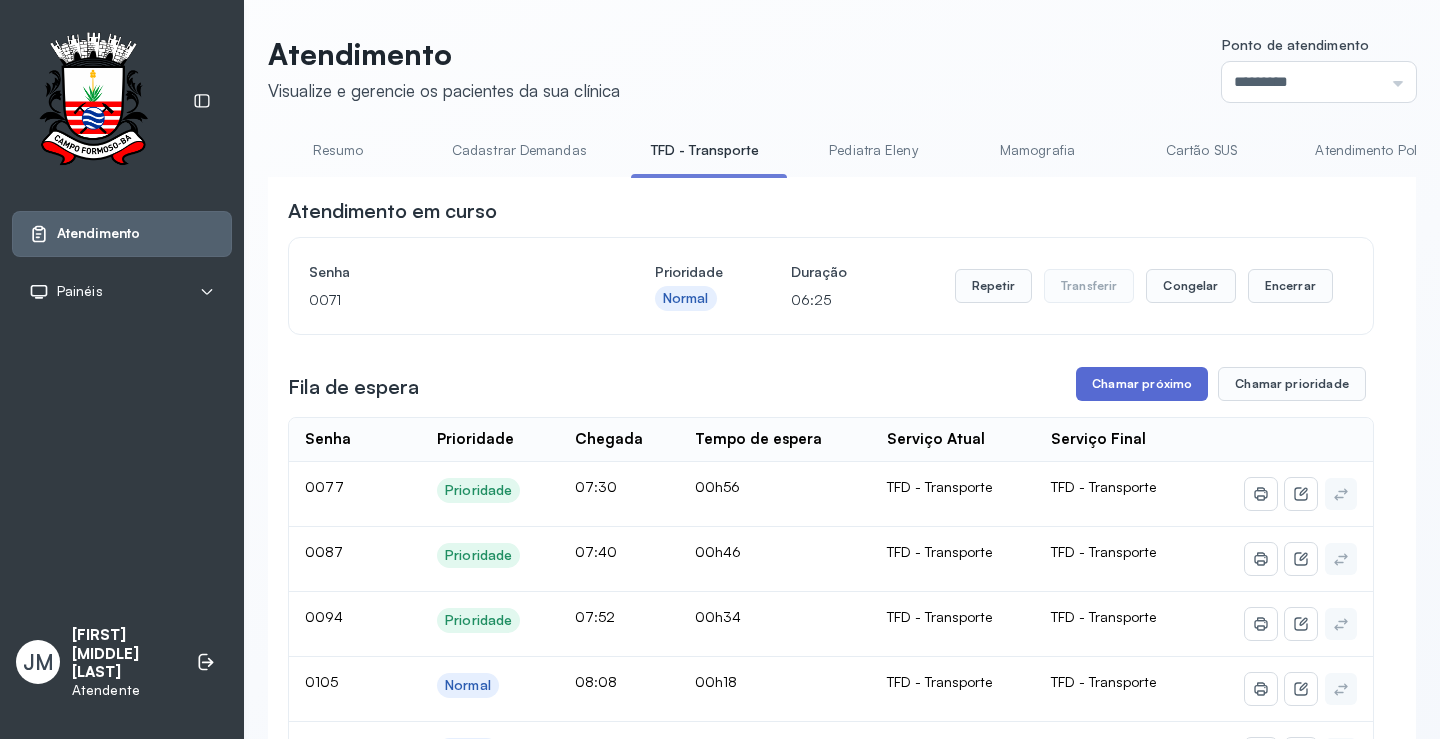 click on "Chamar próximo" at bounding box center (1142, 384) 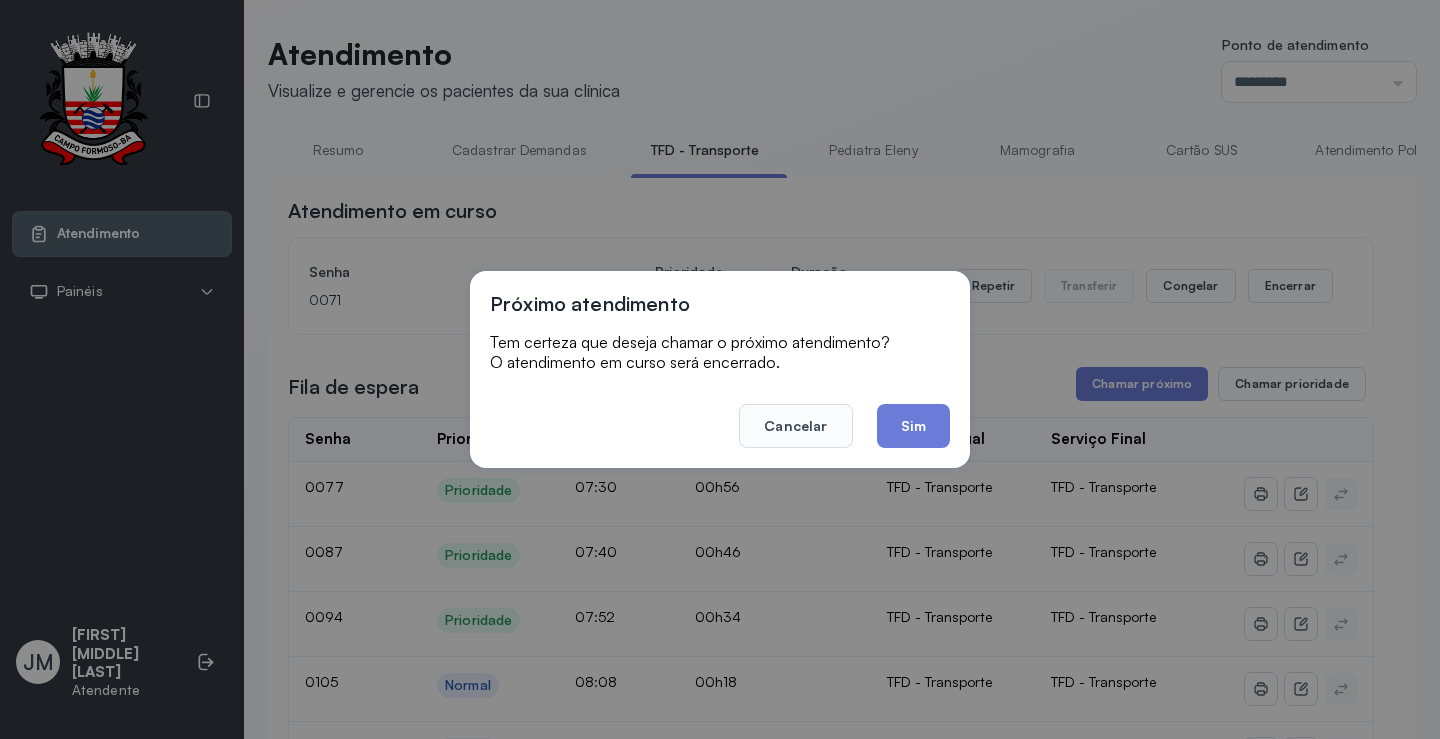 drag, startPoint x: 913, startPoint y: 421, endPoint x: 936, endPoint y: 414, distance: 24.04163 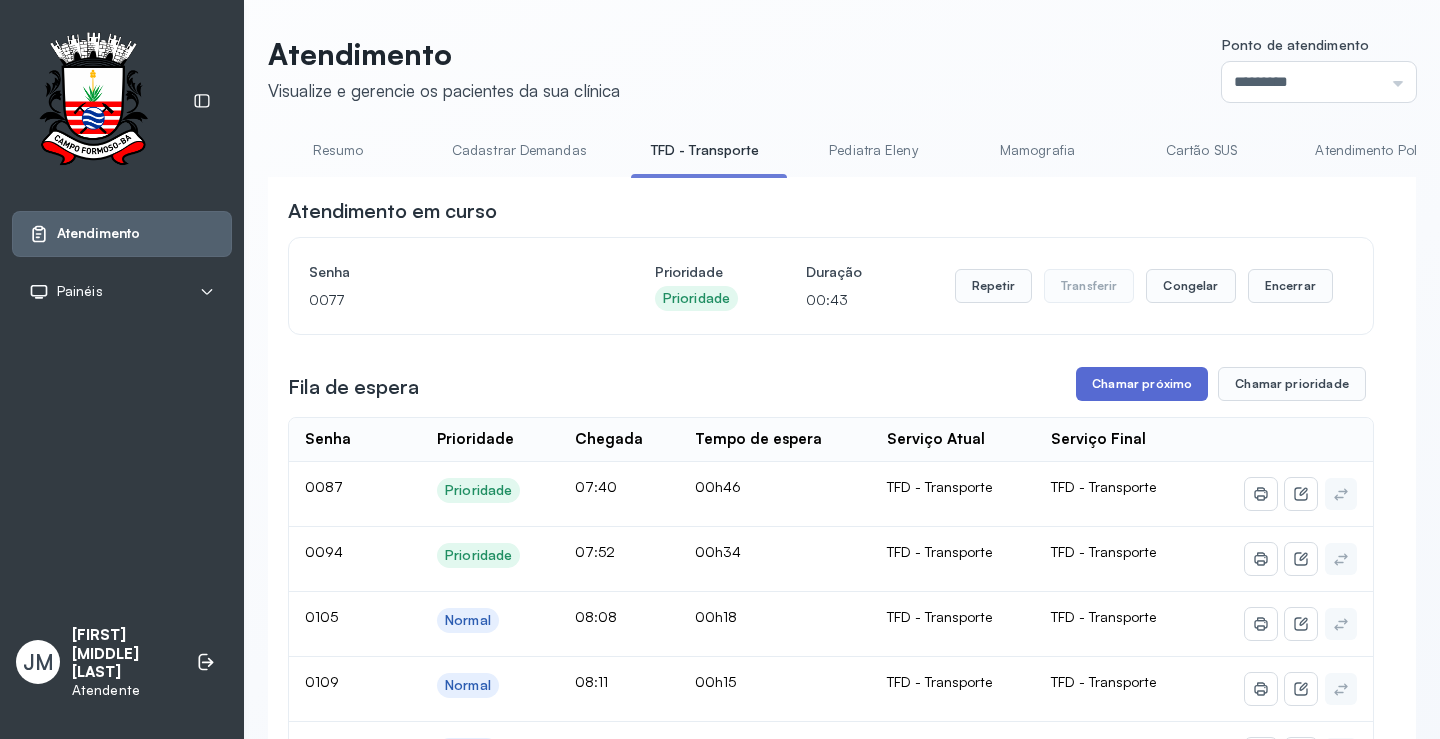 click on "Chamar próximo" at bounding box center [1142, 384] 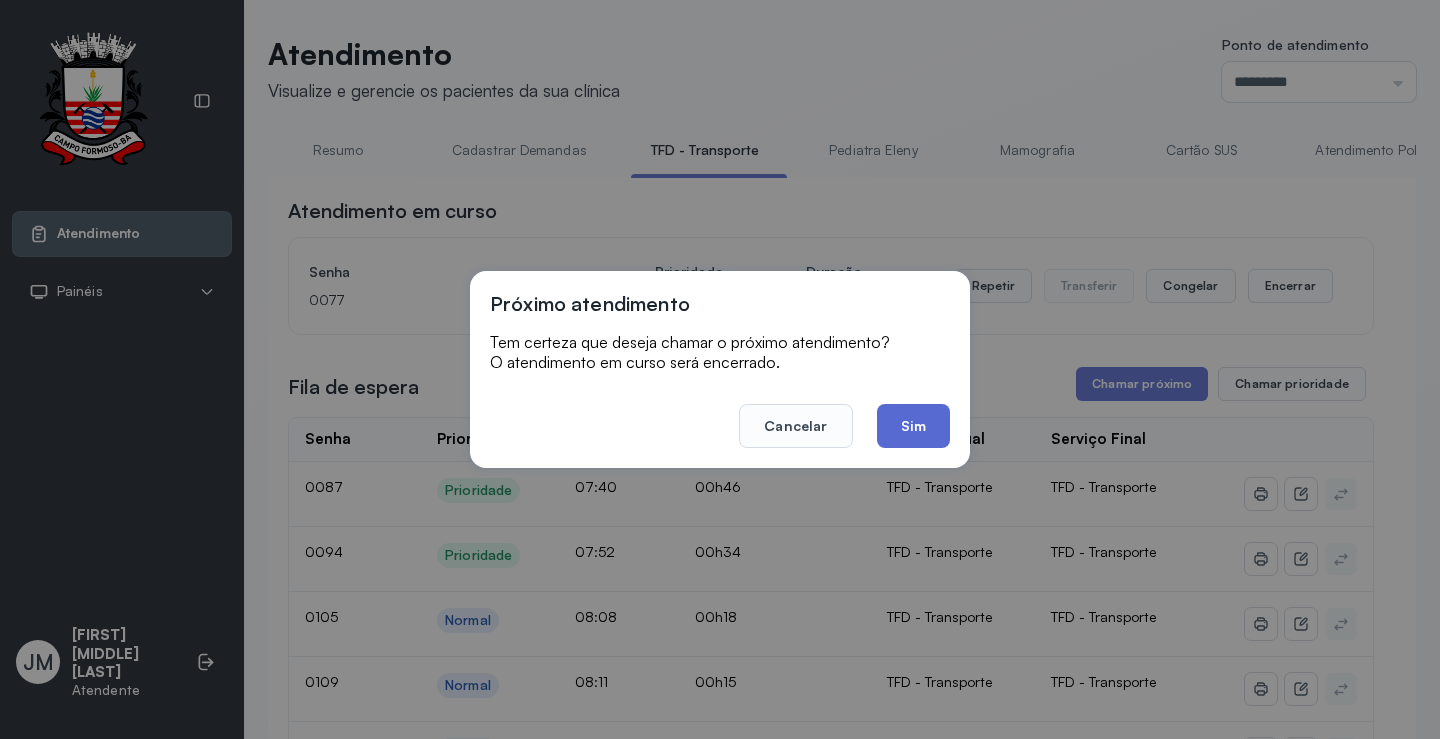 click on "Sim" 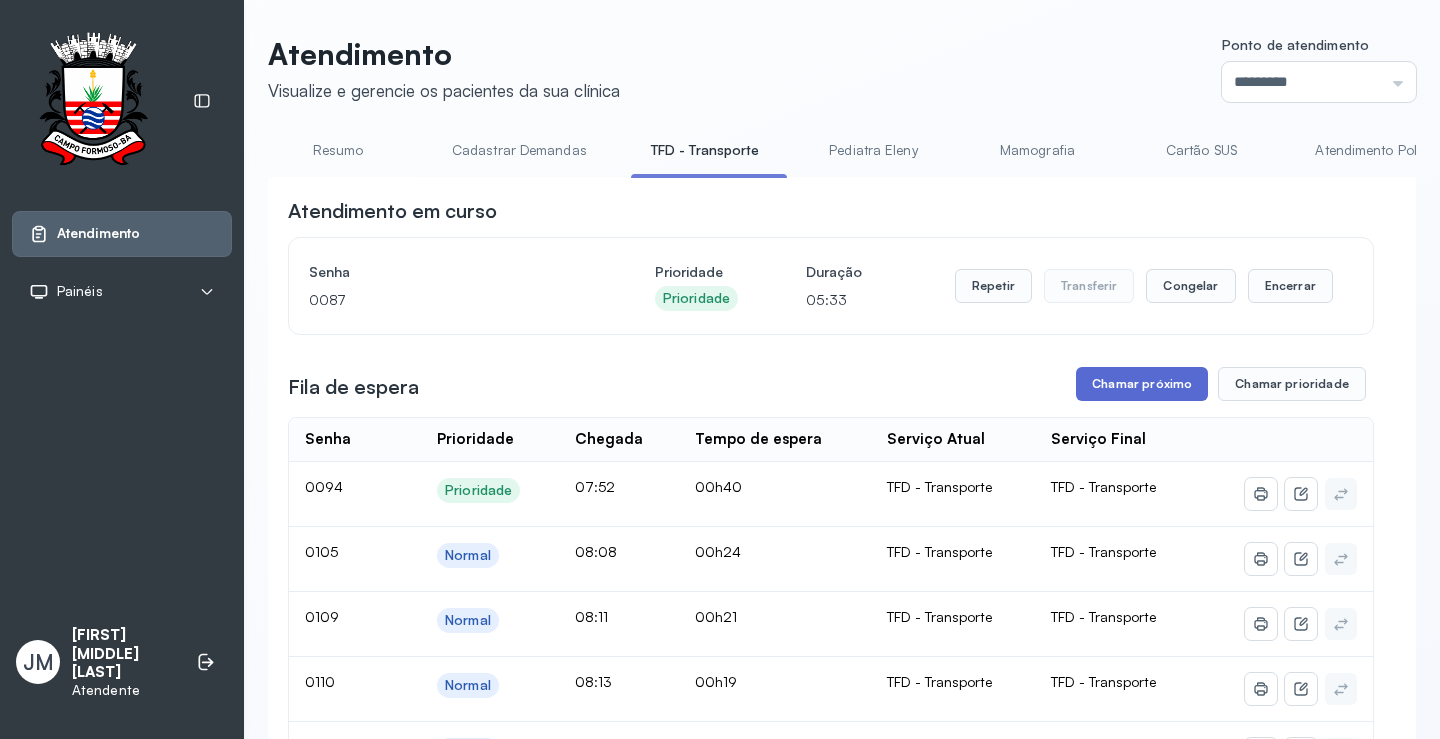 click on "Chamar próximo" at bounding box center [1142, 384] 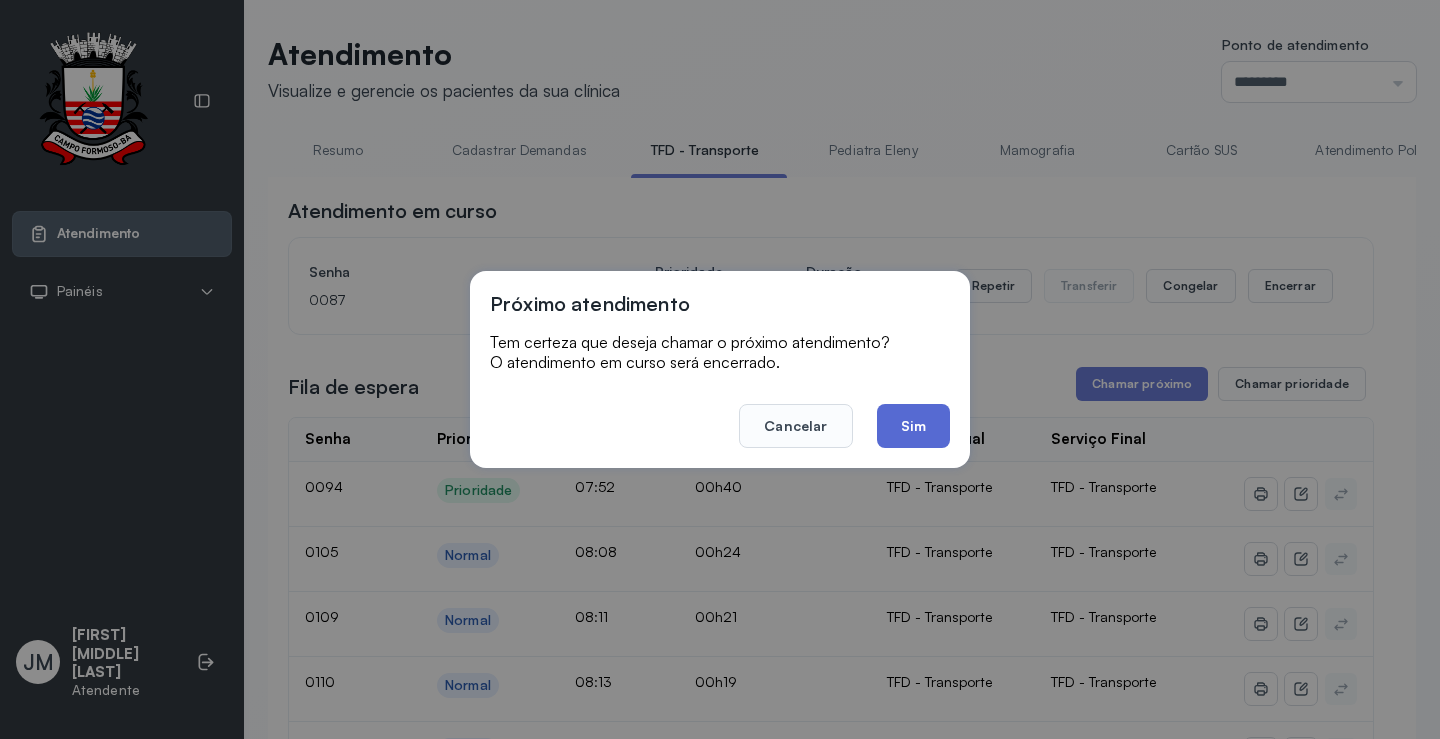 click on "Sim" 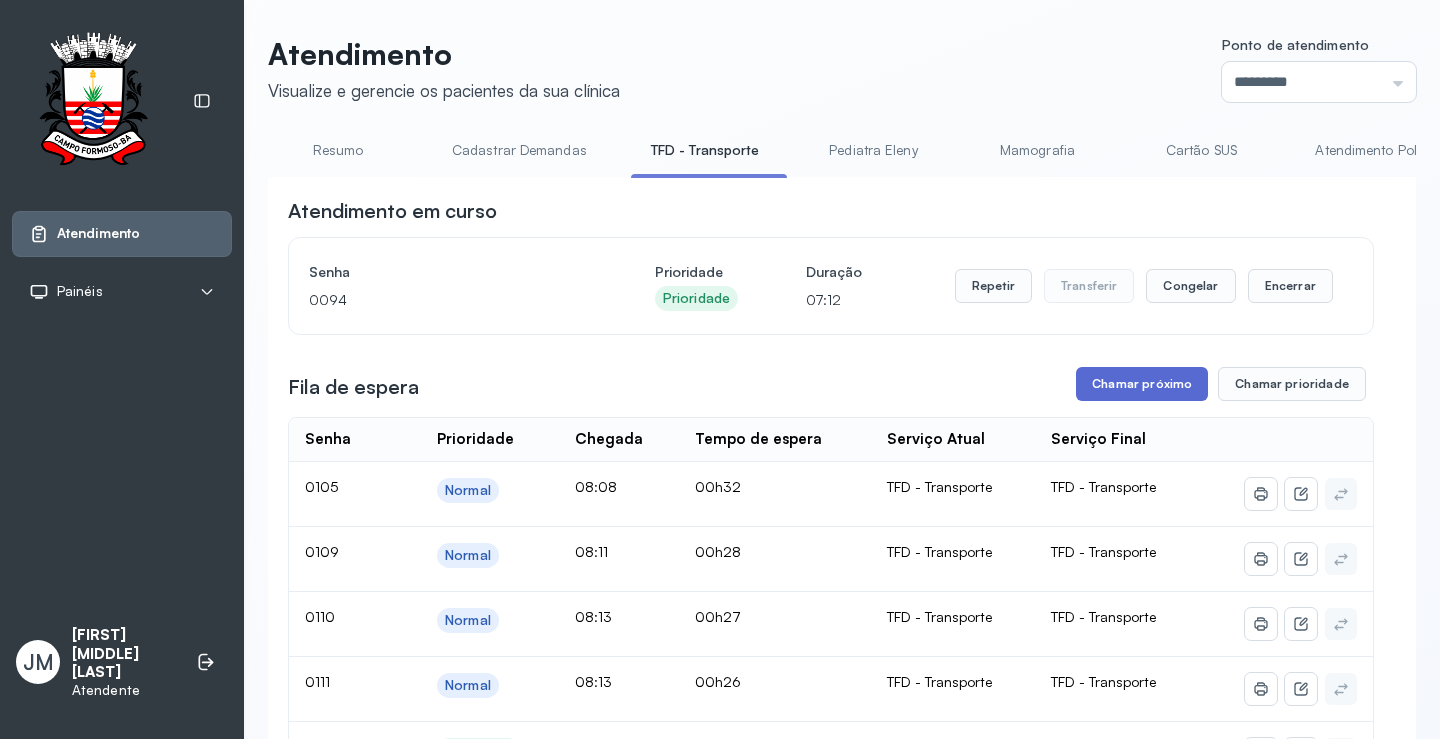 click on "Chamar próximo" at bounding box center [1142, 384] 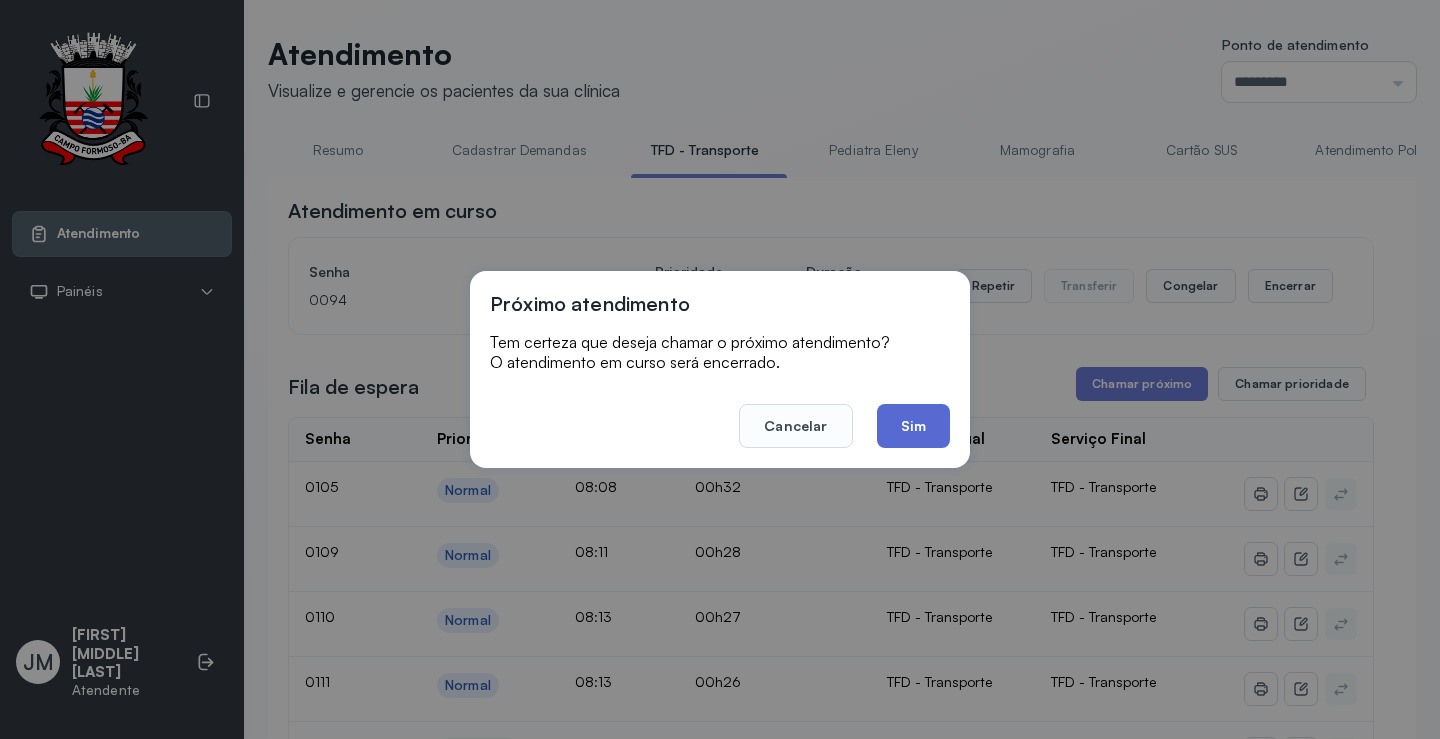 click on "Sim" 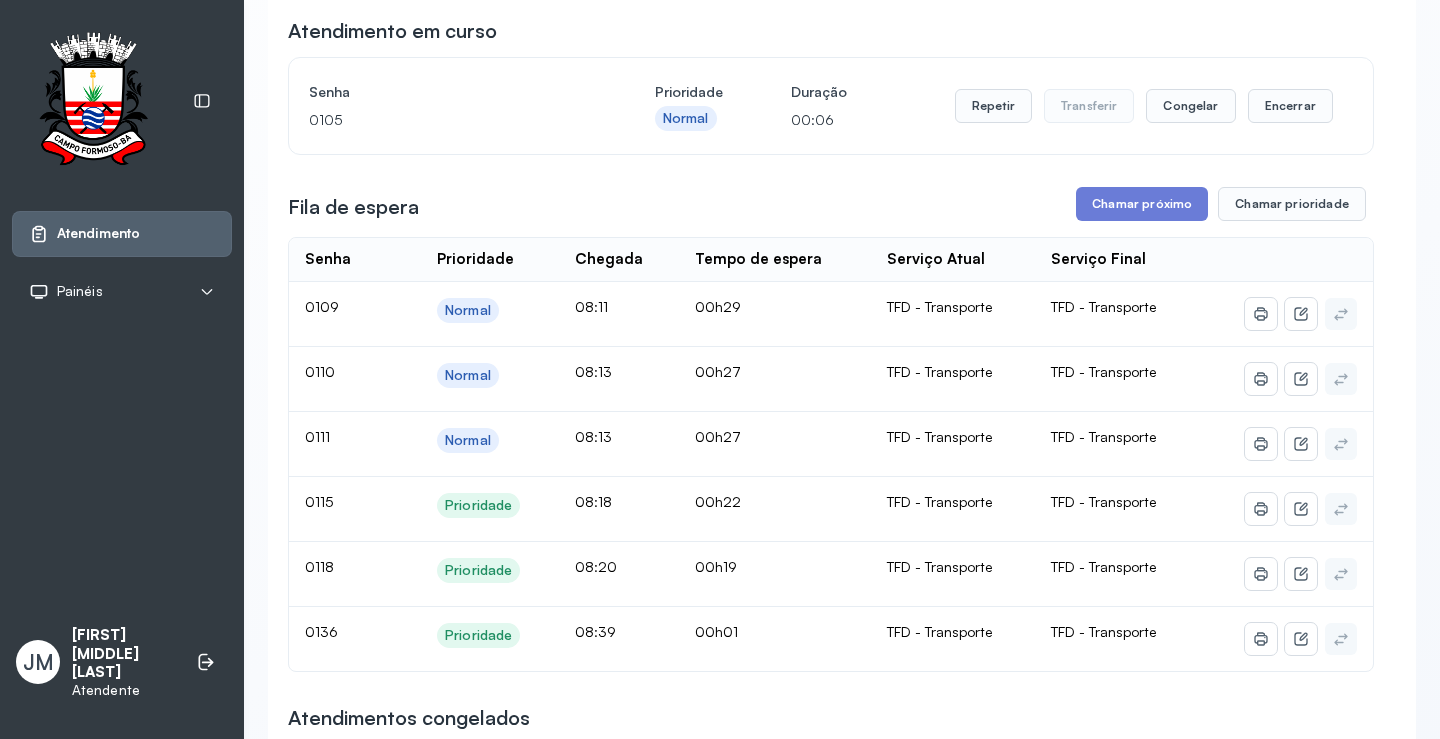 scroll, scrollTop: 1, scrollLeft: 0, axis: vertical 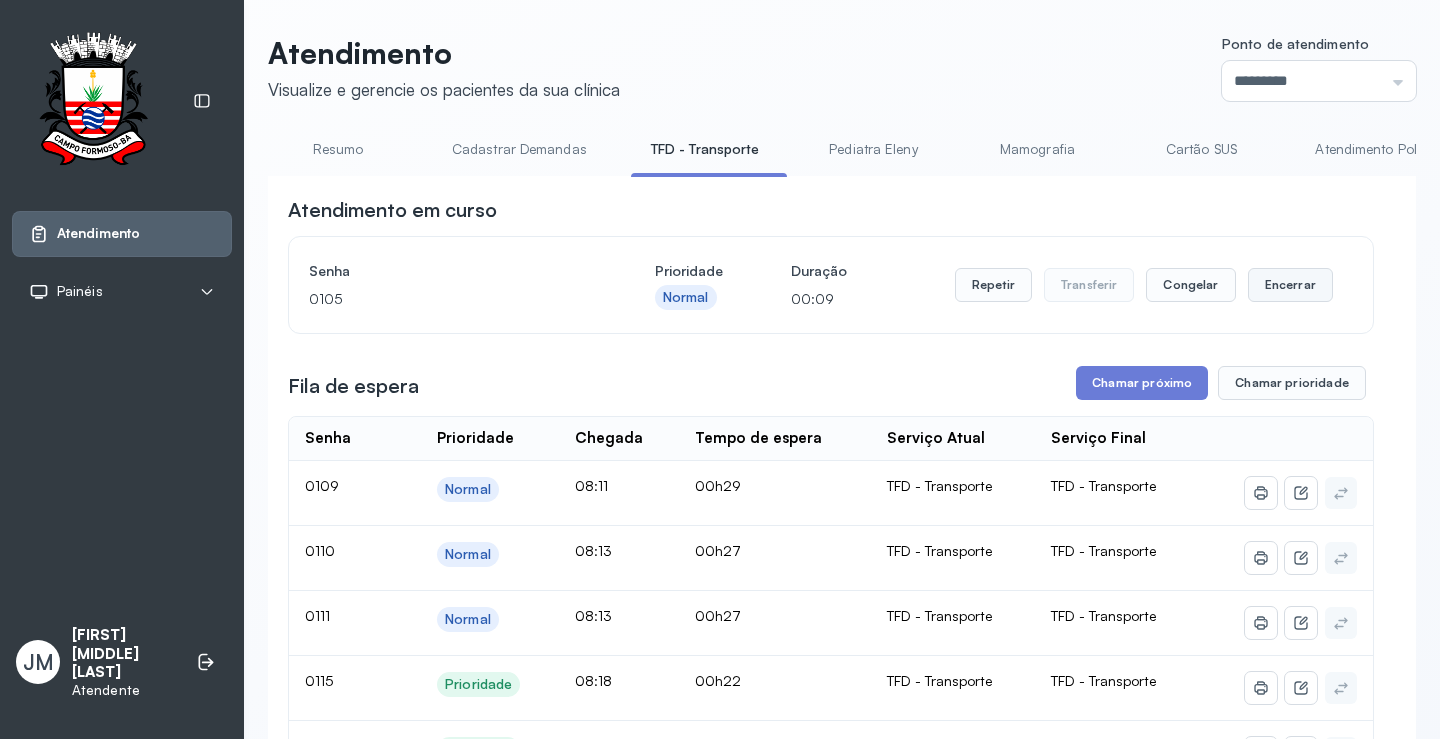 click on "Encerrar" at bounding box center (1290, 285) 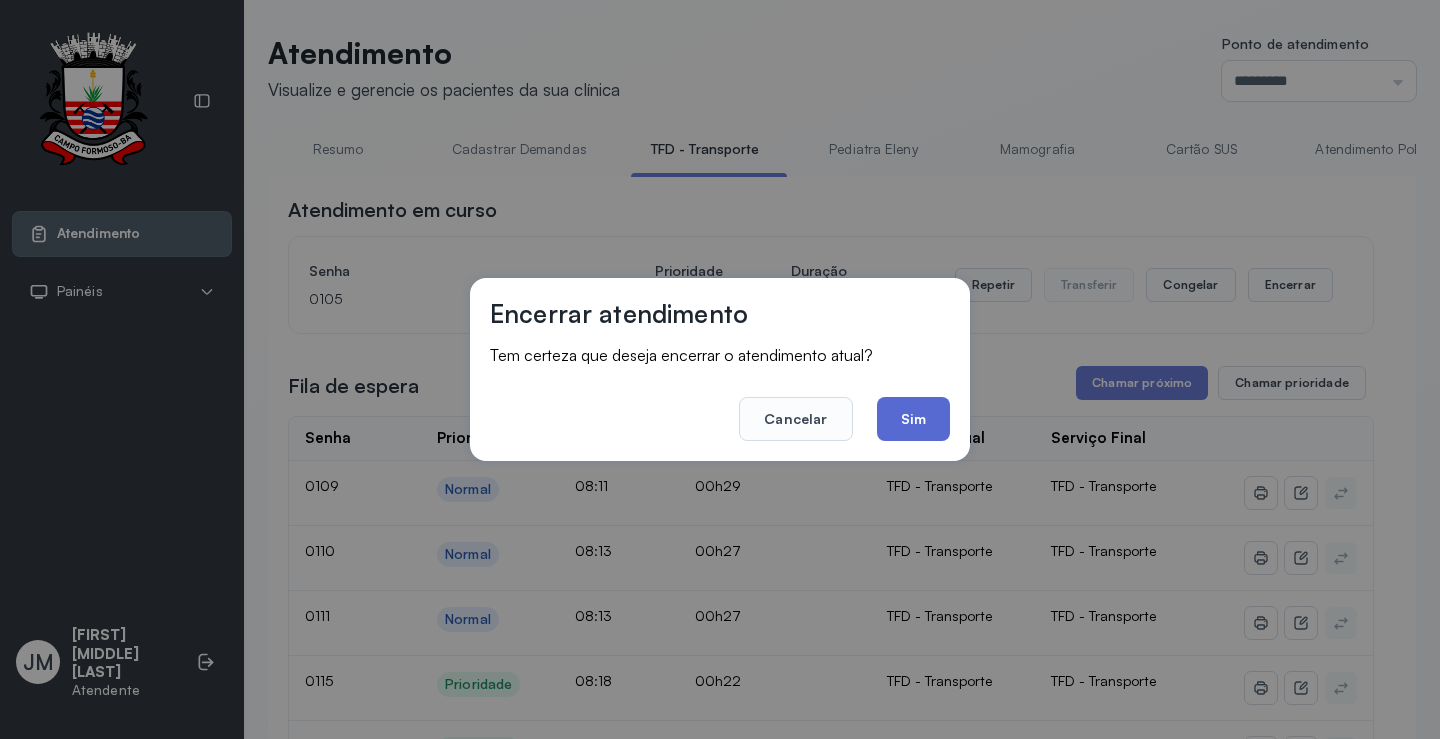 drag, startPoint x: 916, startPoint y: 411, endPoint x: 934, endPoint y: 406, distance: 18.681541 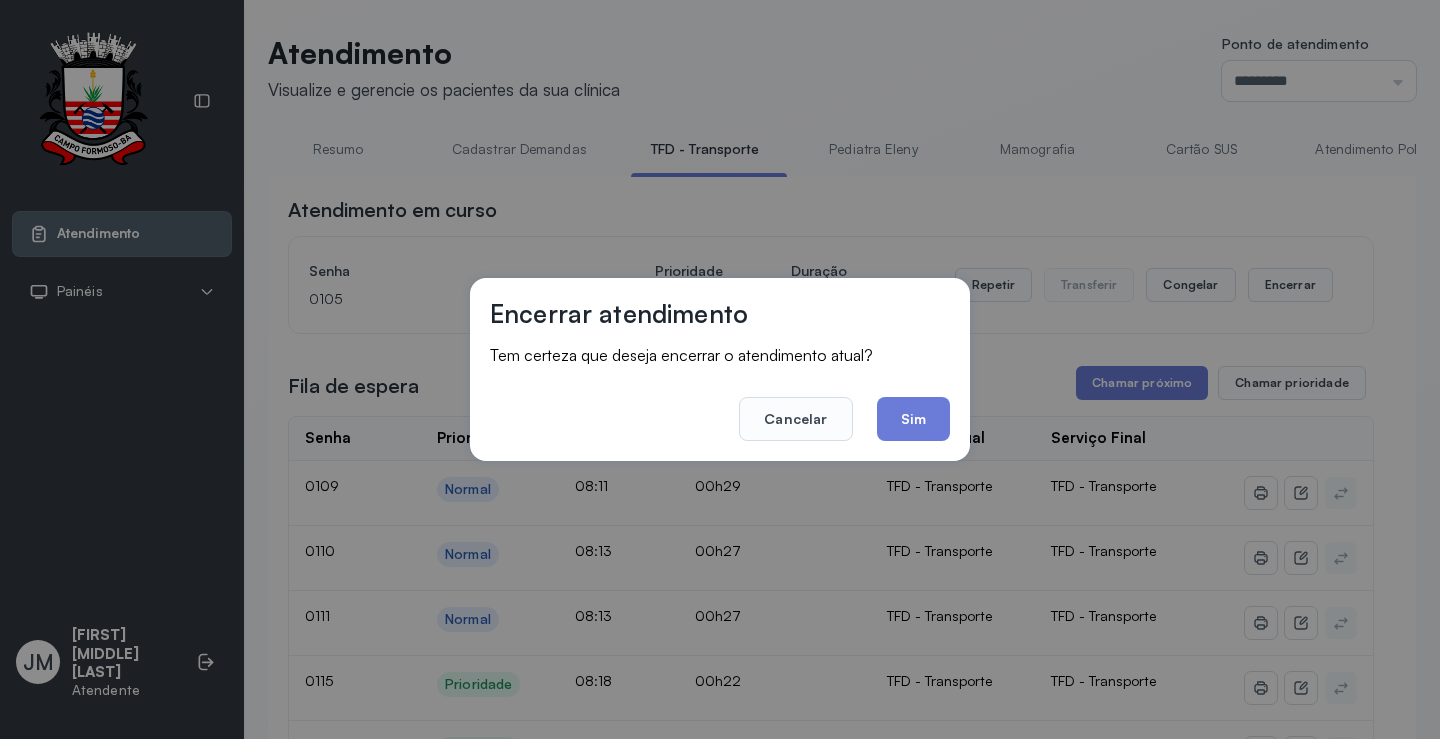 click on "Sim" 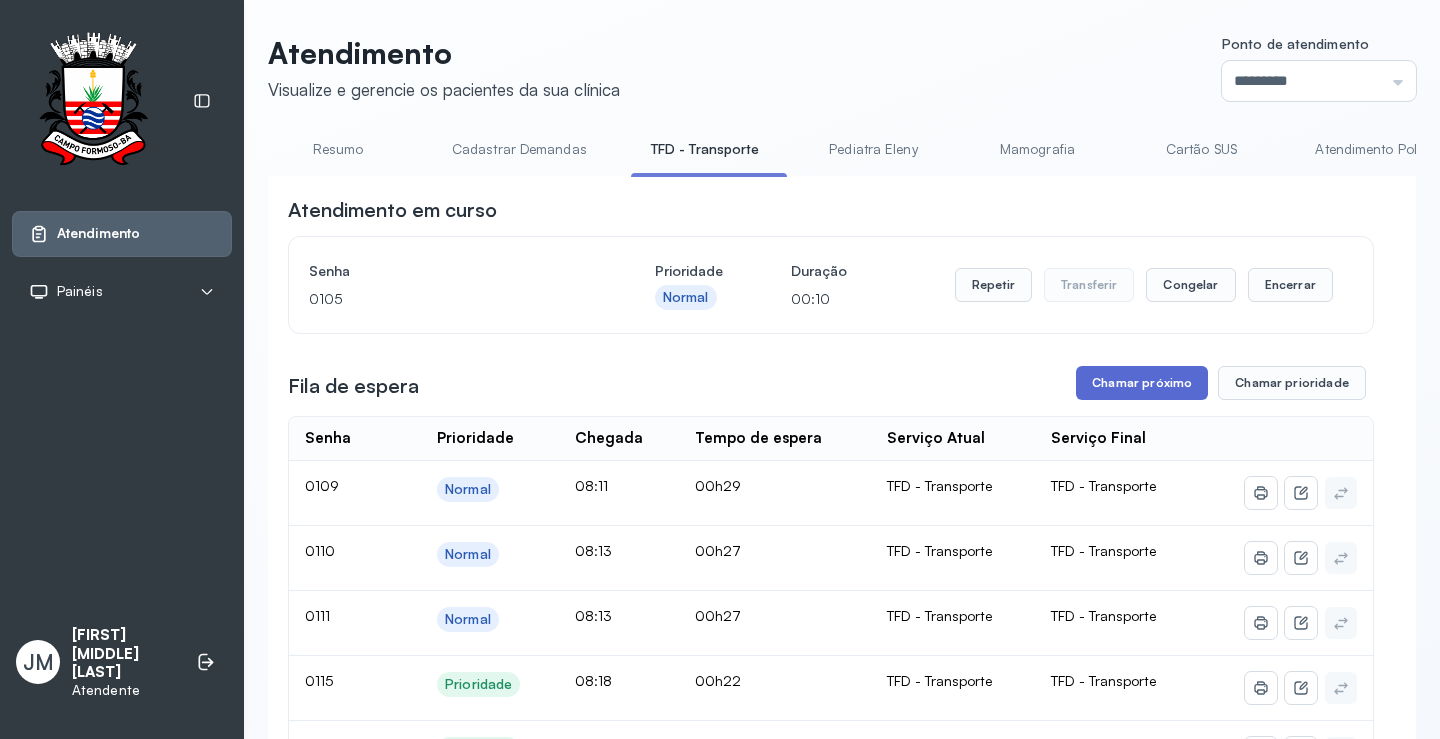 click on "Chamar próximo" at bounding box center [1142, 383] 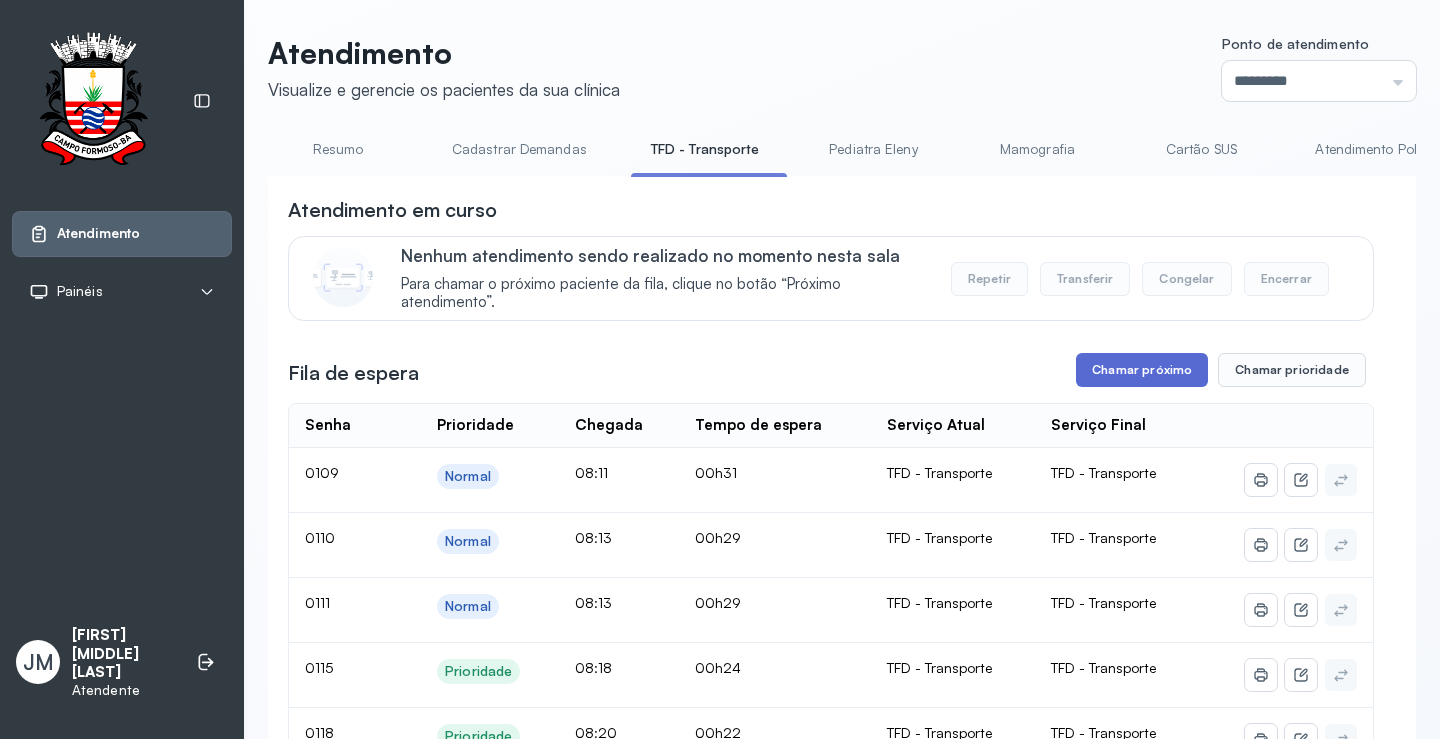 click on "Chamar próximo" at bounding box center [1142, 370] 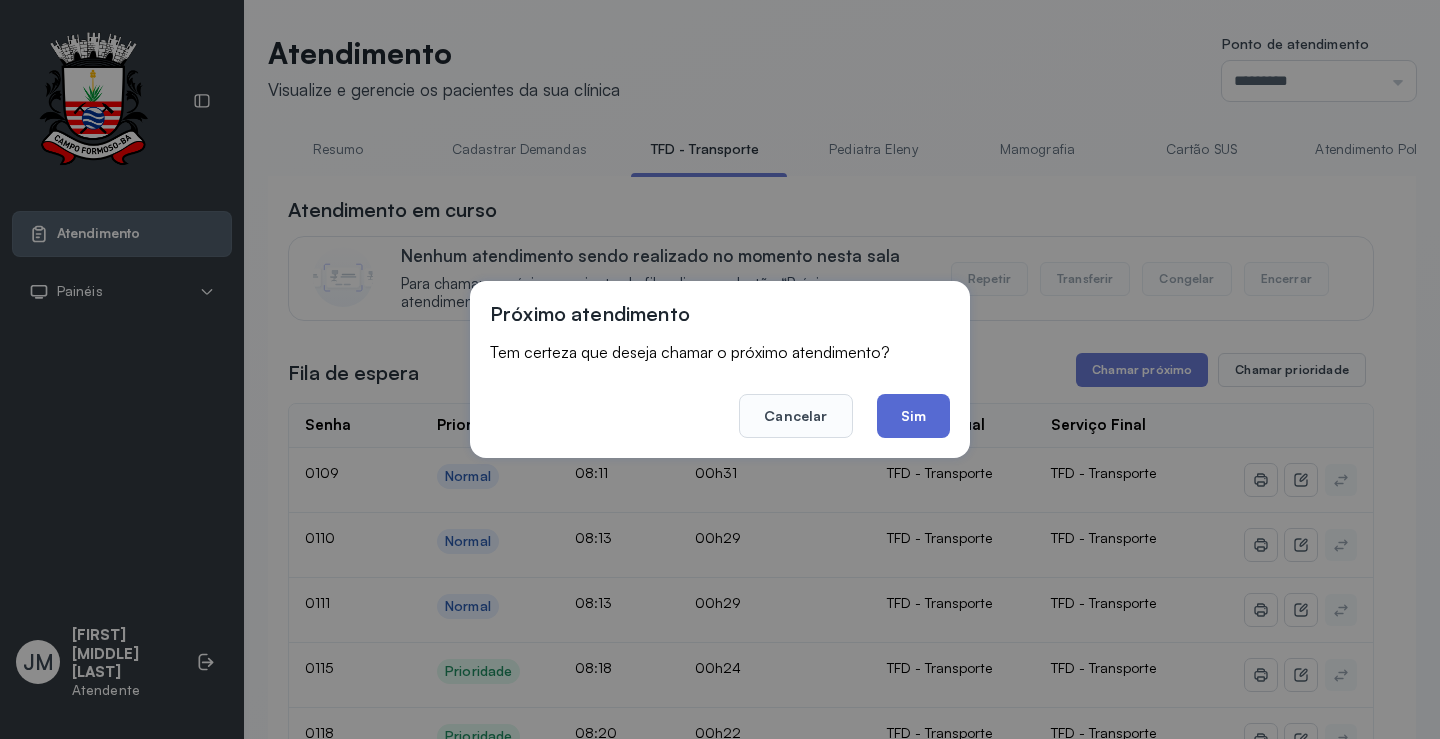 drag, startPoint x: 915, startPoint y: 427, endPoint x: 708, endPoint y: 73, distance: 410.07925 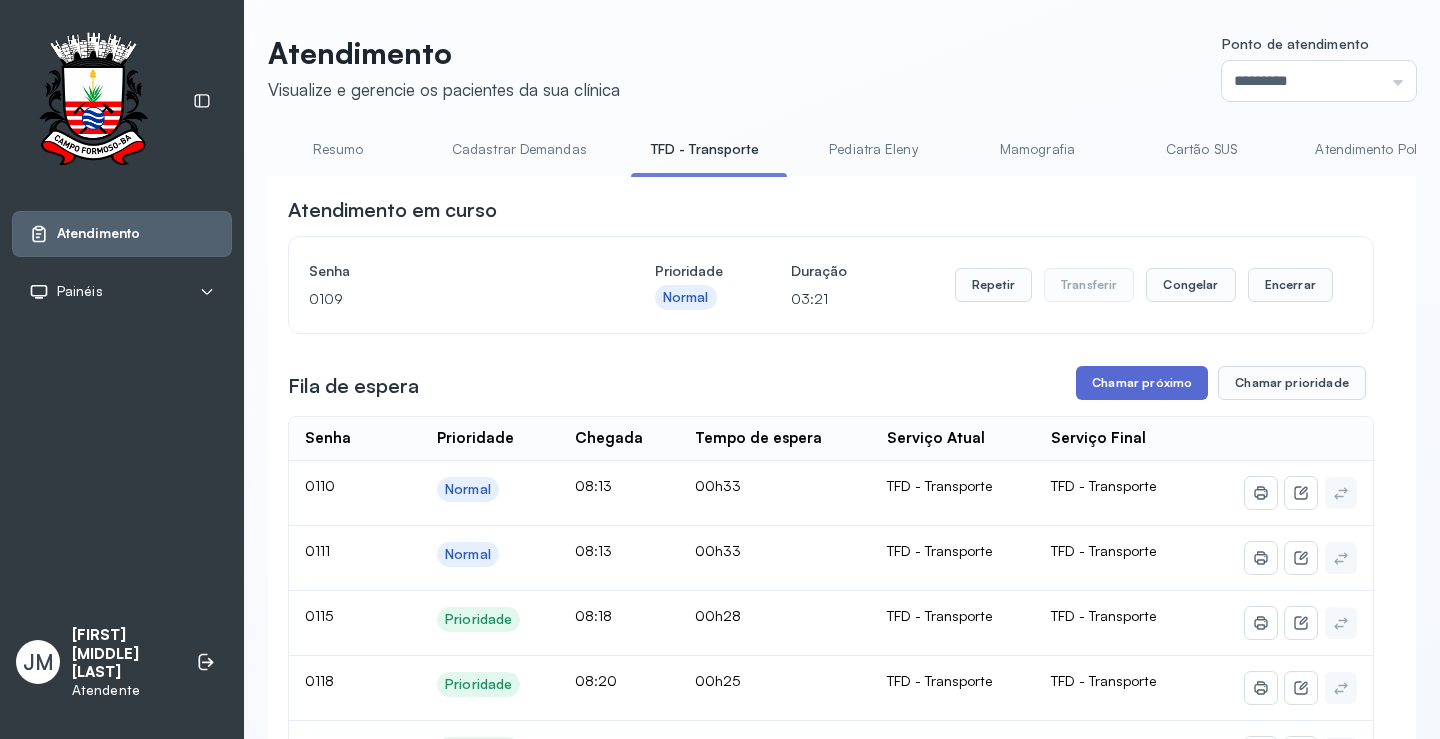 click on "Chamar próximo" at bounding box center [1142, 383] 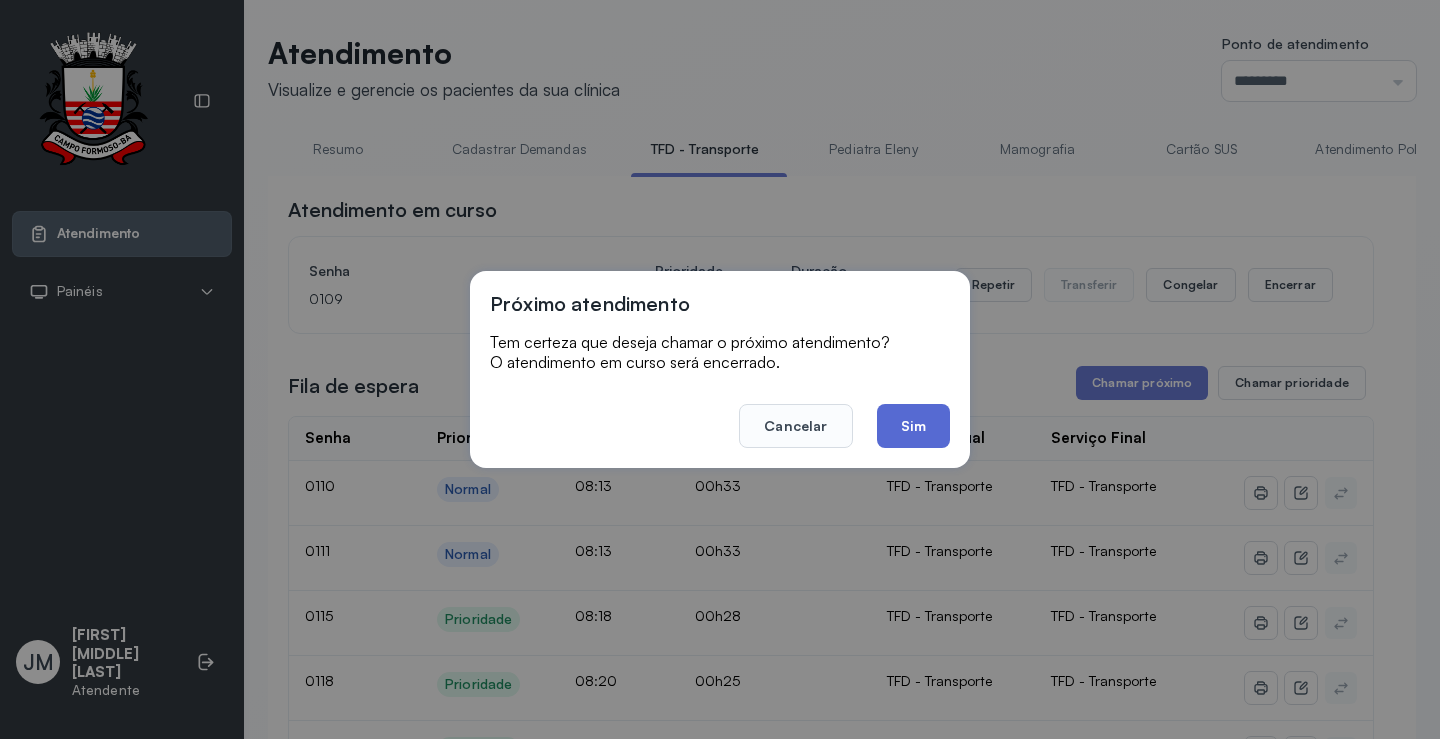 click on "Sim" 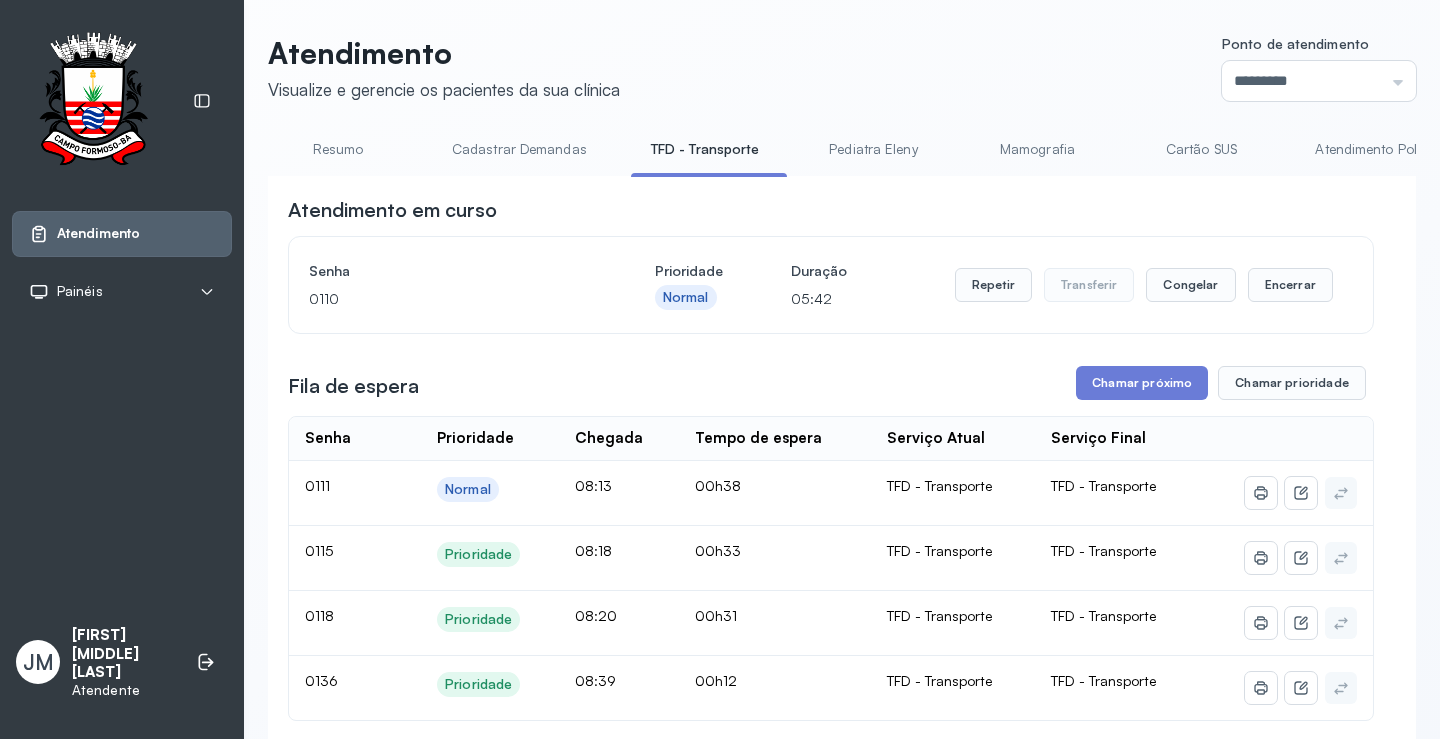 scroll, scrollTop: 201, scrollLeft: 0, axis: vertical 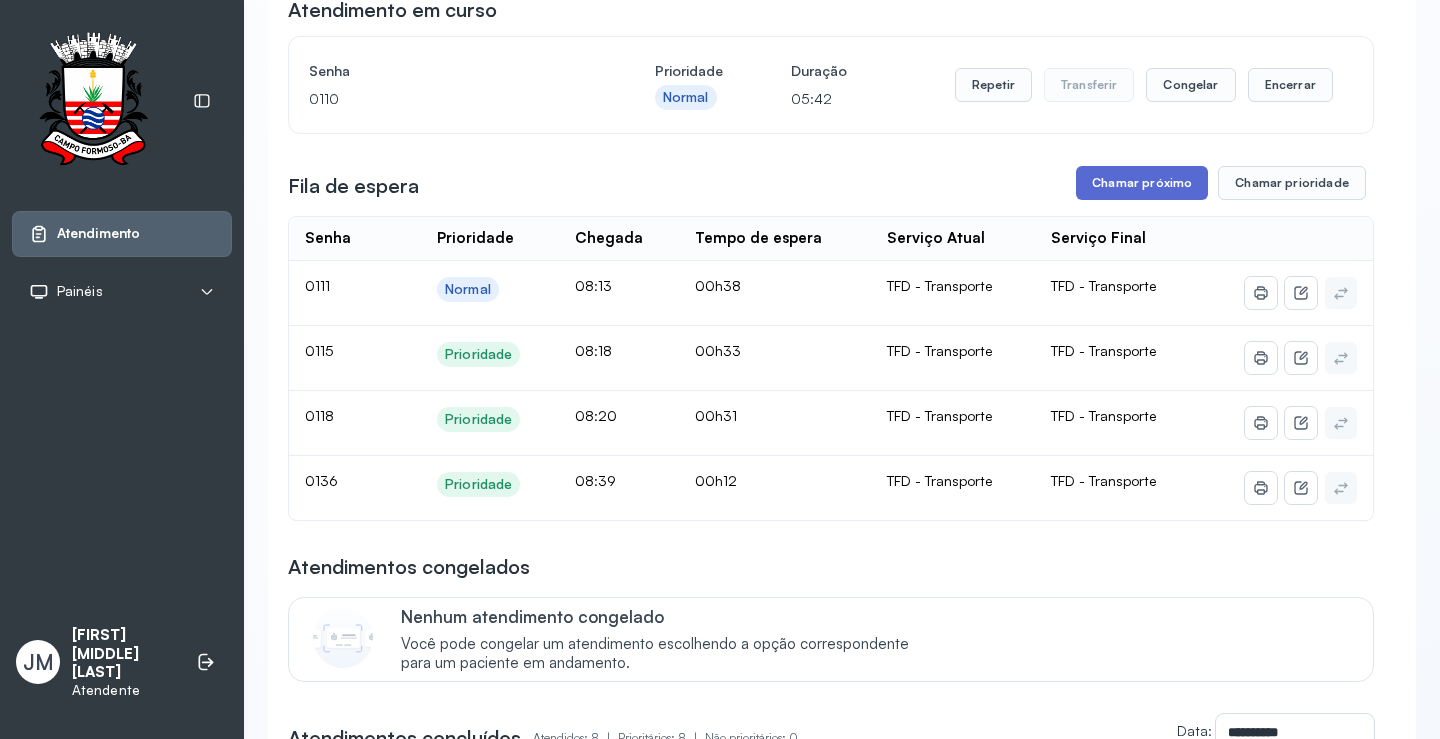 click on "Chamar próximo" at bounding box center [1142, 183] 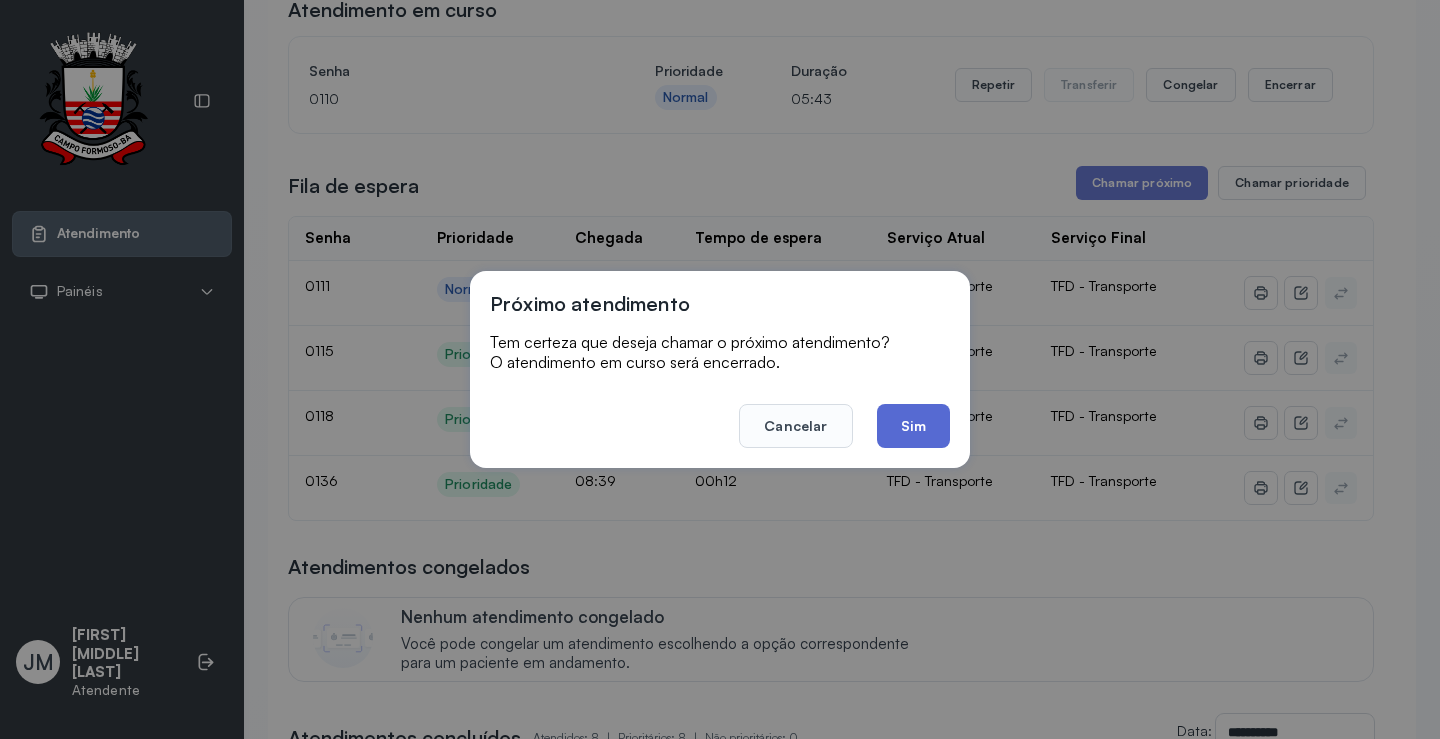 drag, startPoint x: 912, startPoint y: 418, endPoint x: 929, endPoint y: 404, distance: 22.022715 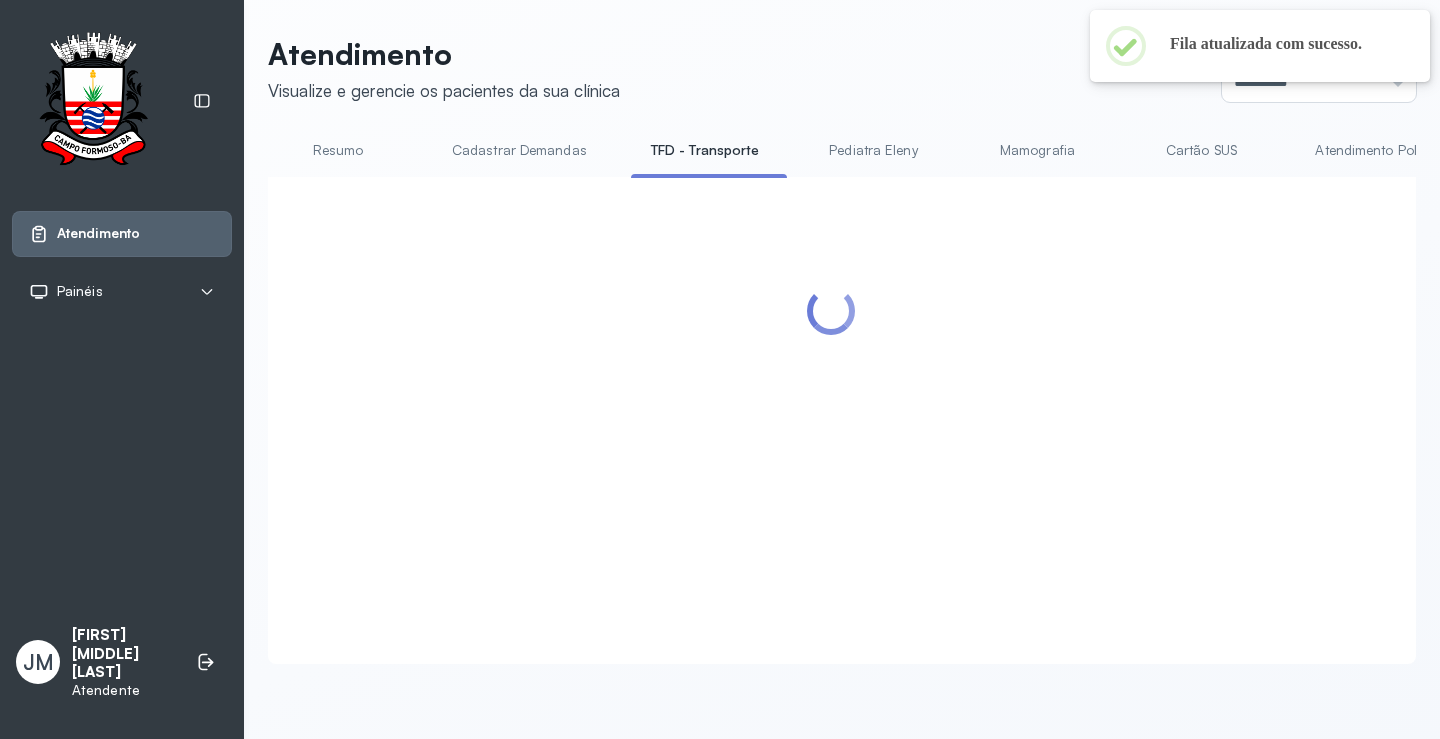 scroll, scrollTop: 201, scrollLeft: 0, axis: vertical 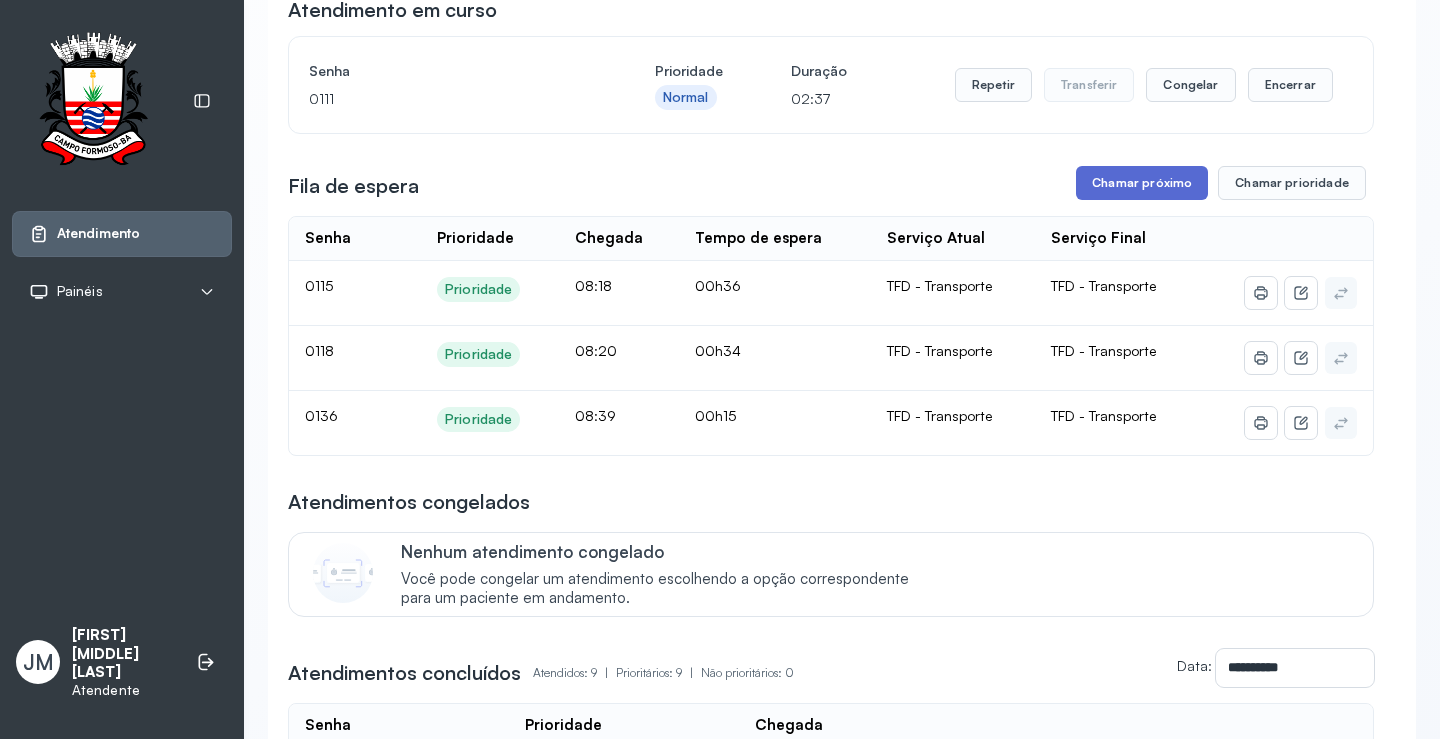 click on "Chamar próximo" at bounding box center (1142, 183) 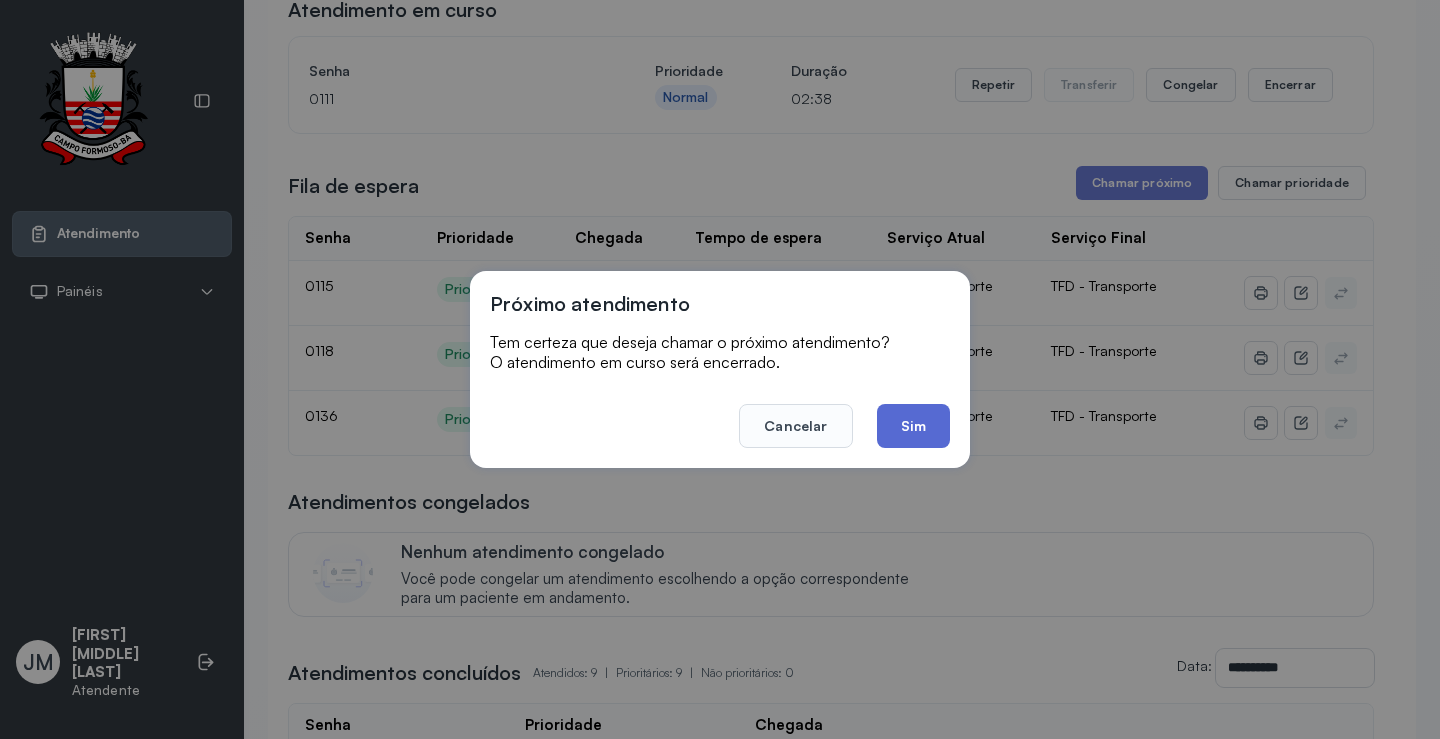 click on "Sim" 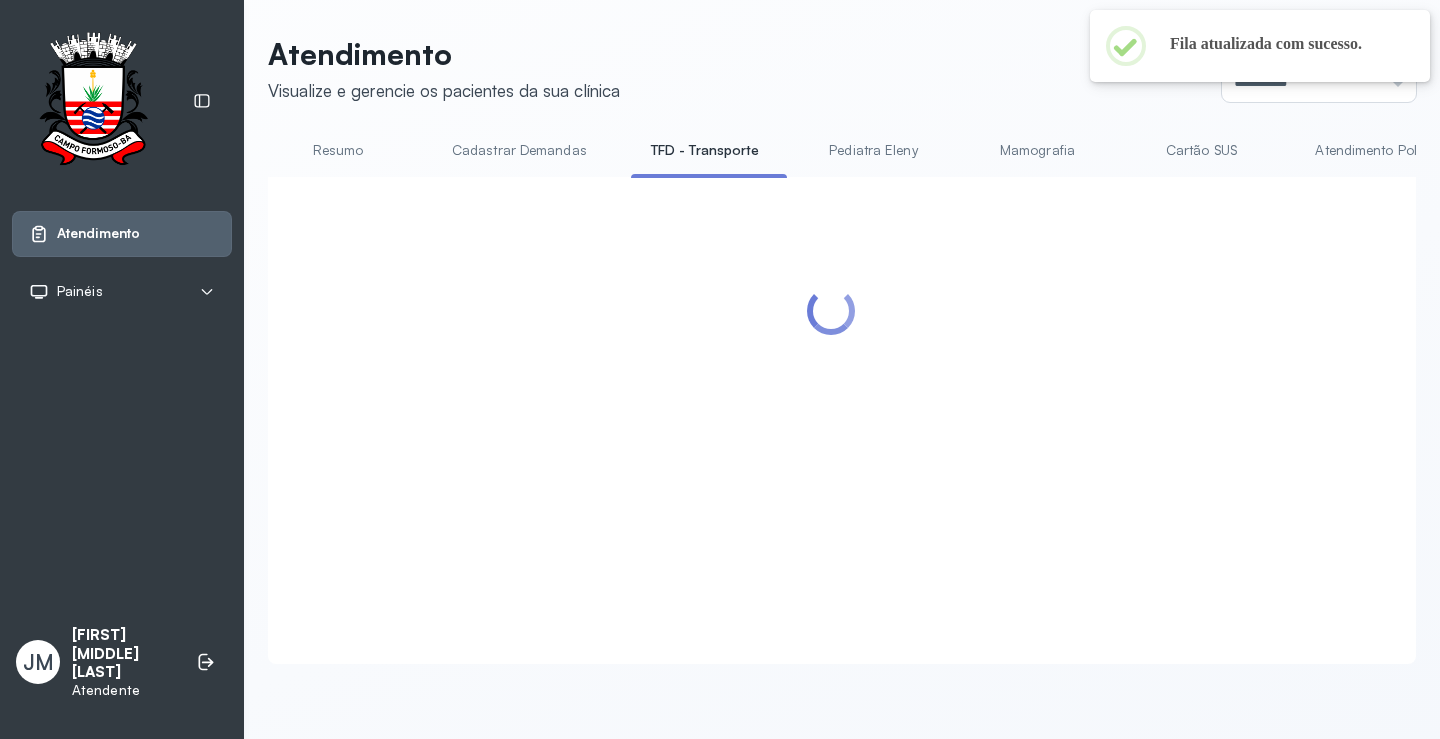 scroll, scrollTop: 201, scrollLeft: 0, axis: vertical 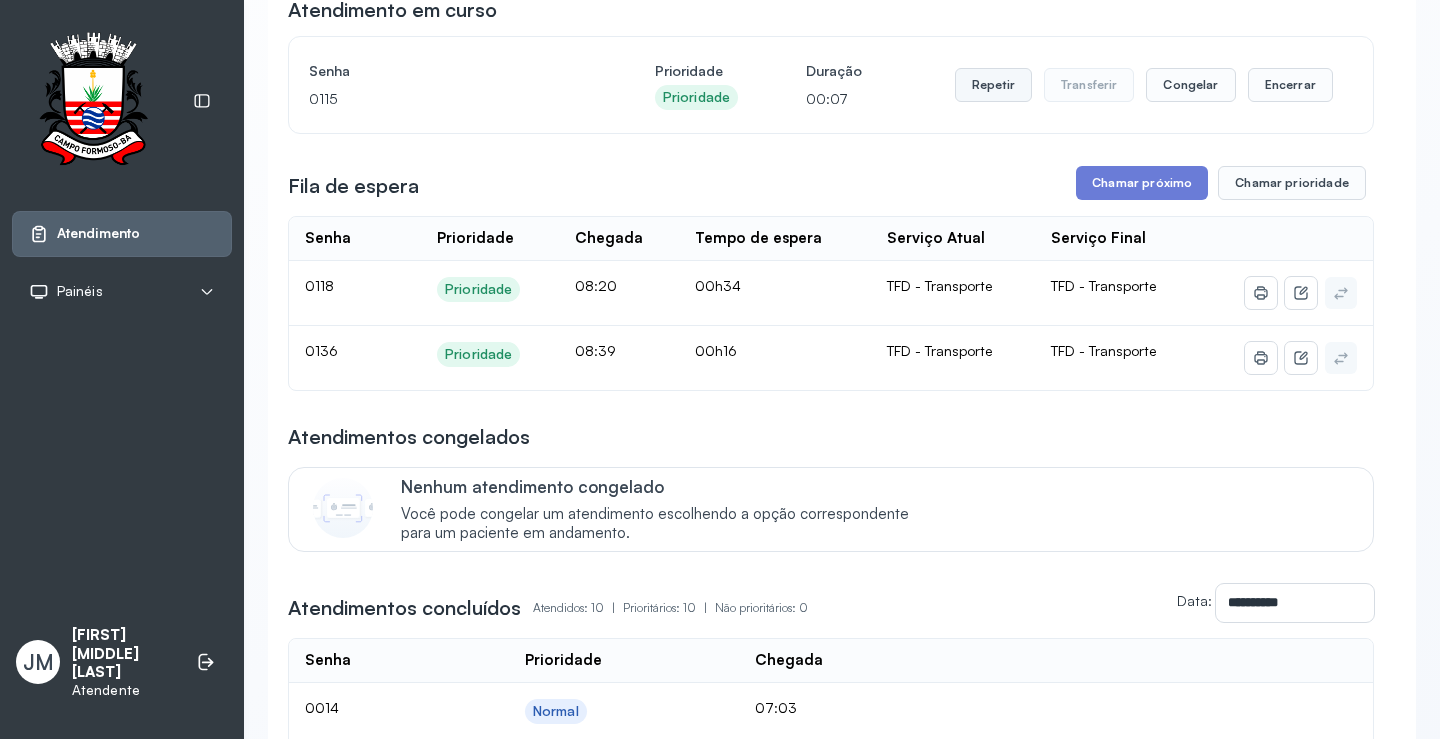 click on "Repetir" at bounding box center (993, 85) 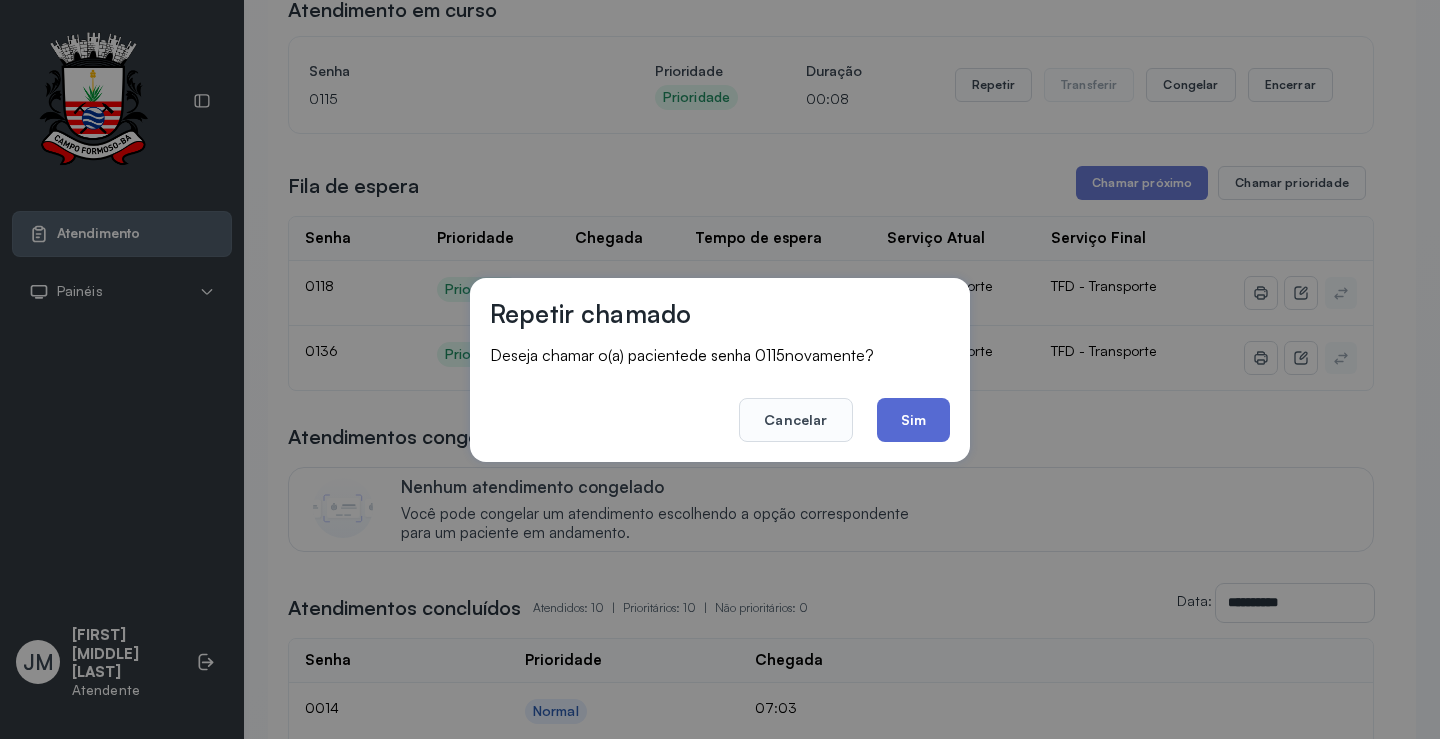drag, startPoint x: 906, startPoint y: 405, endPoint x: 931, endPoint y: 400, distance: 25.495098 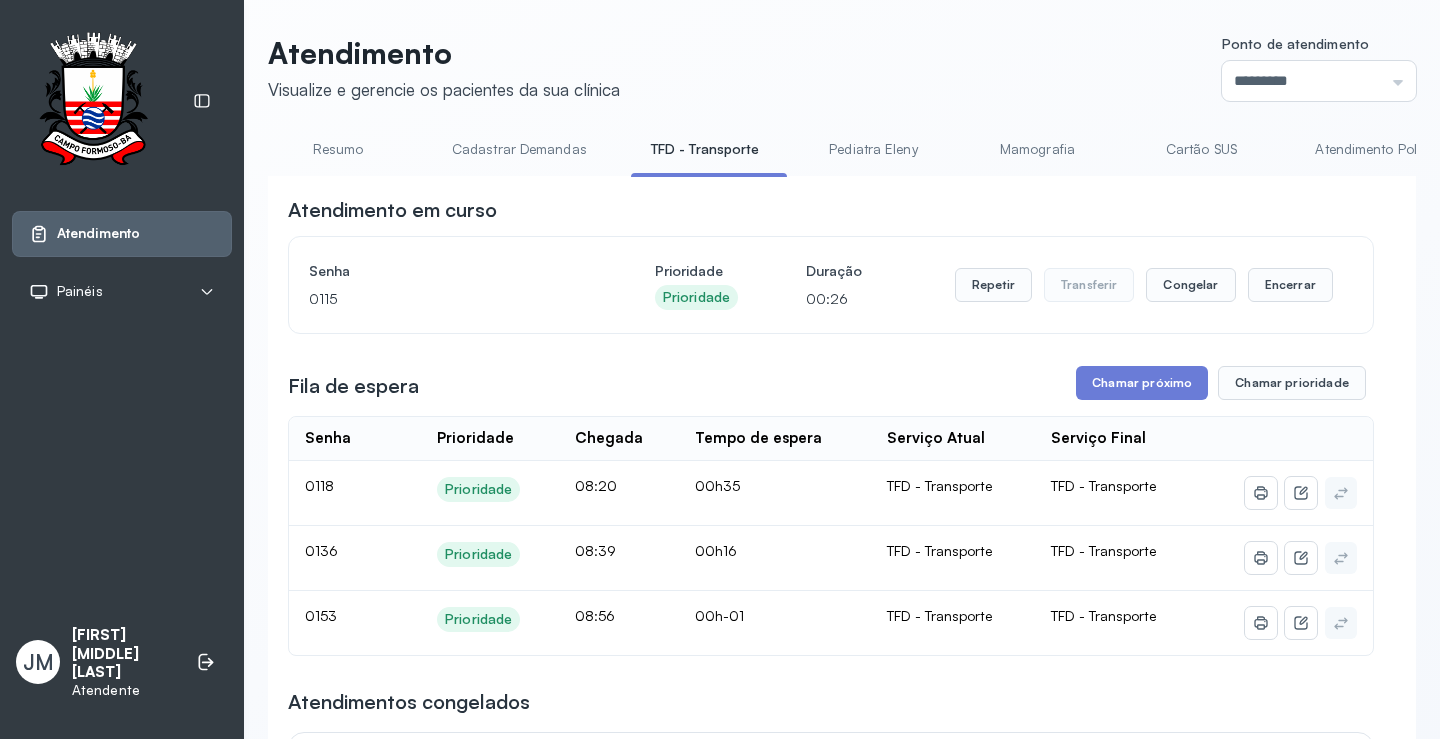 scroll, scrollTop: 201, scrollLeft: 0, axis: vertical 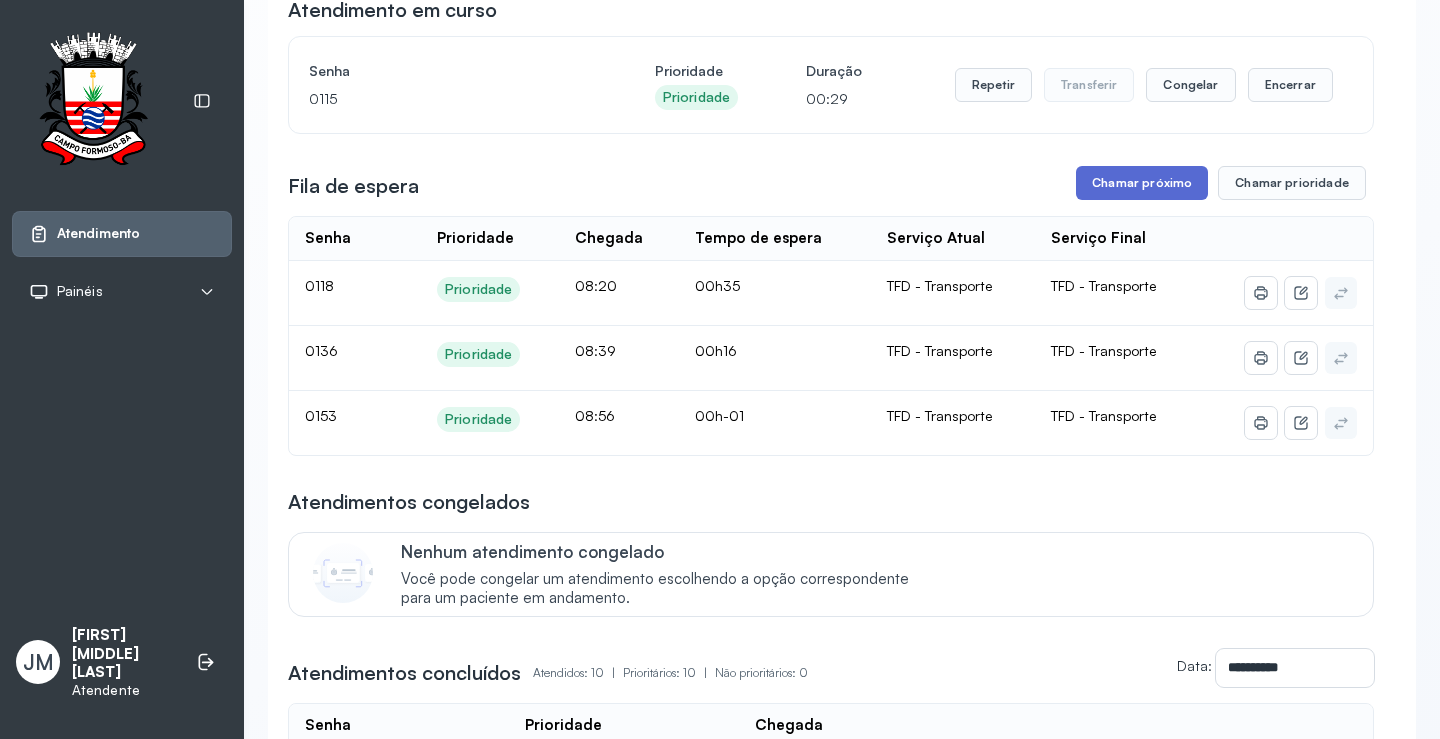 click on "Chamar próximo" at bounding box center (1142, 183) 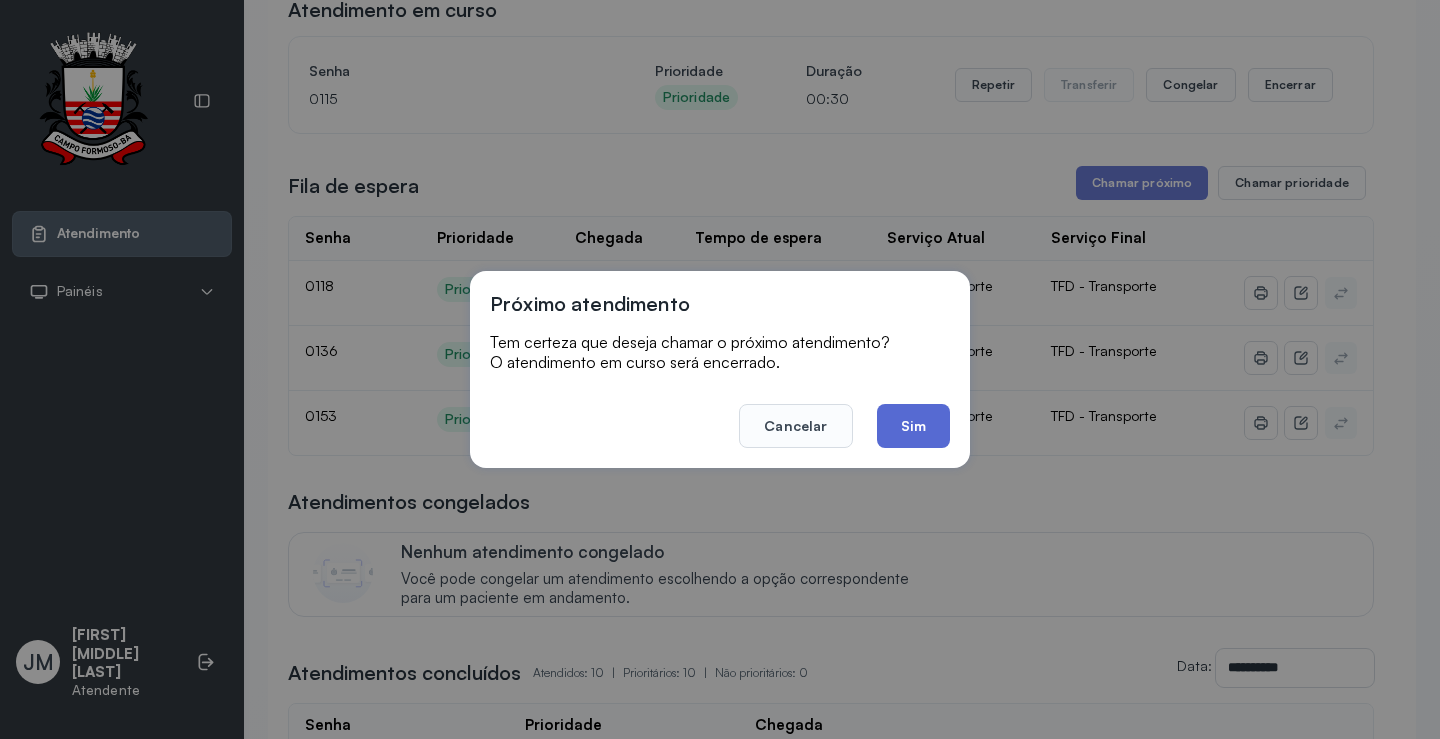 click on "Sim" 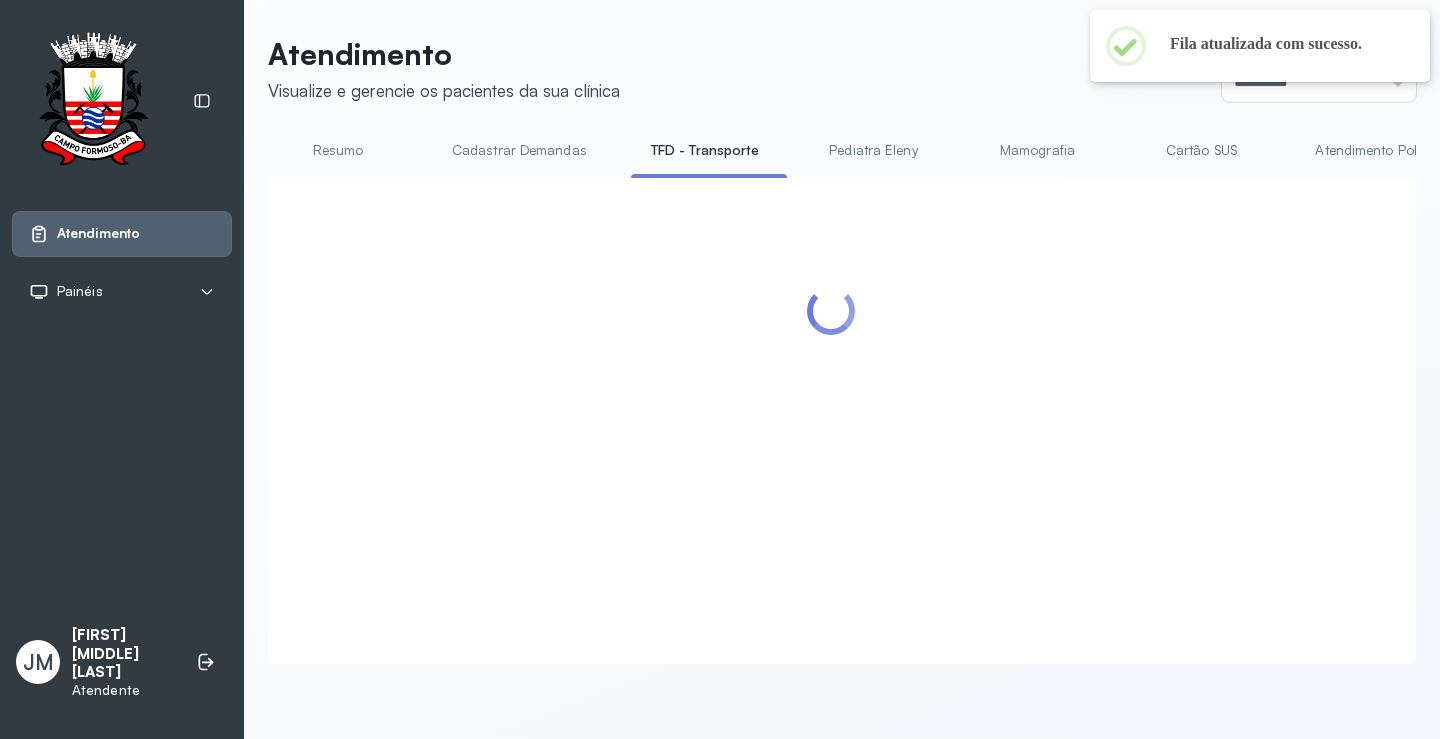 scroll, scrollTop: 201, scrollLeft: 0, axis: vertical 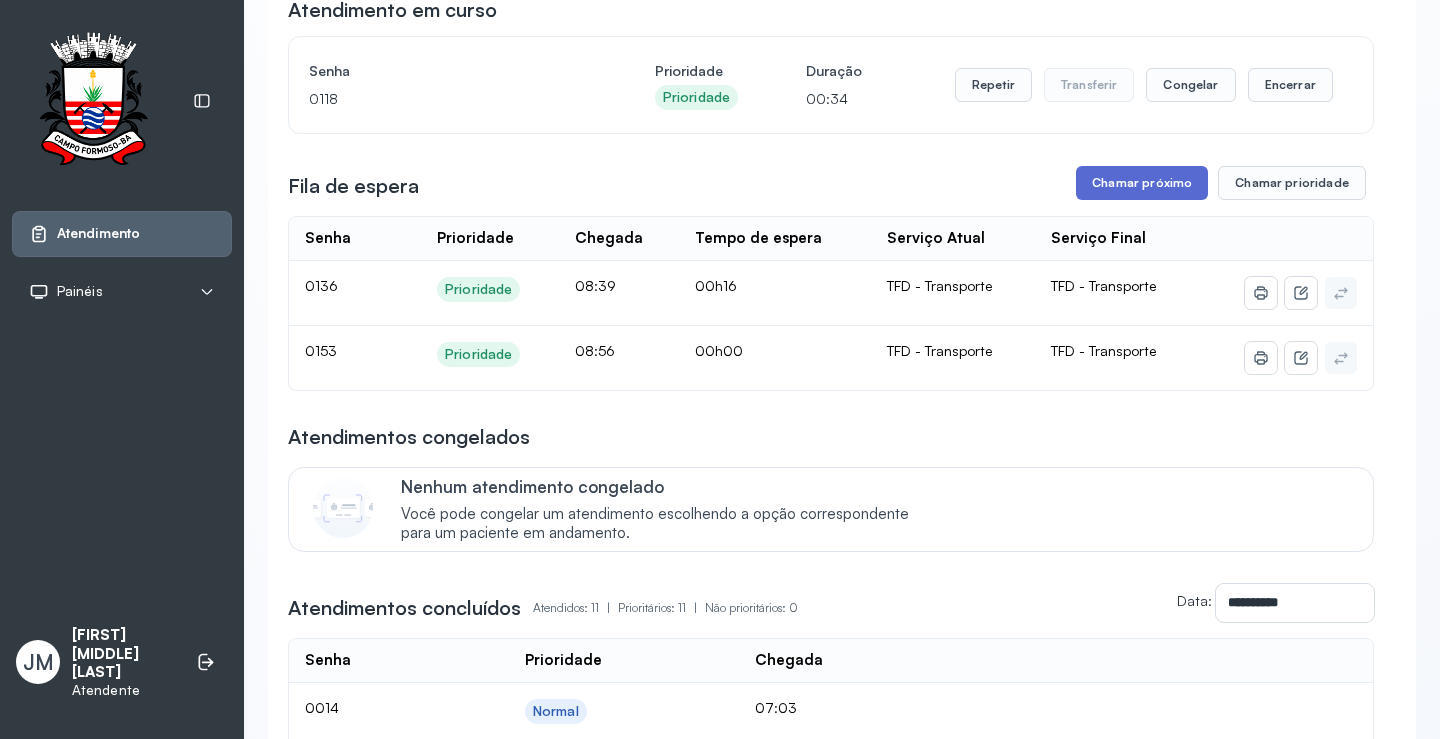 click on "Chamar próximo" at bounding box center [1142, 183] 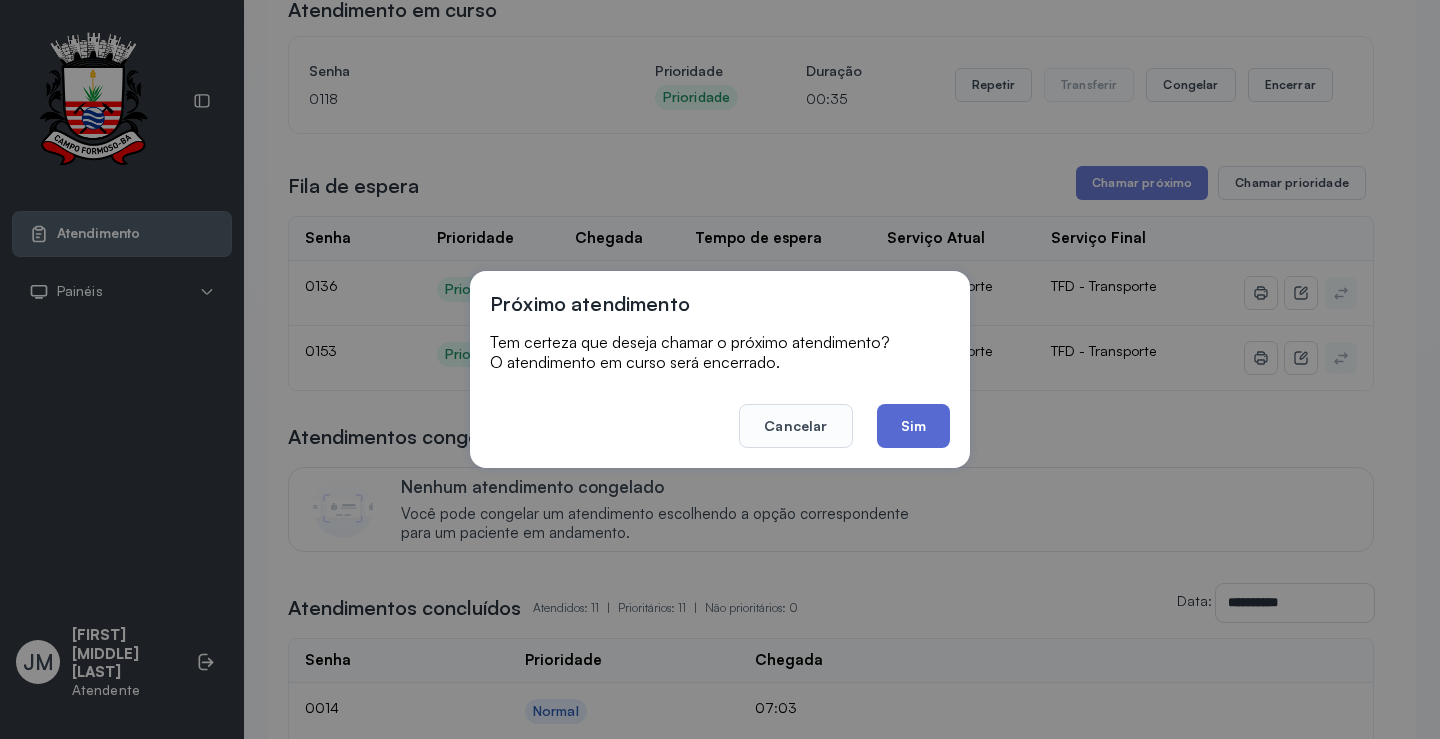click on "Sim" 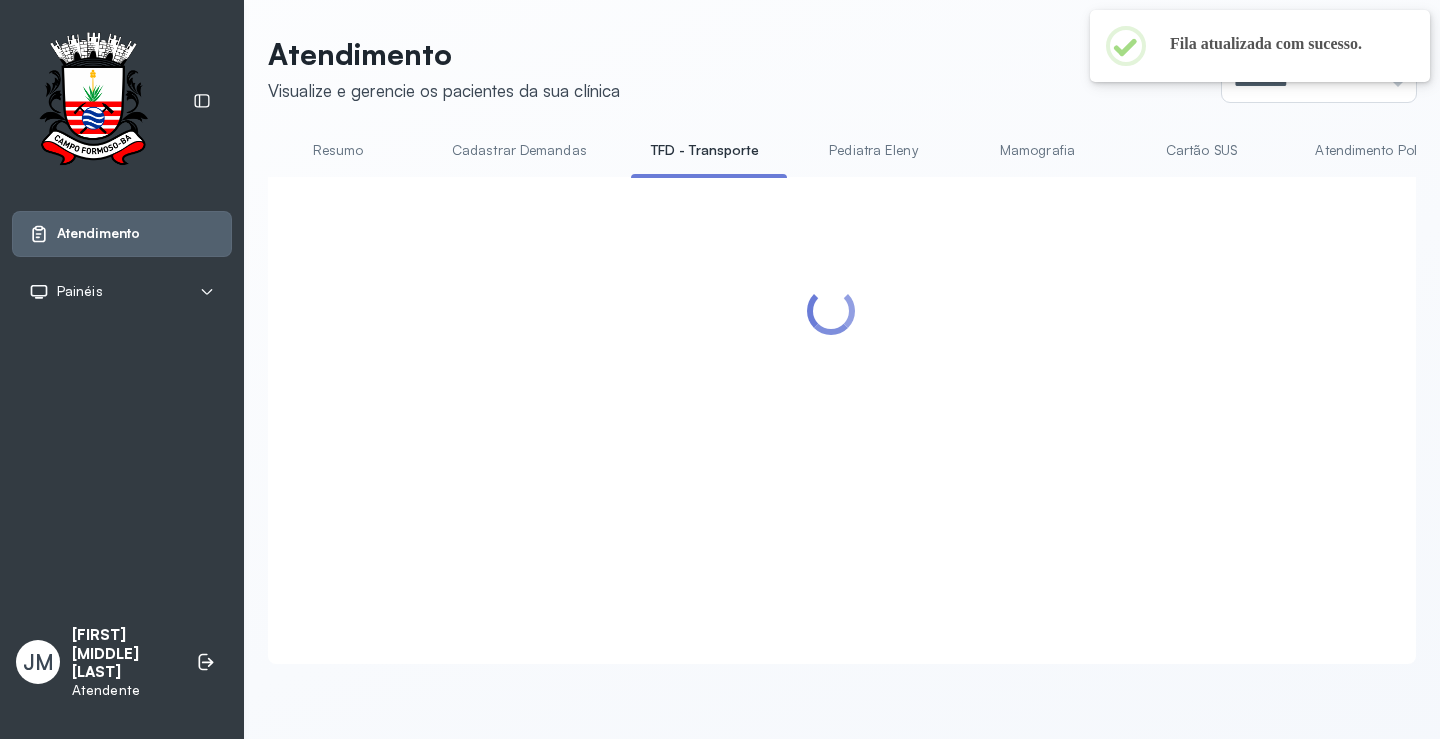 scroll, scrollTop: 201, scrollLeft: 0, axis: vertical 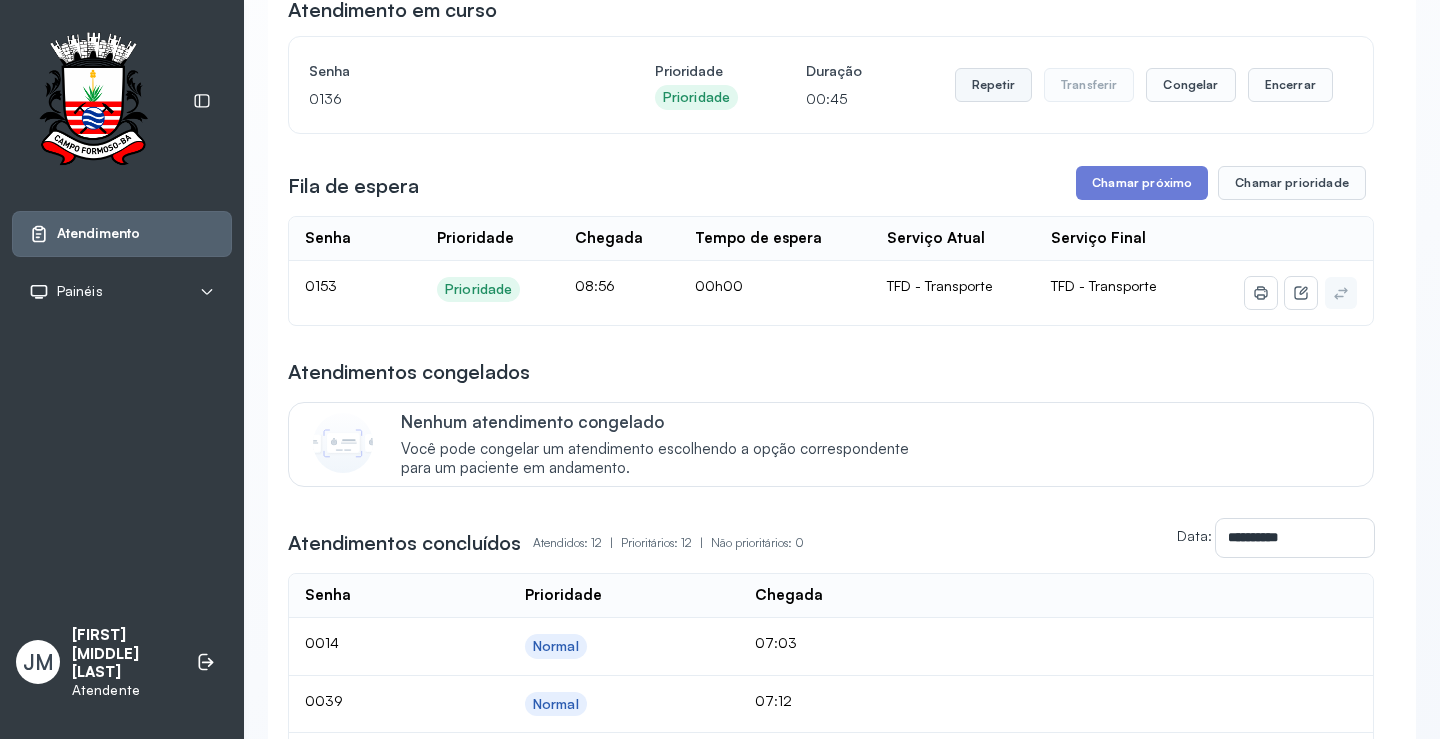 click on "Repetir" at bounding box center (993, 85) 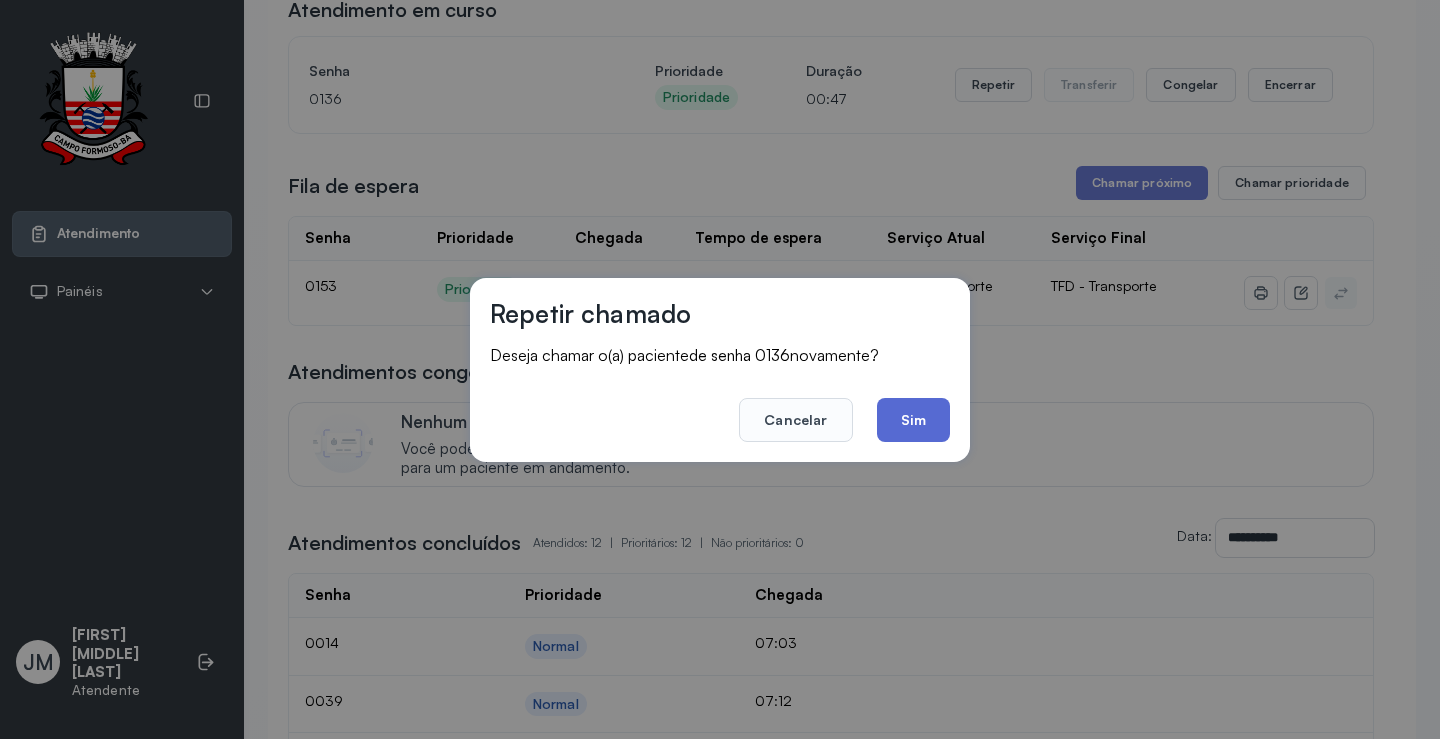 click on "Sim" 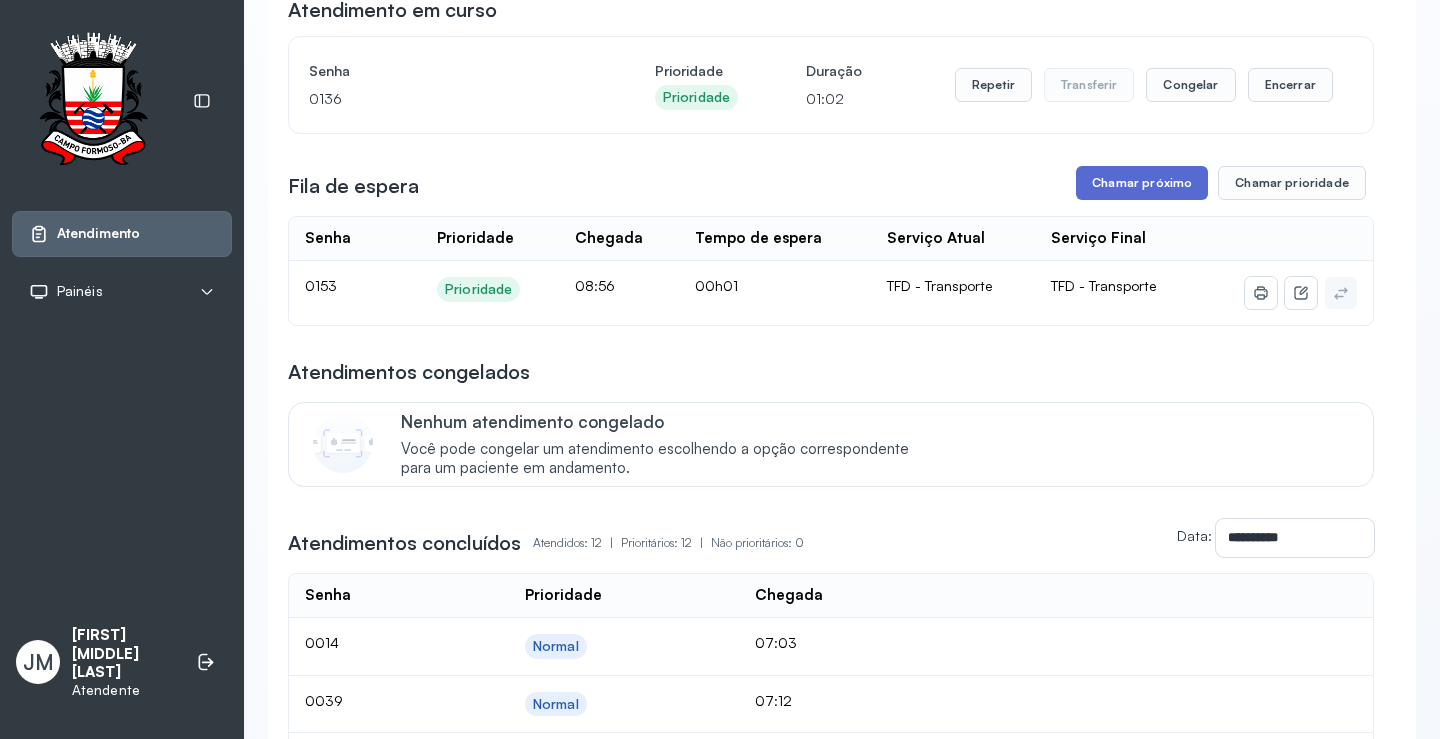 click on "Chamar próximo" at bounding box center [1142, 183] 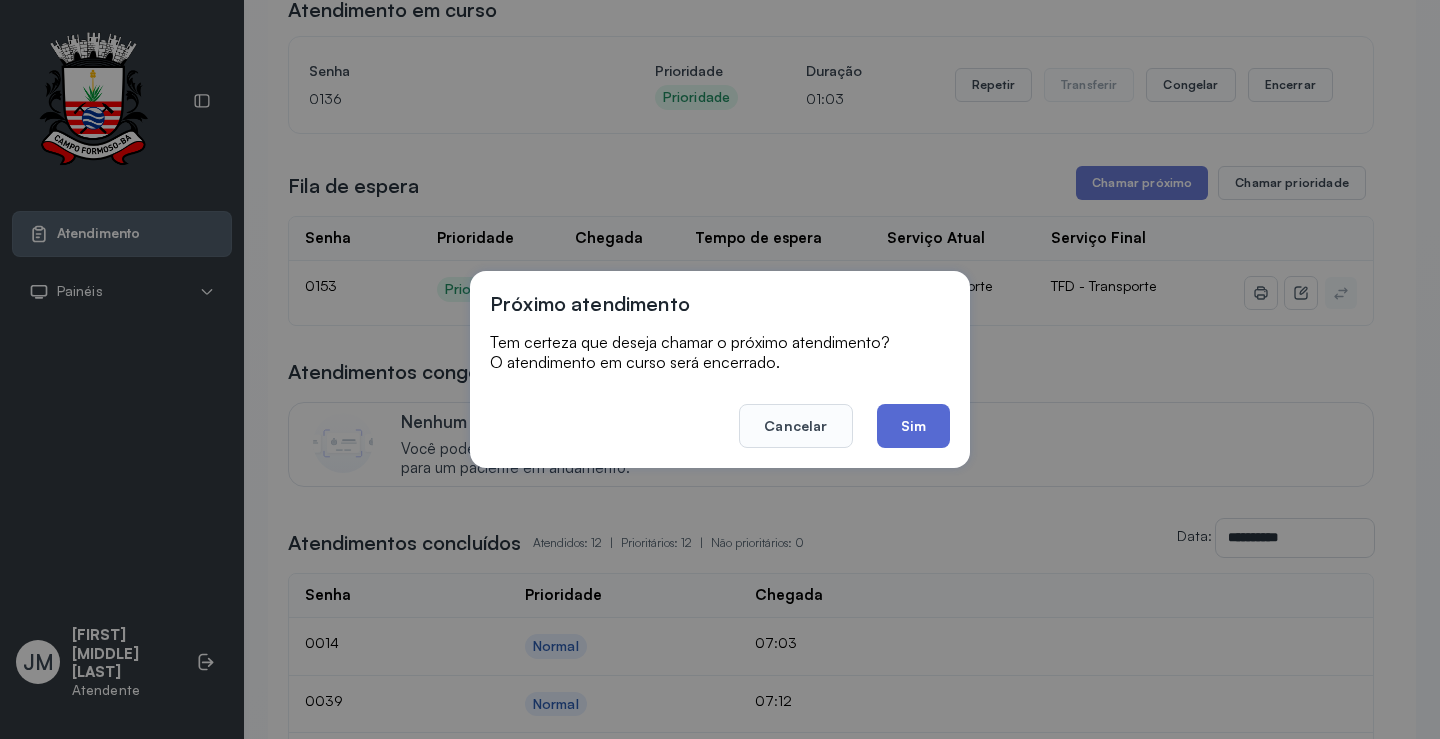 click on "Sim" 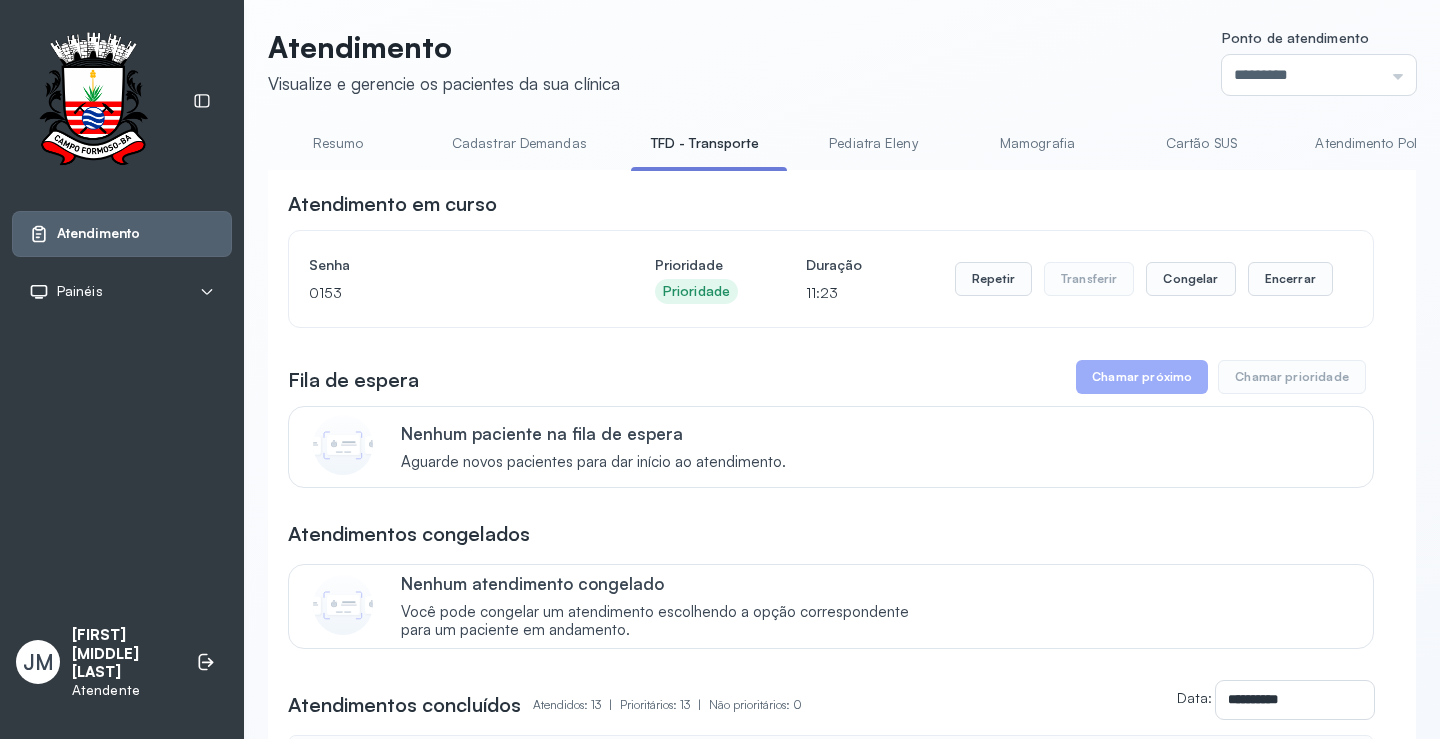 scroll, scrollTop: 0, scrollLeft: 0, axis: both 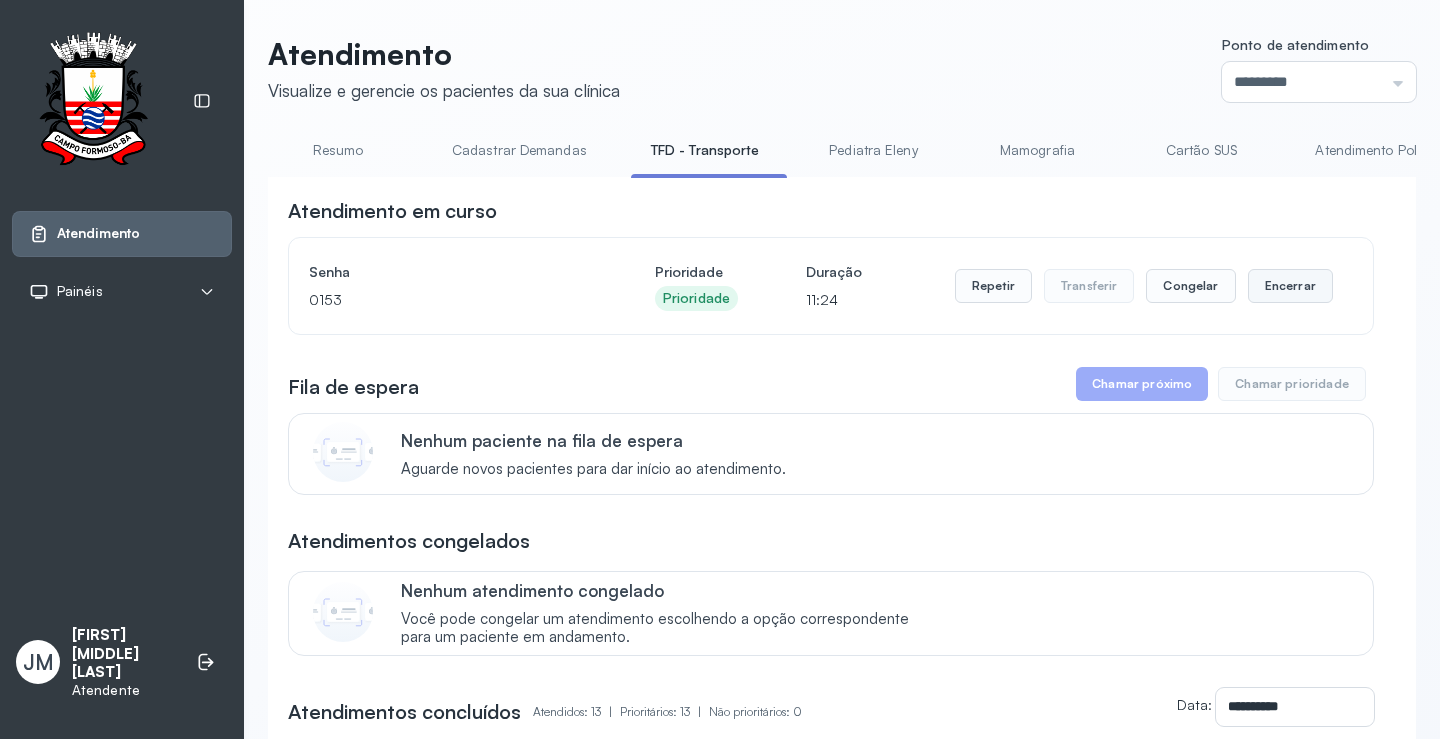 click on "Encerrar" at bounding box center [1290, 286] 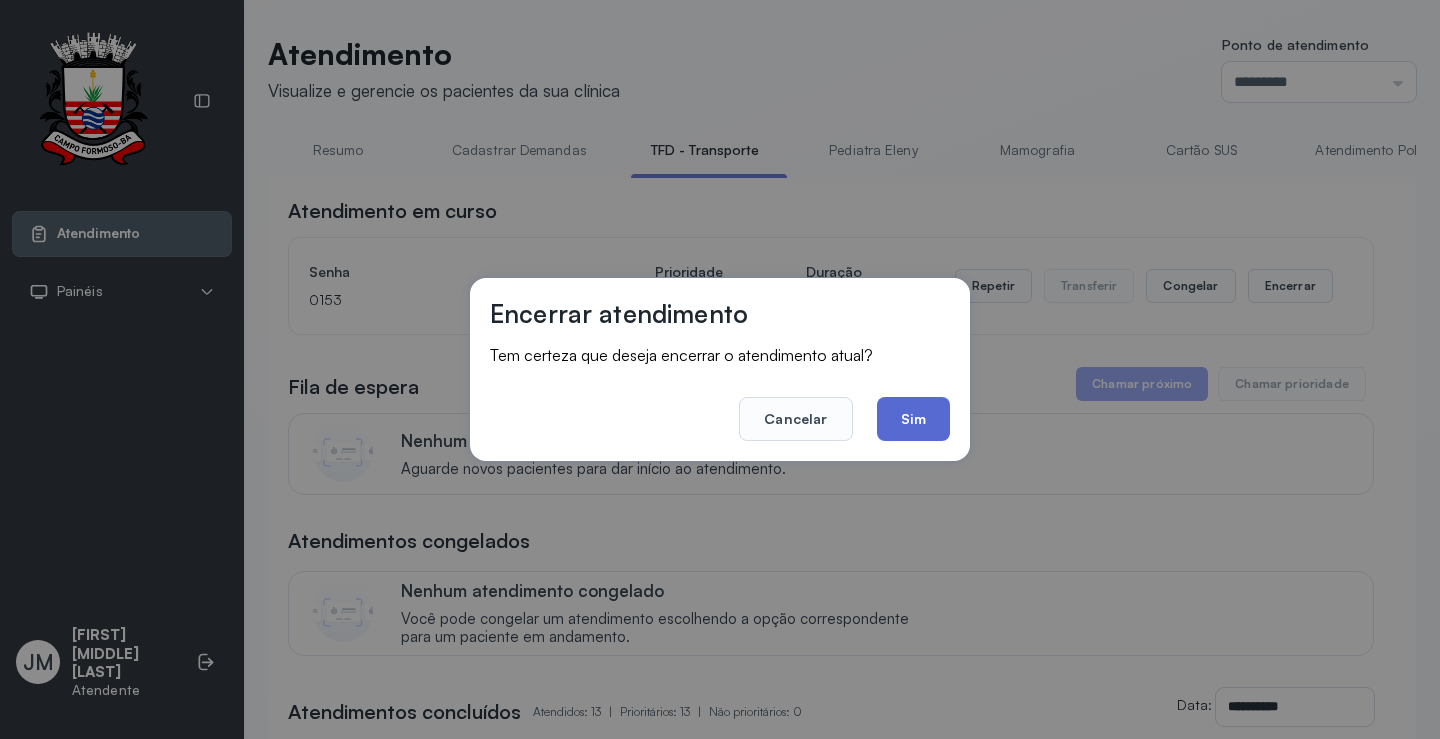 click on "Sim" 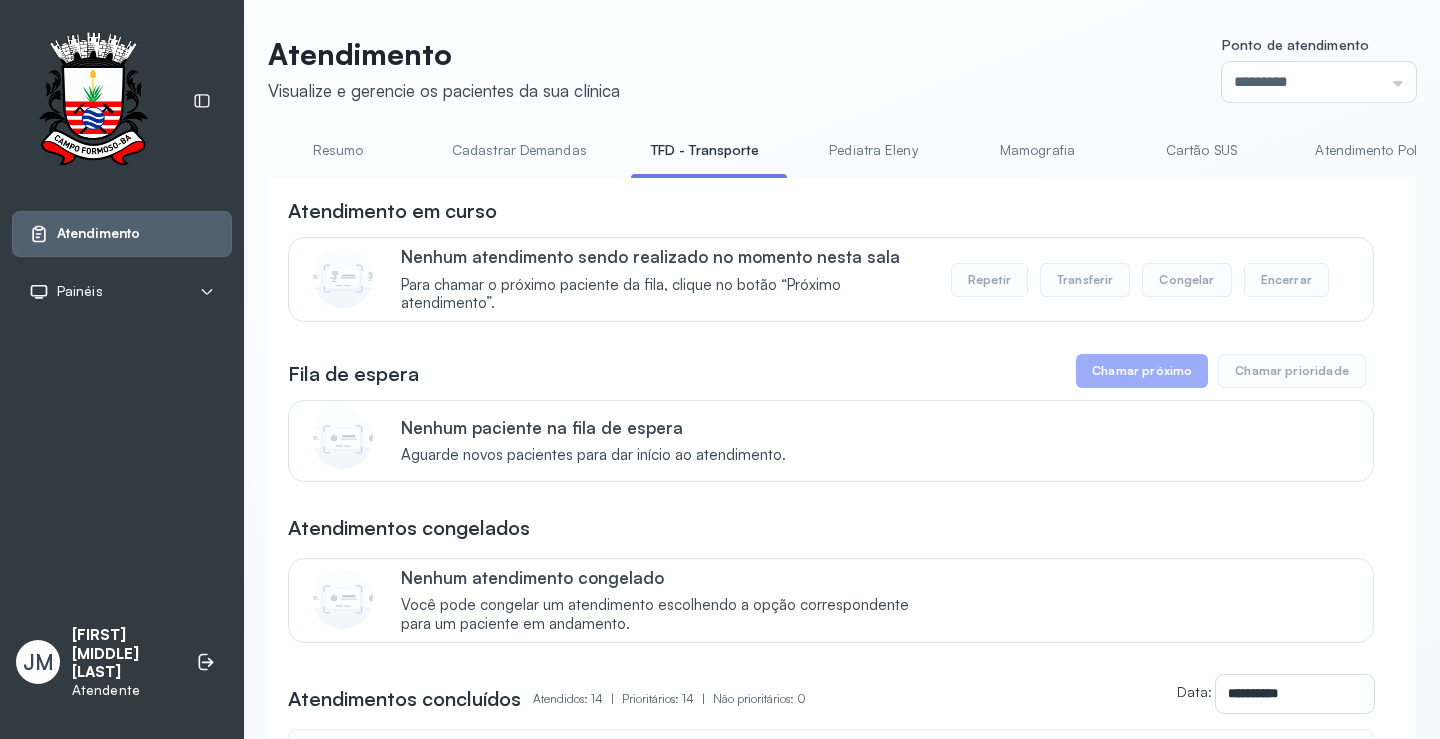 click on "Resumo" at bounding box center (338, 150) 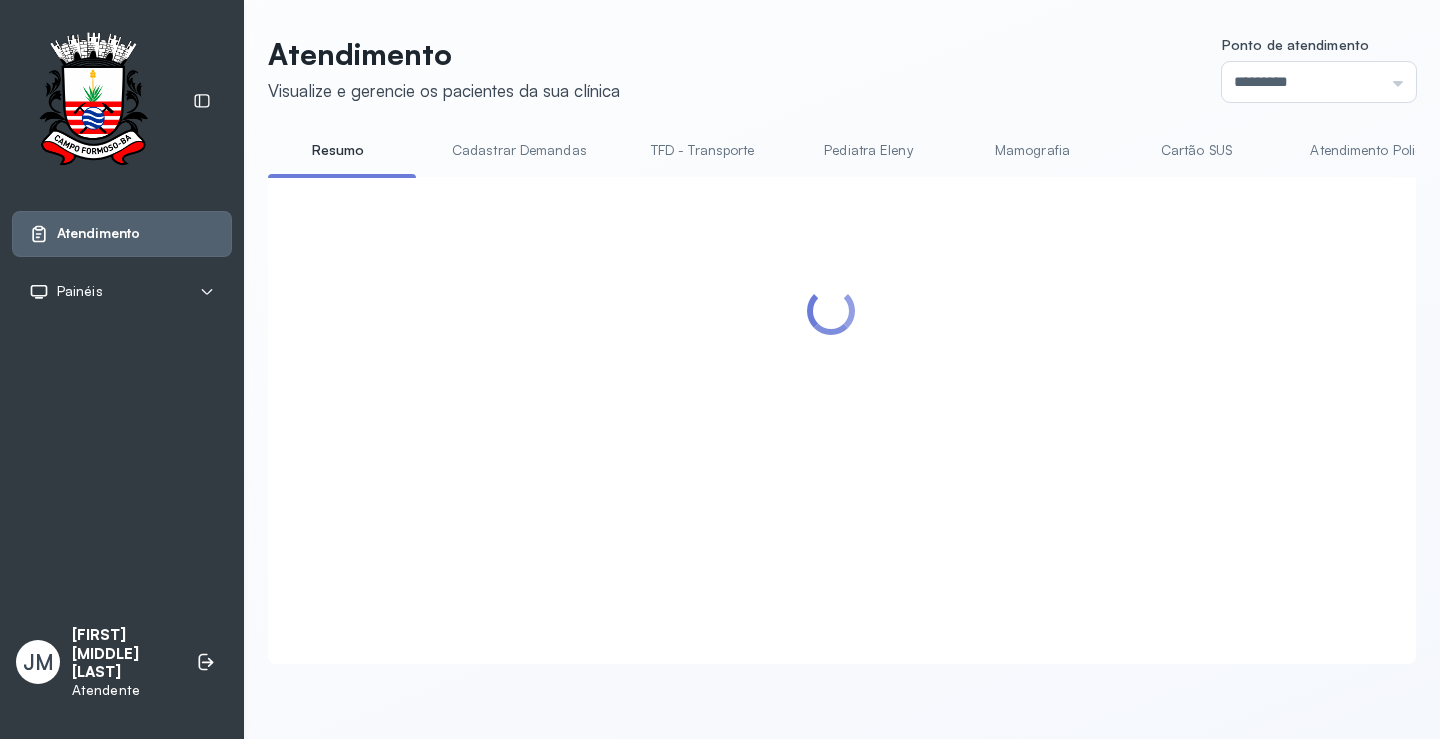 click on "Resumo" at bounding box center (338, 150) 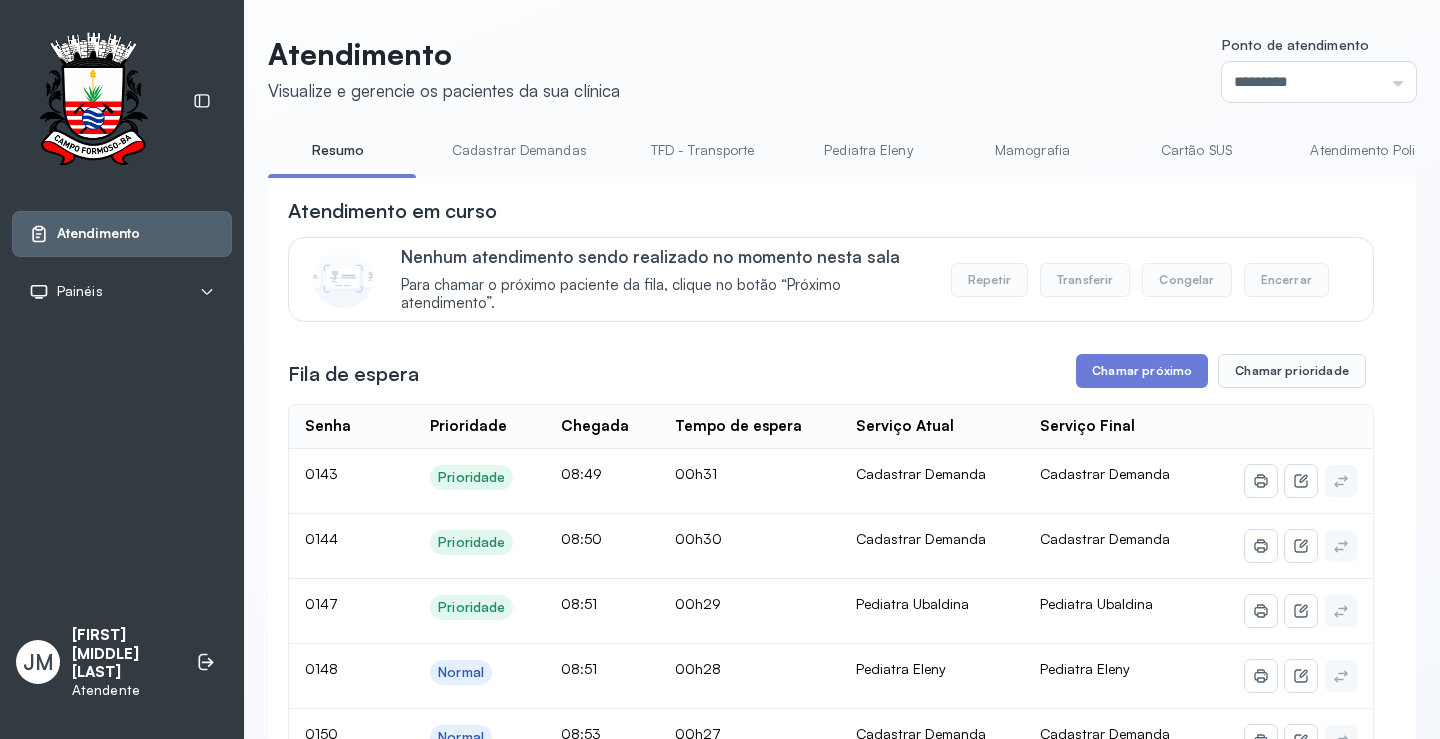 click on "TFD - Transporte" at bounding box center (703, 150) 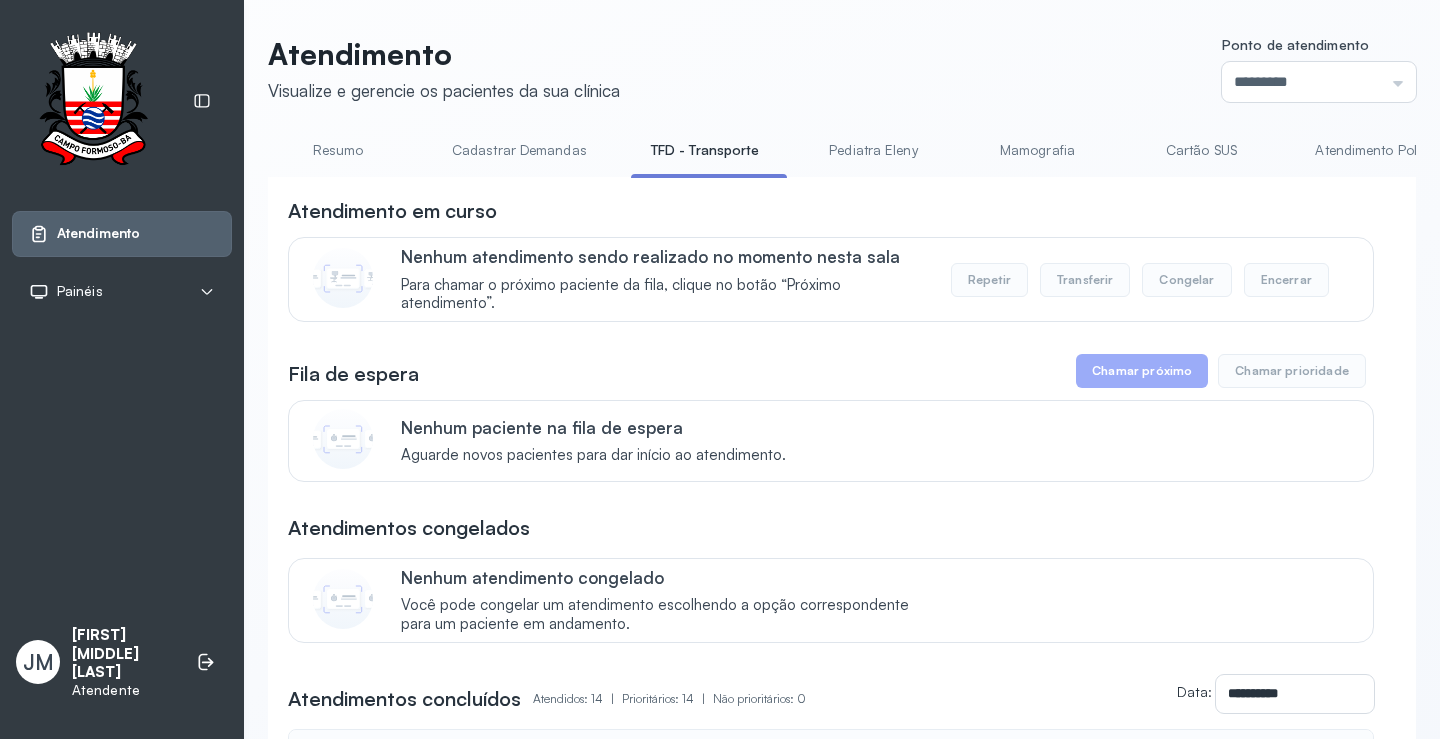 click on "Resumo" at bounding box center [338, 150] 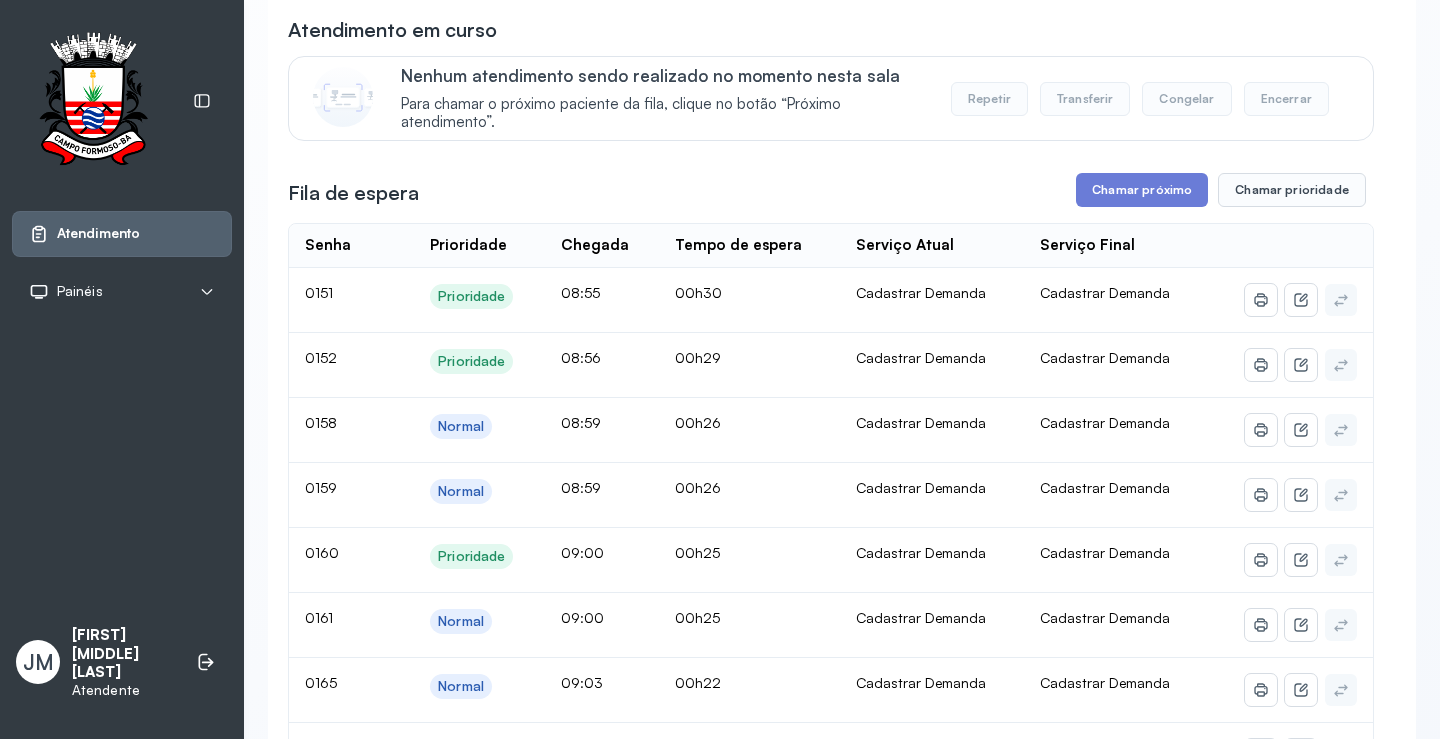 scroll, scrollTop: 0, scrollLeft: 0, axis: both 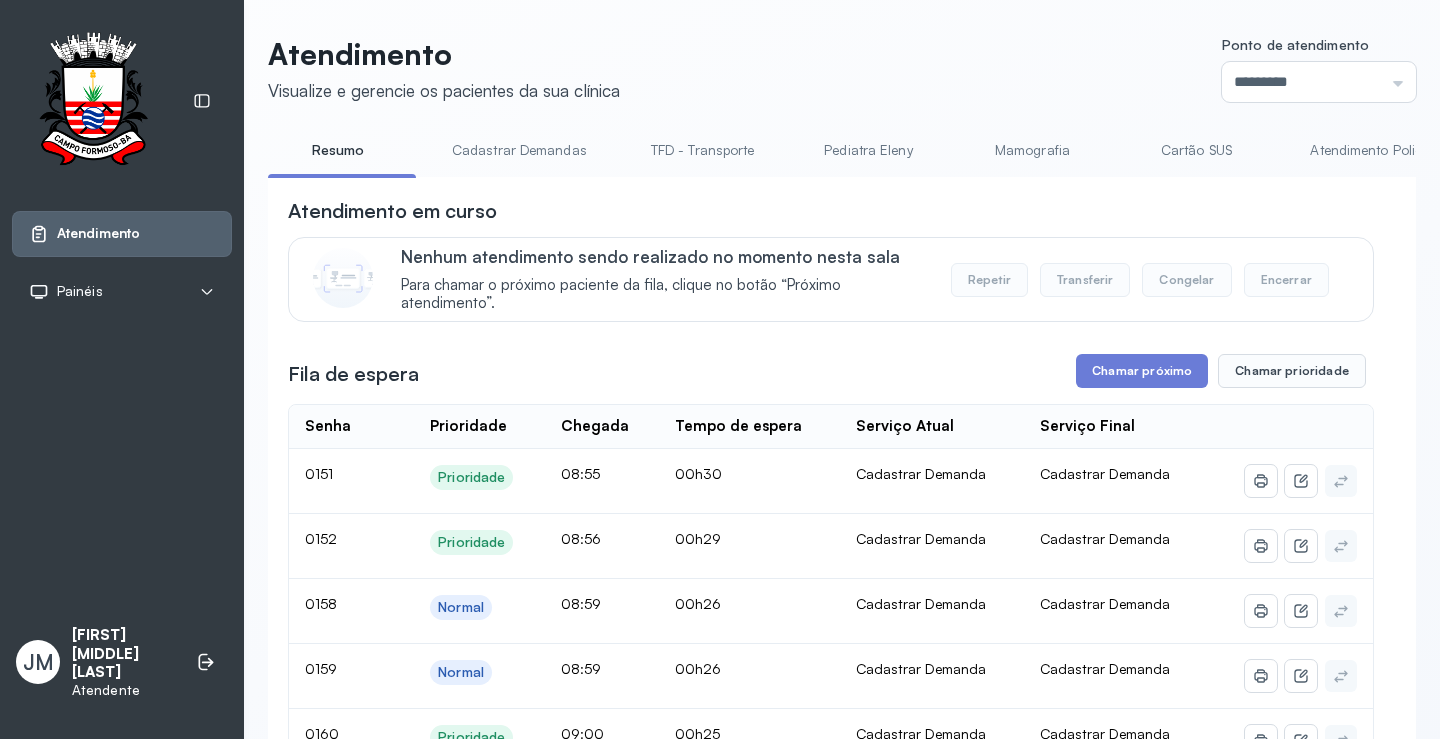 click on "TFD - Transporte" at bounding box center [703, 150] 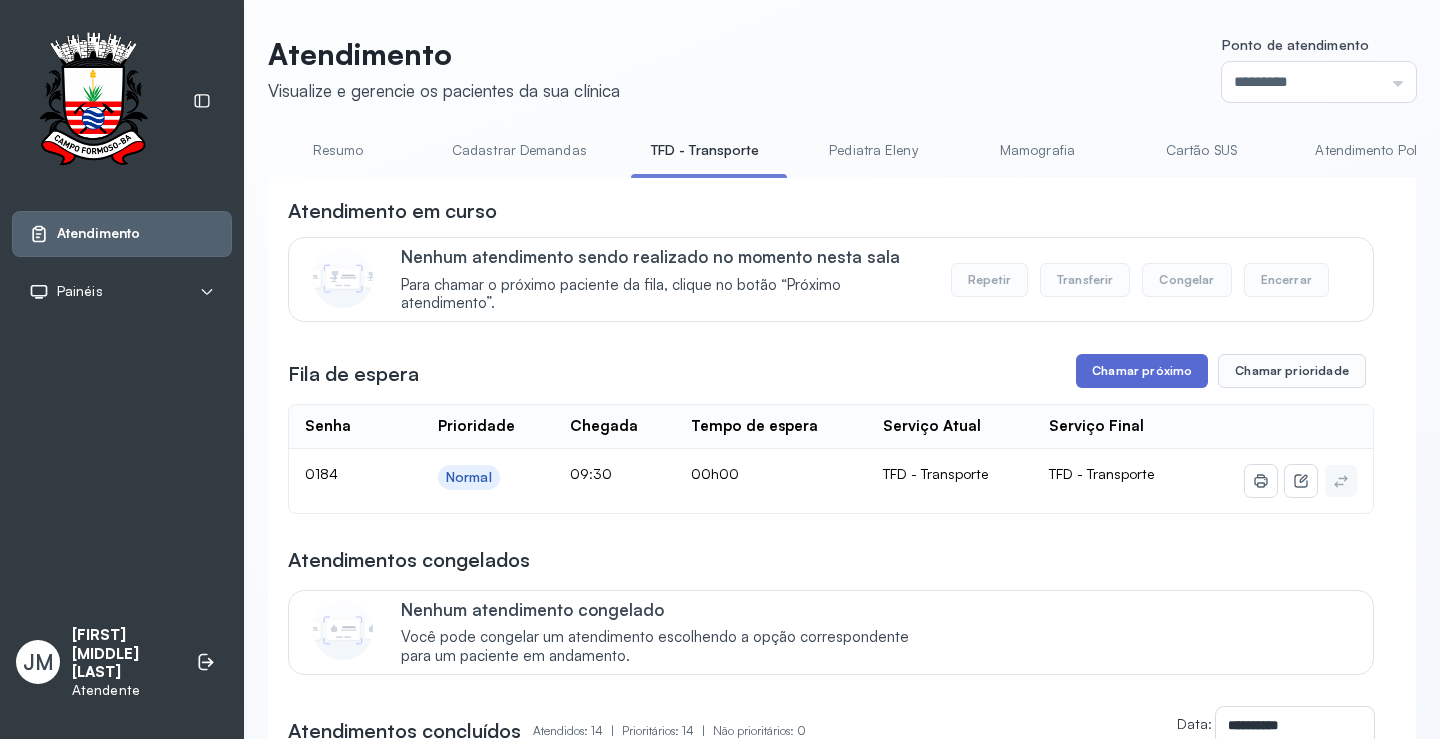 click on "Chamar próximo" at bounding box center [1142, 371] 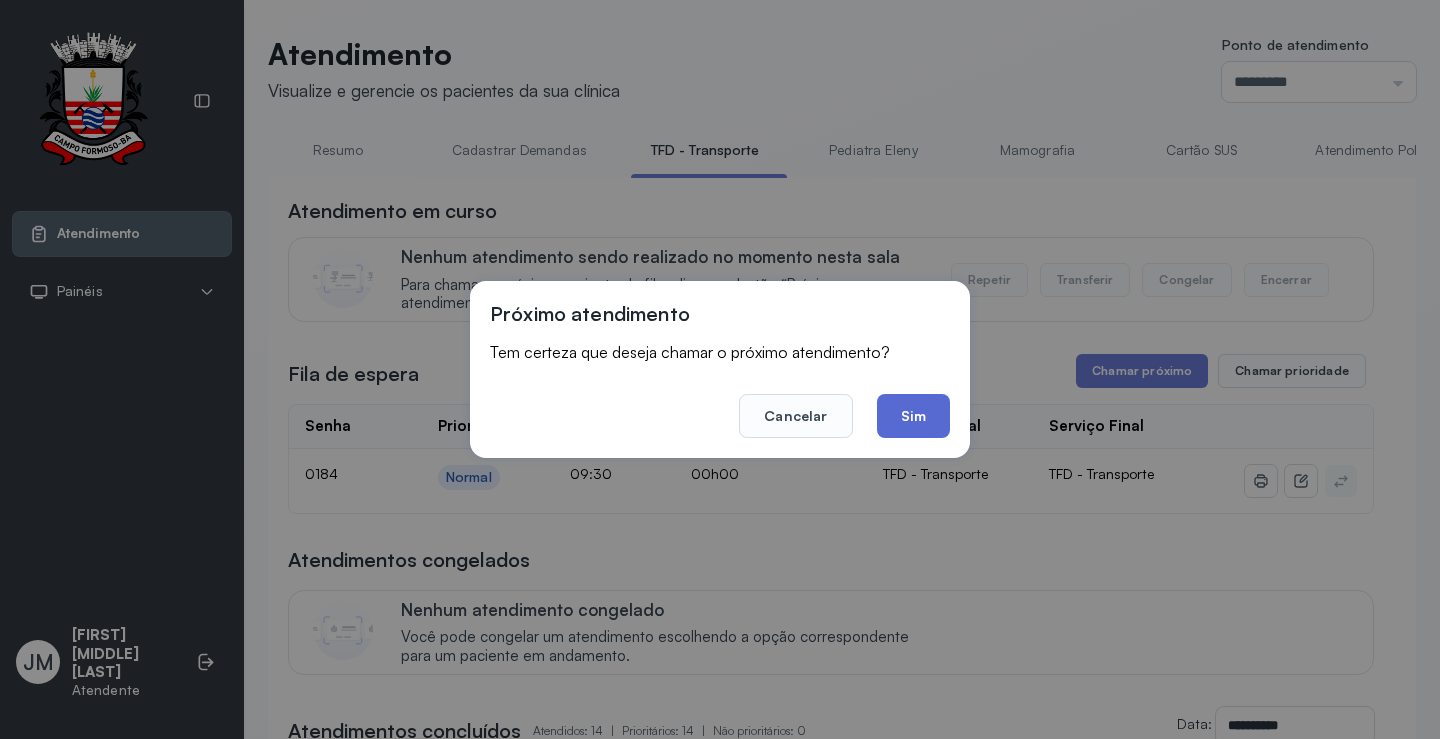 drag, startPoint x: 915, startPoint y: 412, endPoint x: 912, endPoint y: 383, distance: 29.15476 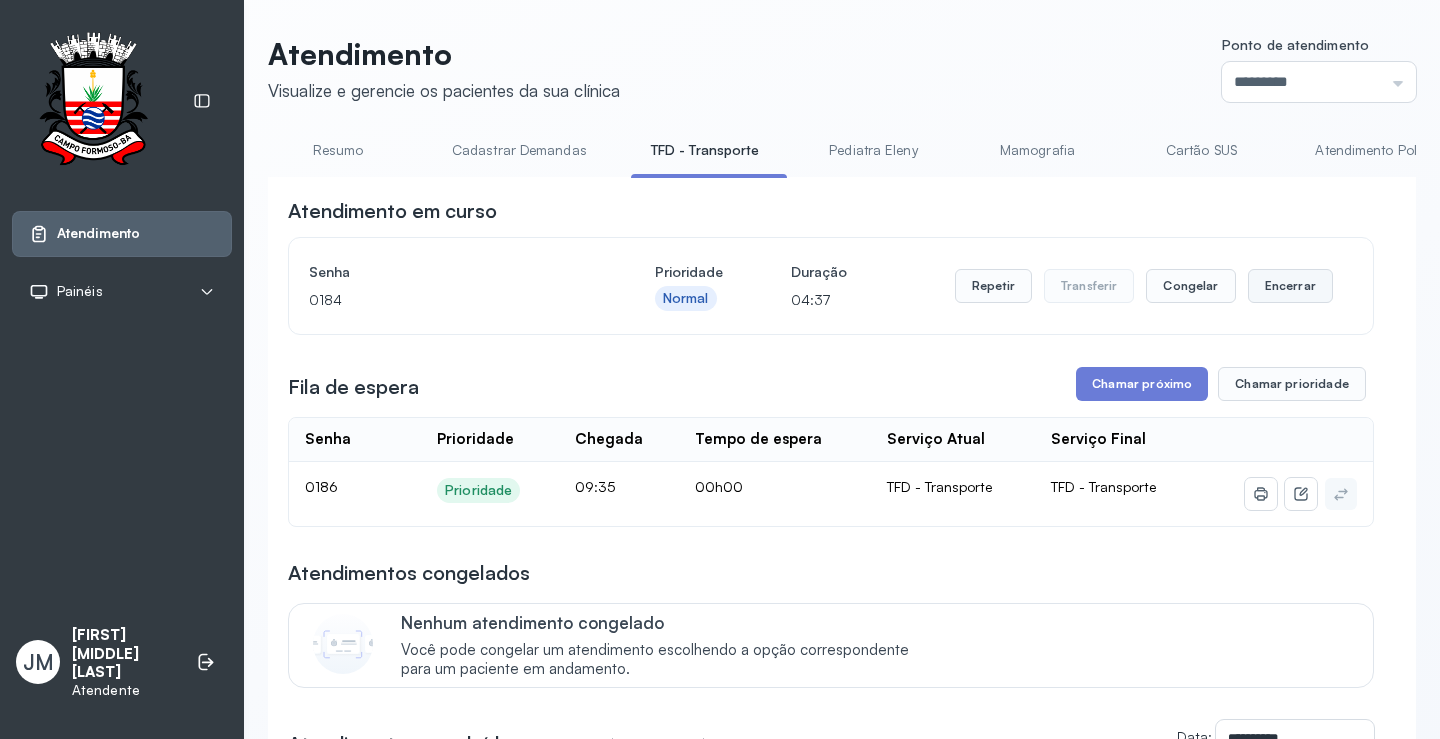 click on "Encerrar" at bounding box center [1290, 286] 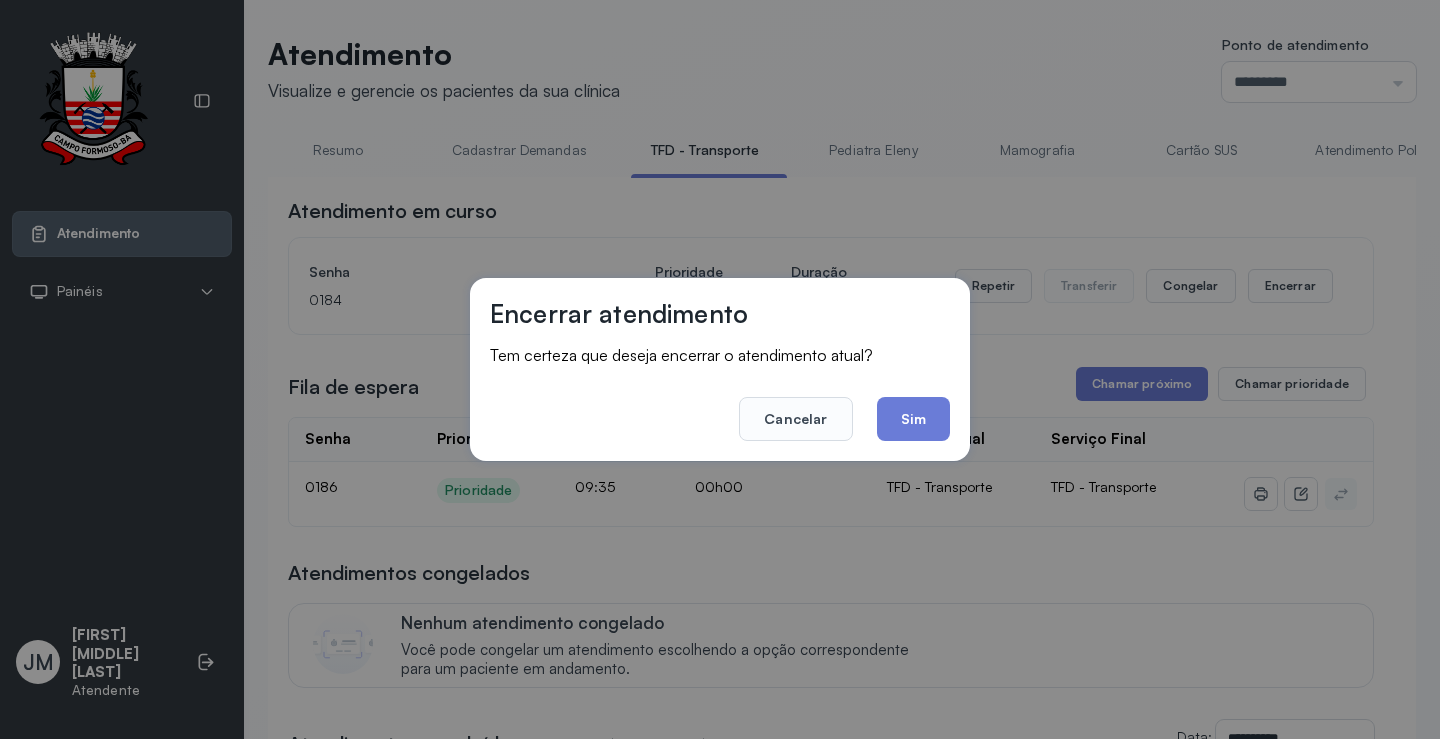 drag, startPoint x: 914, startPoint y: 408, endPoint x: 990, endPoint y: 385, distance: 79.40403 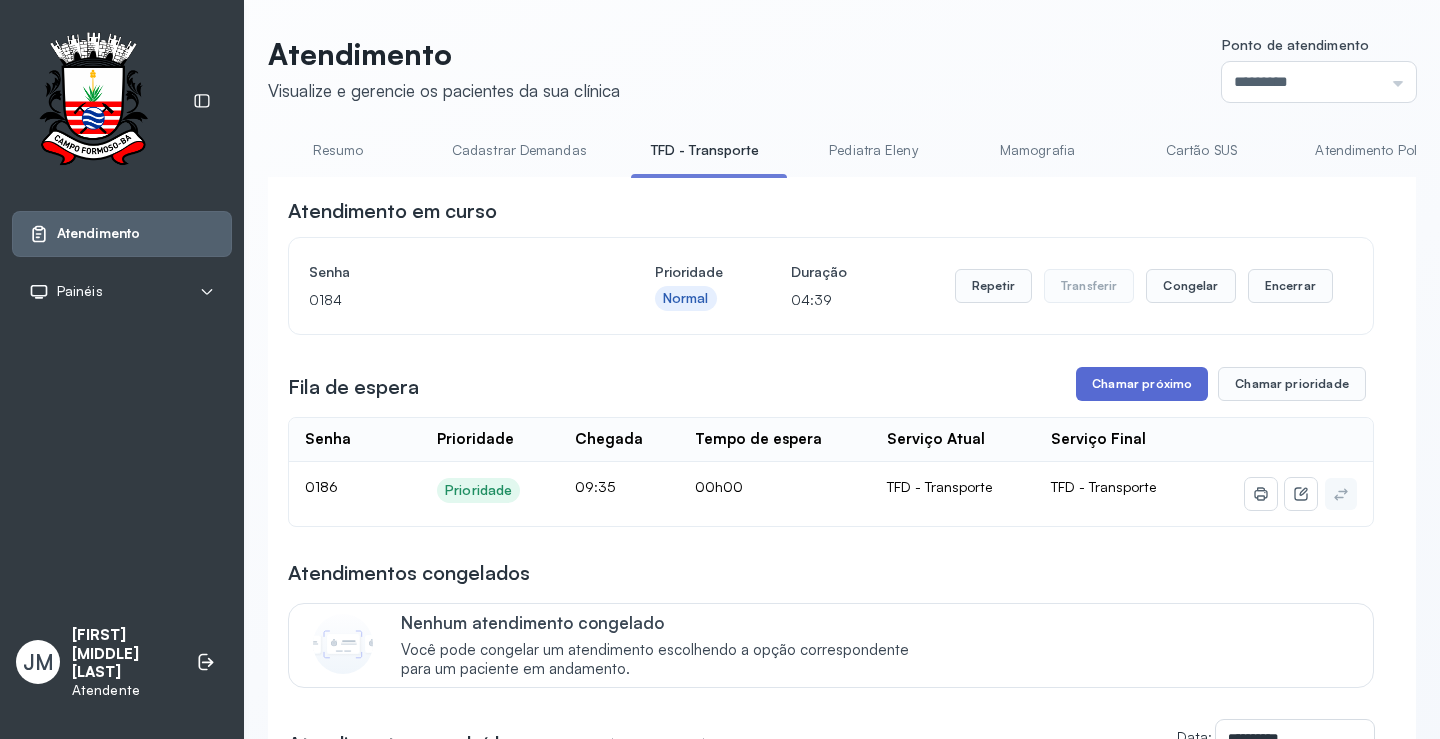 click on "Chamar próximo" at bounding box center [1142, 384] 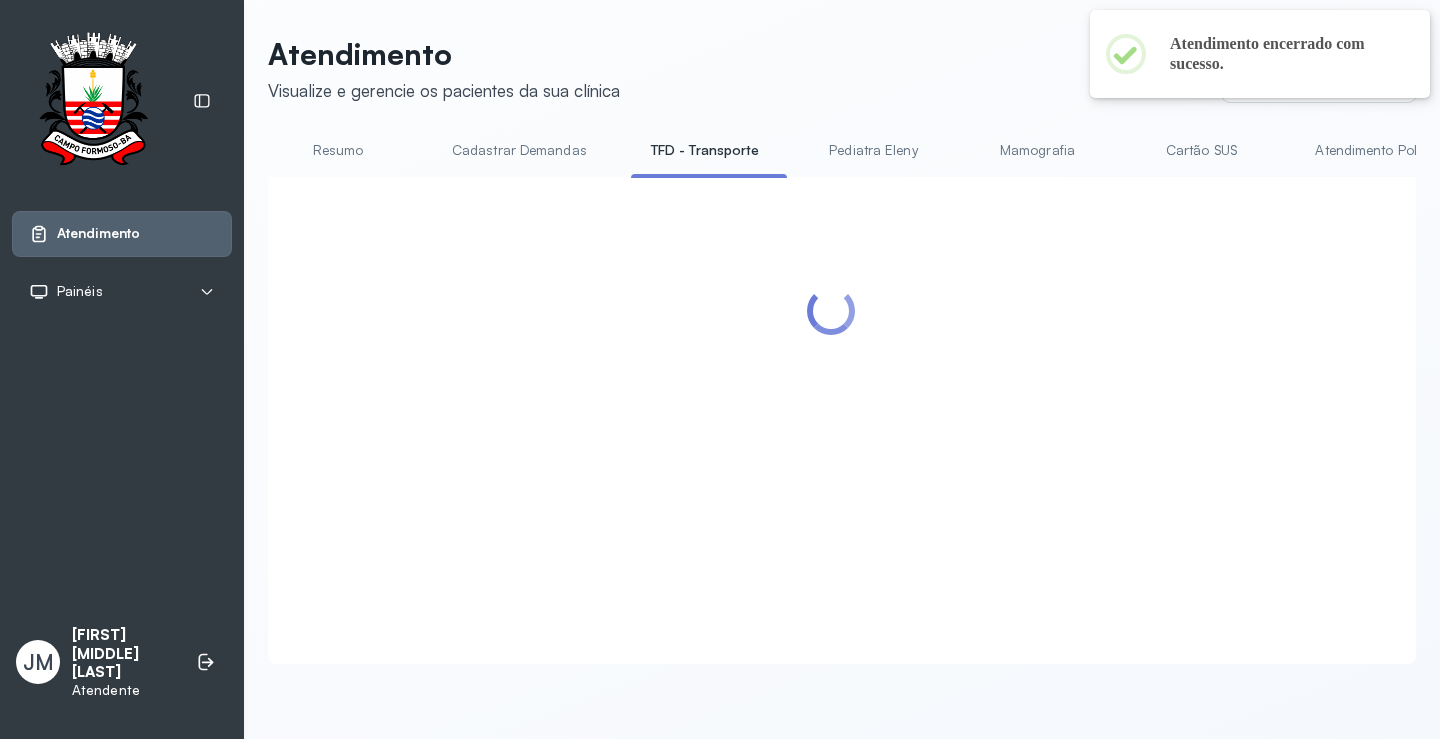 click at bounding box center (831, 396) 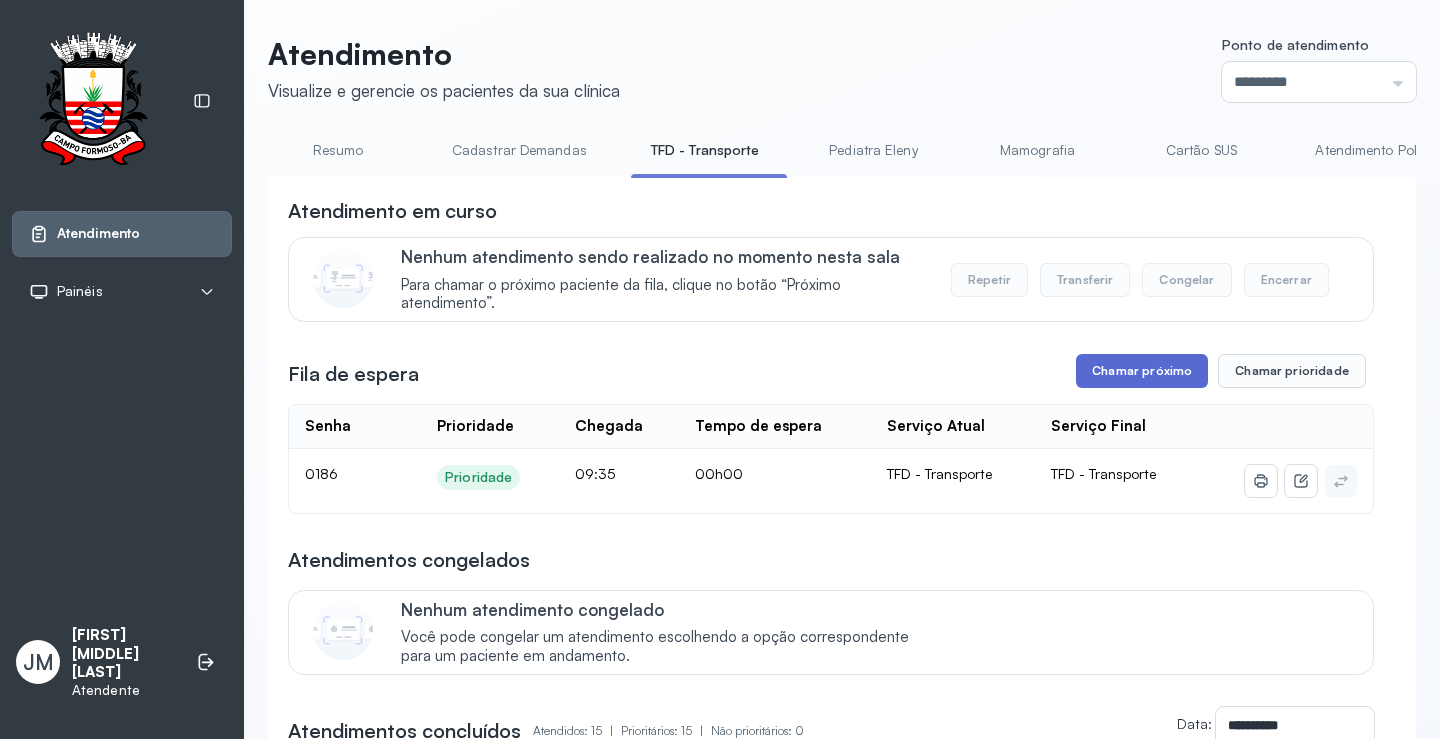 click on "Chamar próximo" at bounding box center [1142, 371] 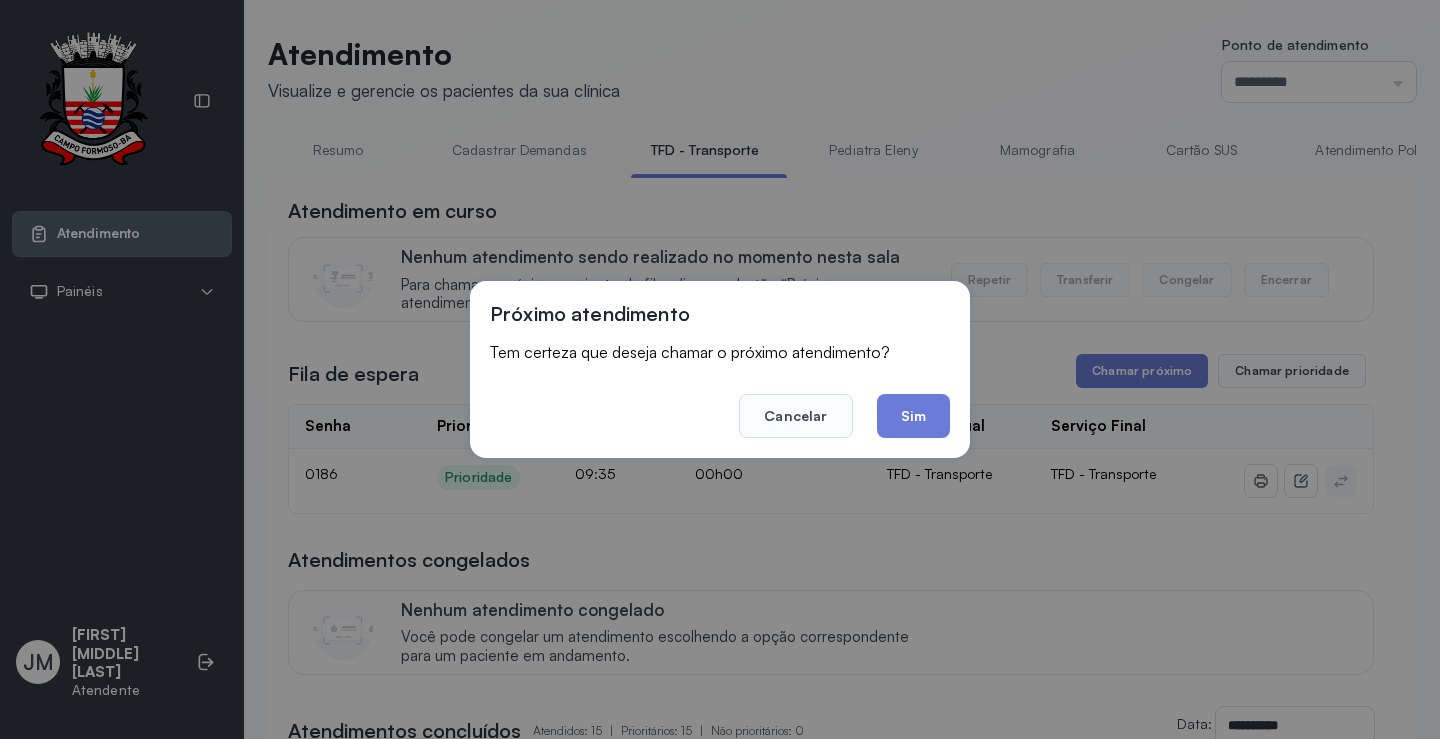 drag, startPoint x: 906, startPoint y: 419, endPoint x: 925, endPoint y: 392, distance: 33.01515 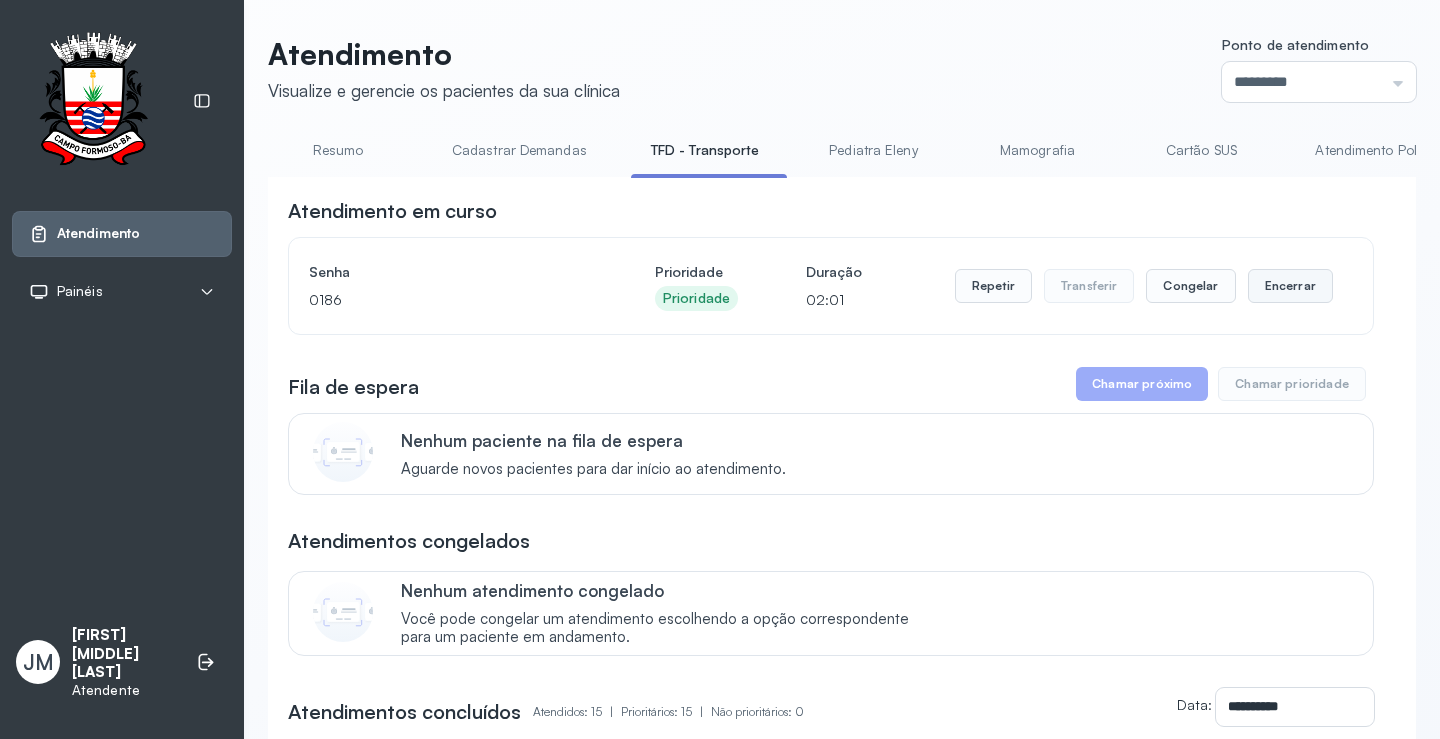 click on "Encerrar" at bounding box center (1290, 286) 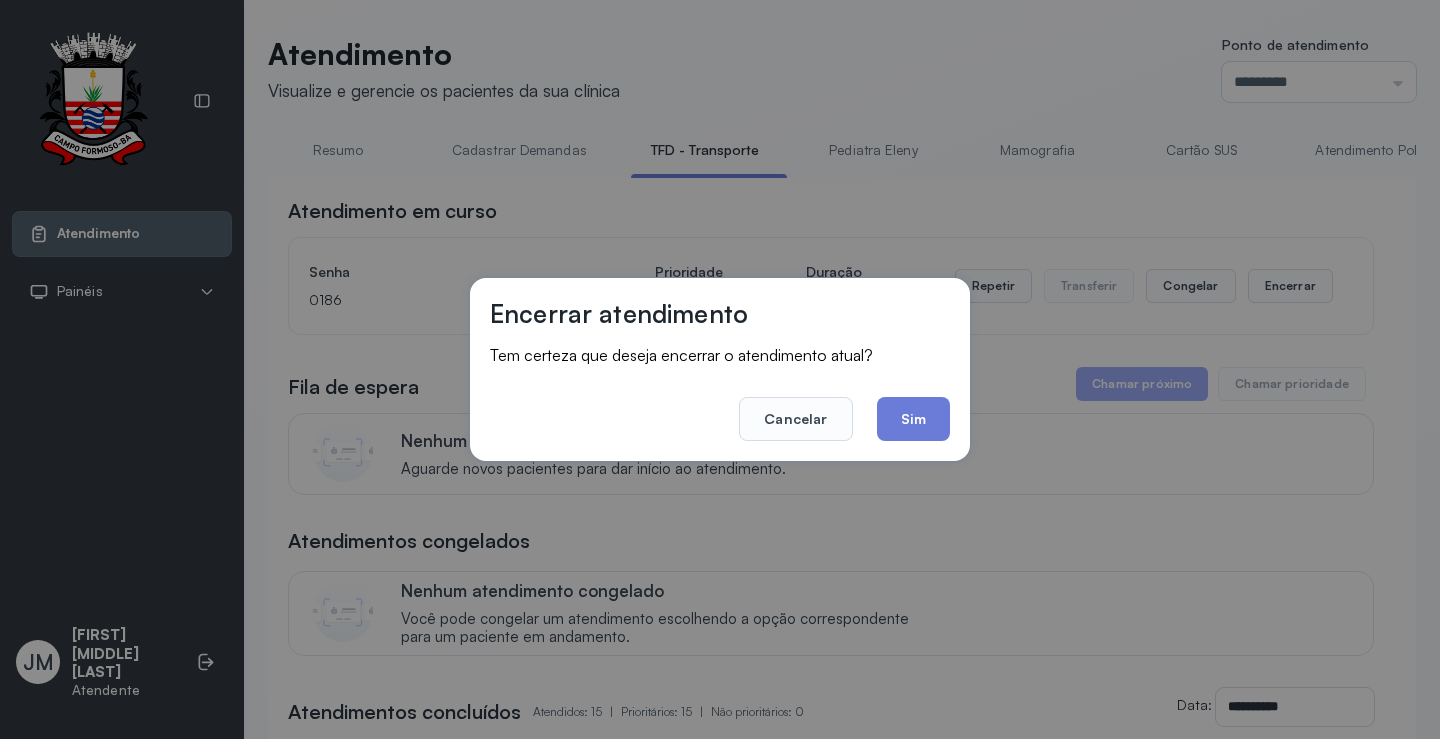click on "Sim" 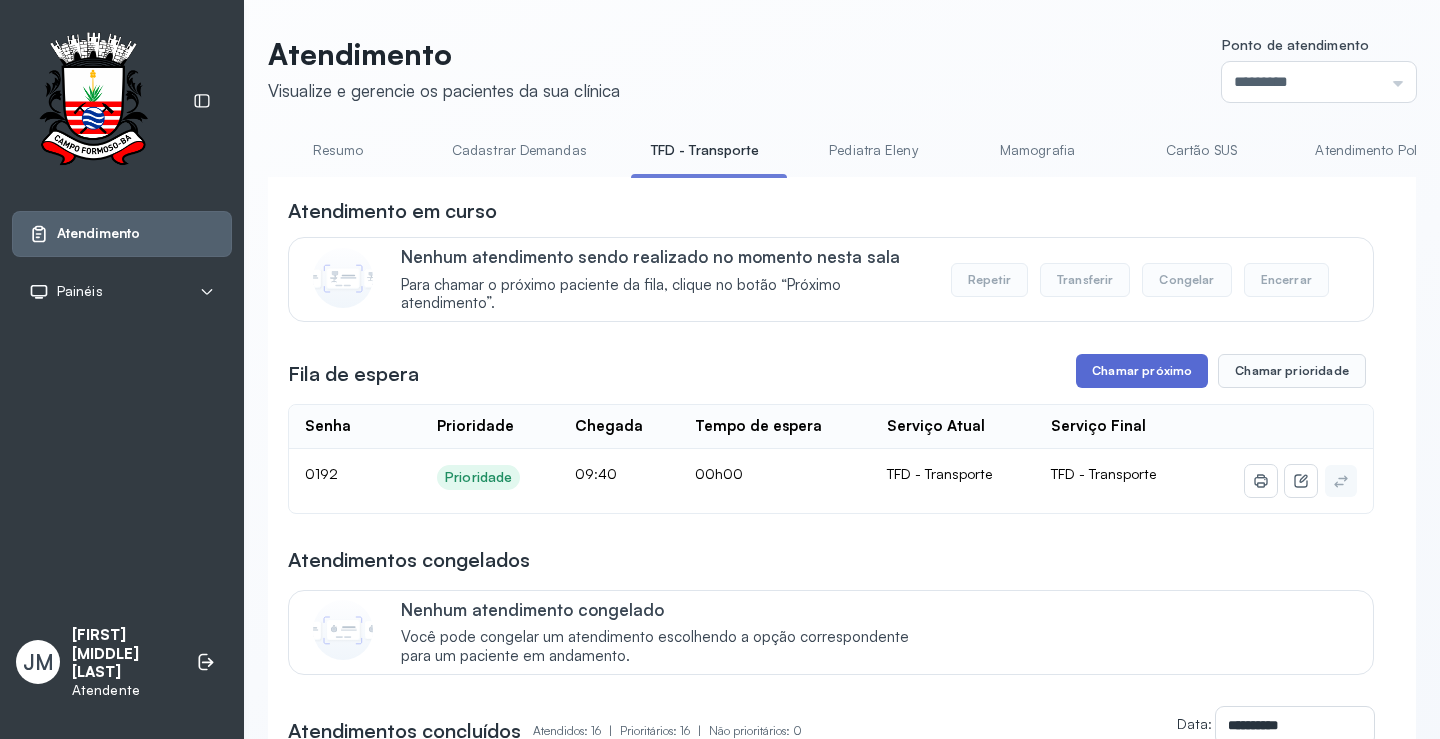 click on "Chamar próximo" at bounding box center (1142, 371) 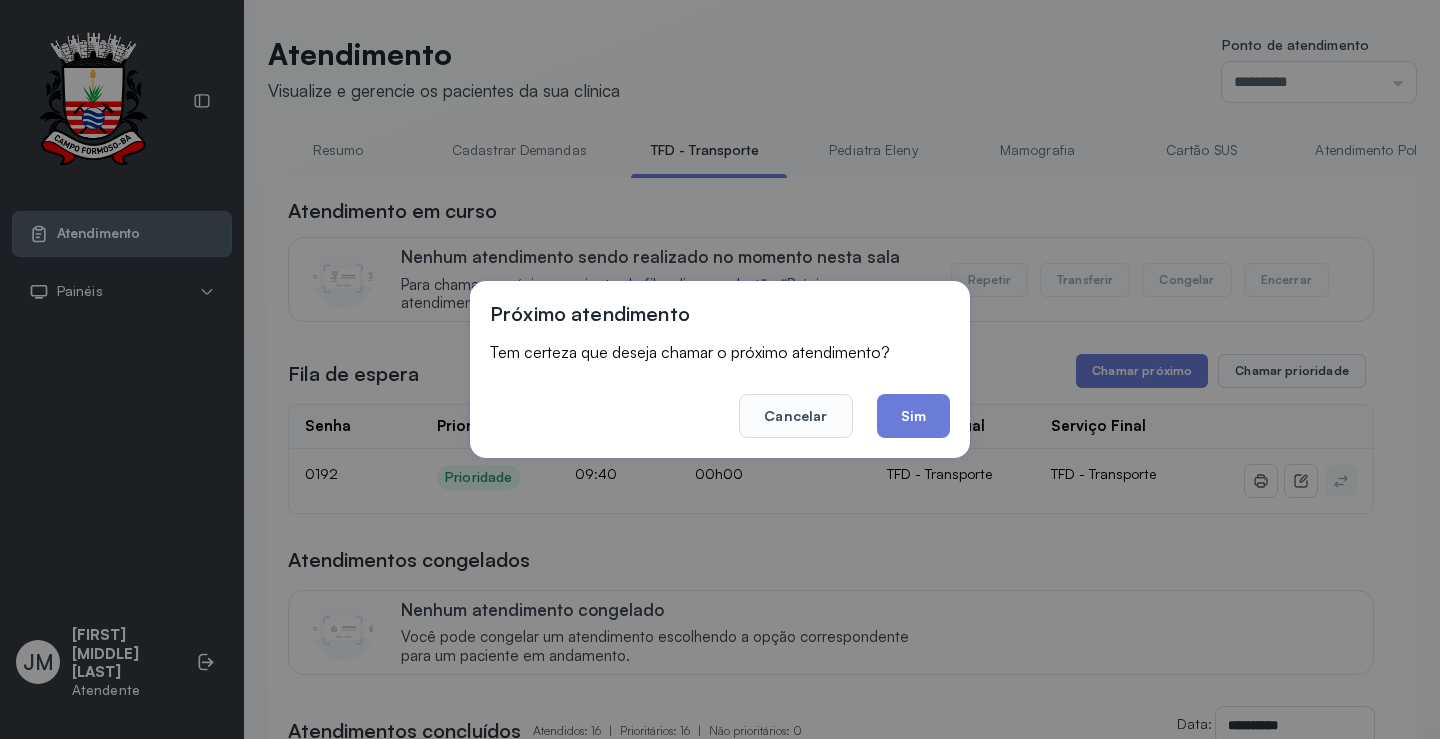 drag, startPoint x: 912, startPoint y: 417, endPoint x: 941, endPoint y: 394, distance: 37.01351 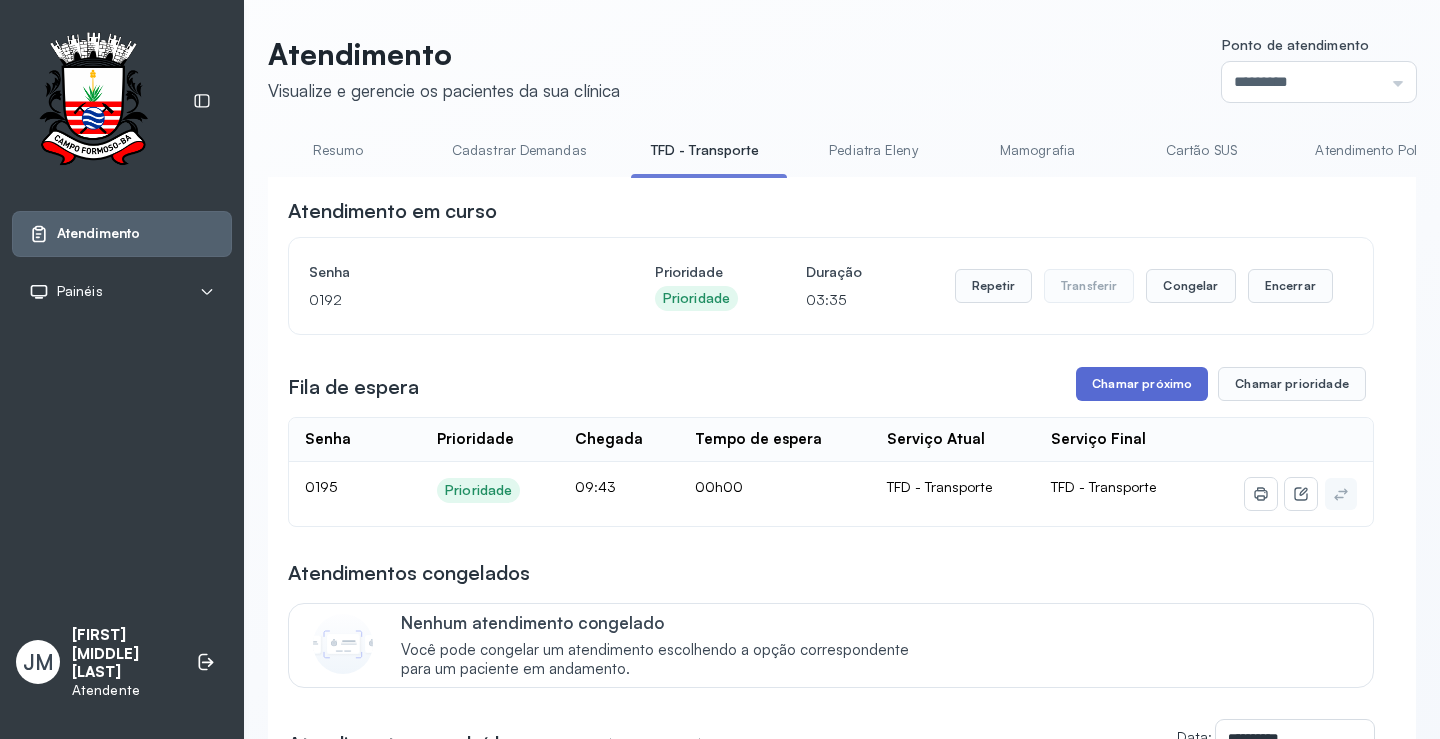 click on "Chamar próximo" at bounding box center [1142, 384] 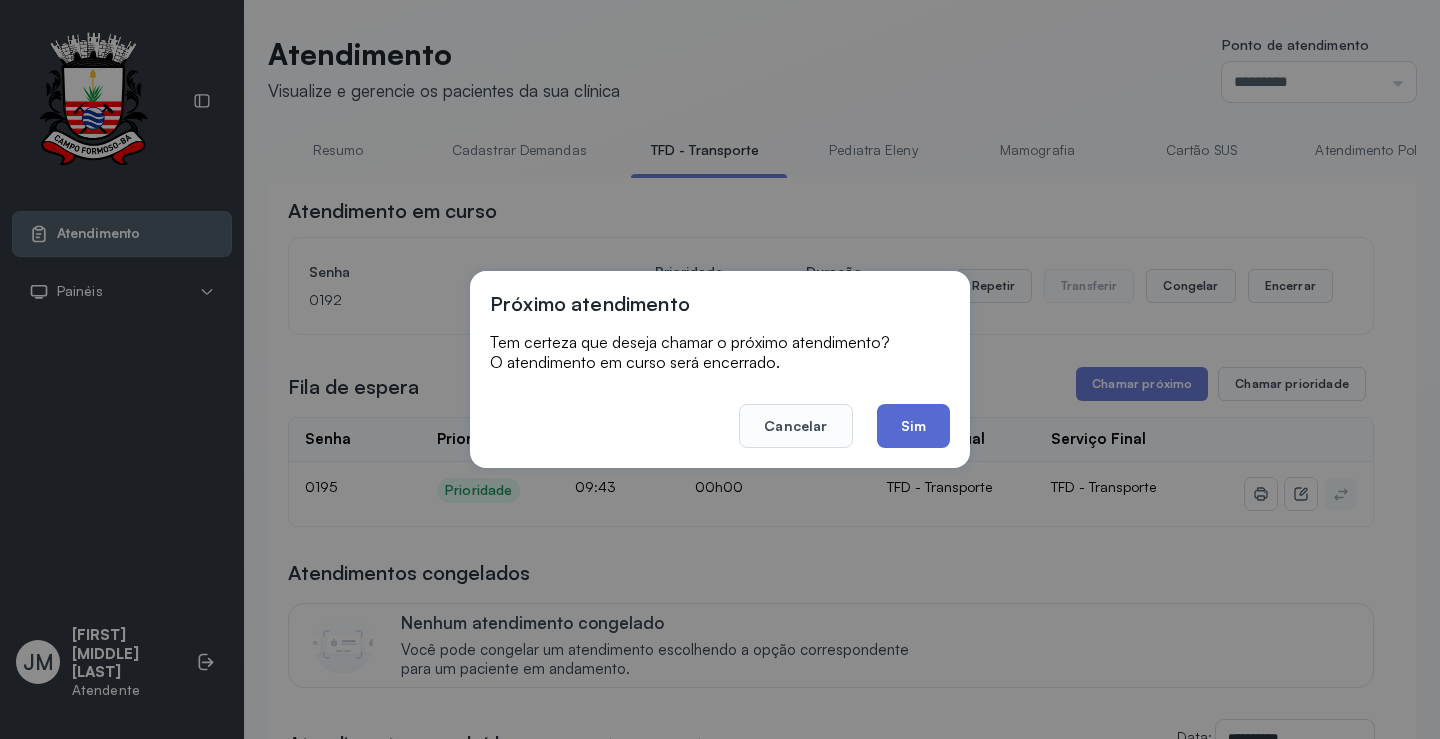 click on "Sim" 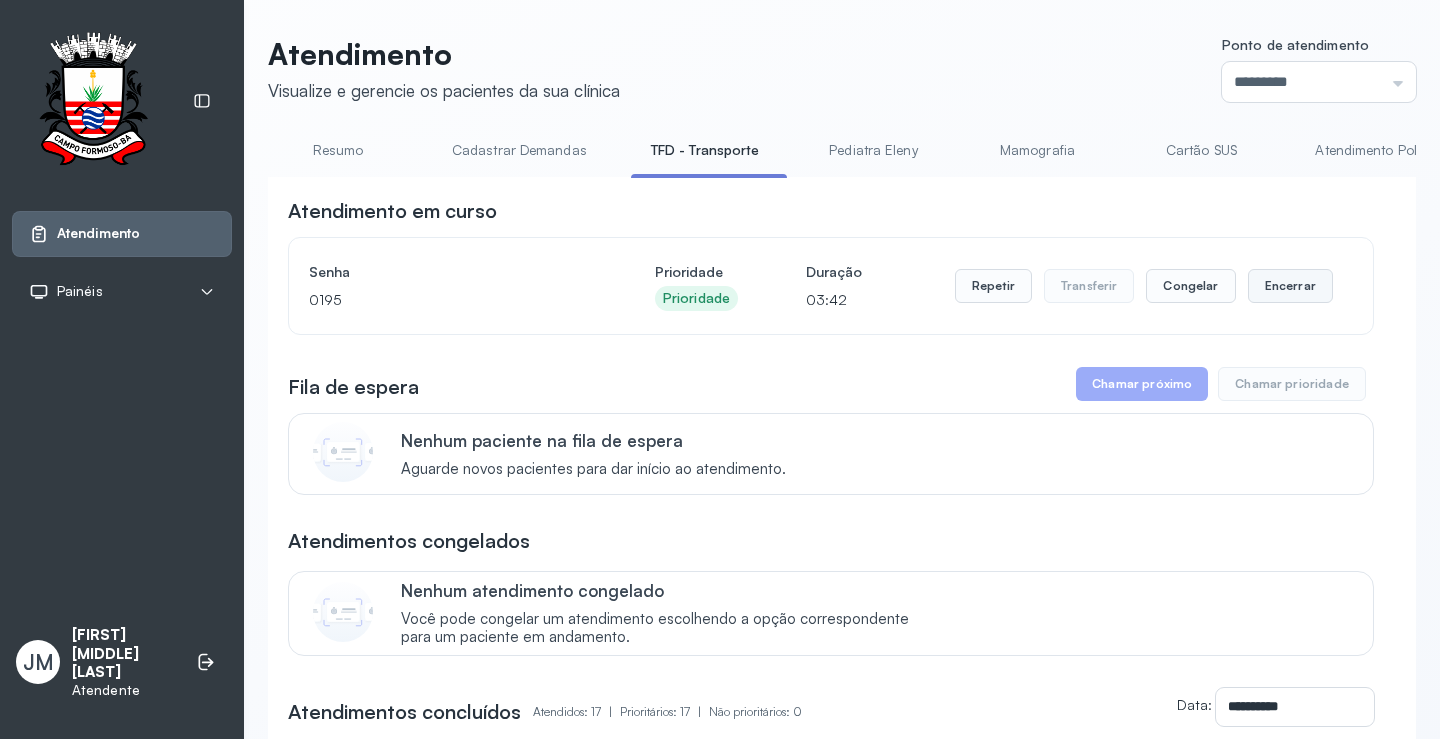 click on "Encerrar" at bounding box center (1290, 286) 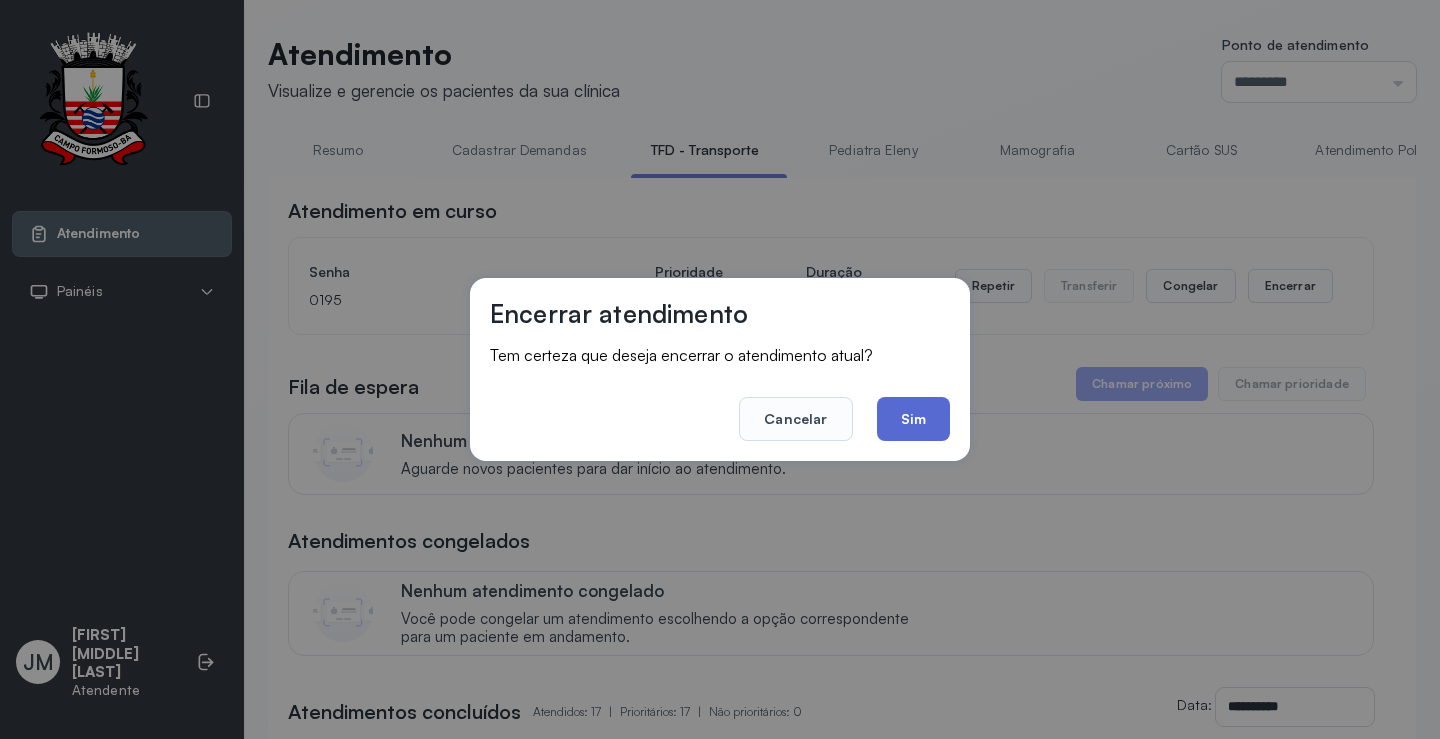 click on "Sim" 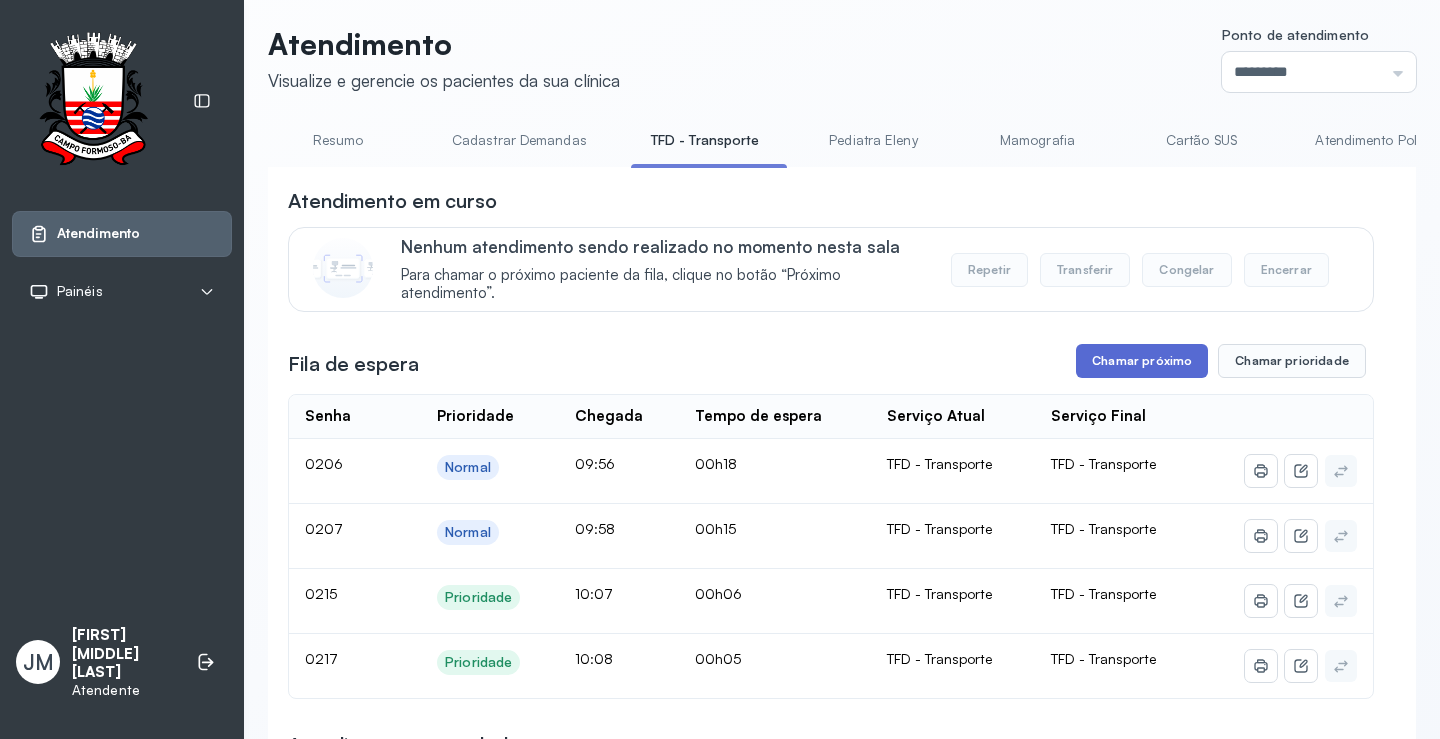 scroll, scrollTop: 0, scrollLeft: 0, axis: both 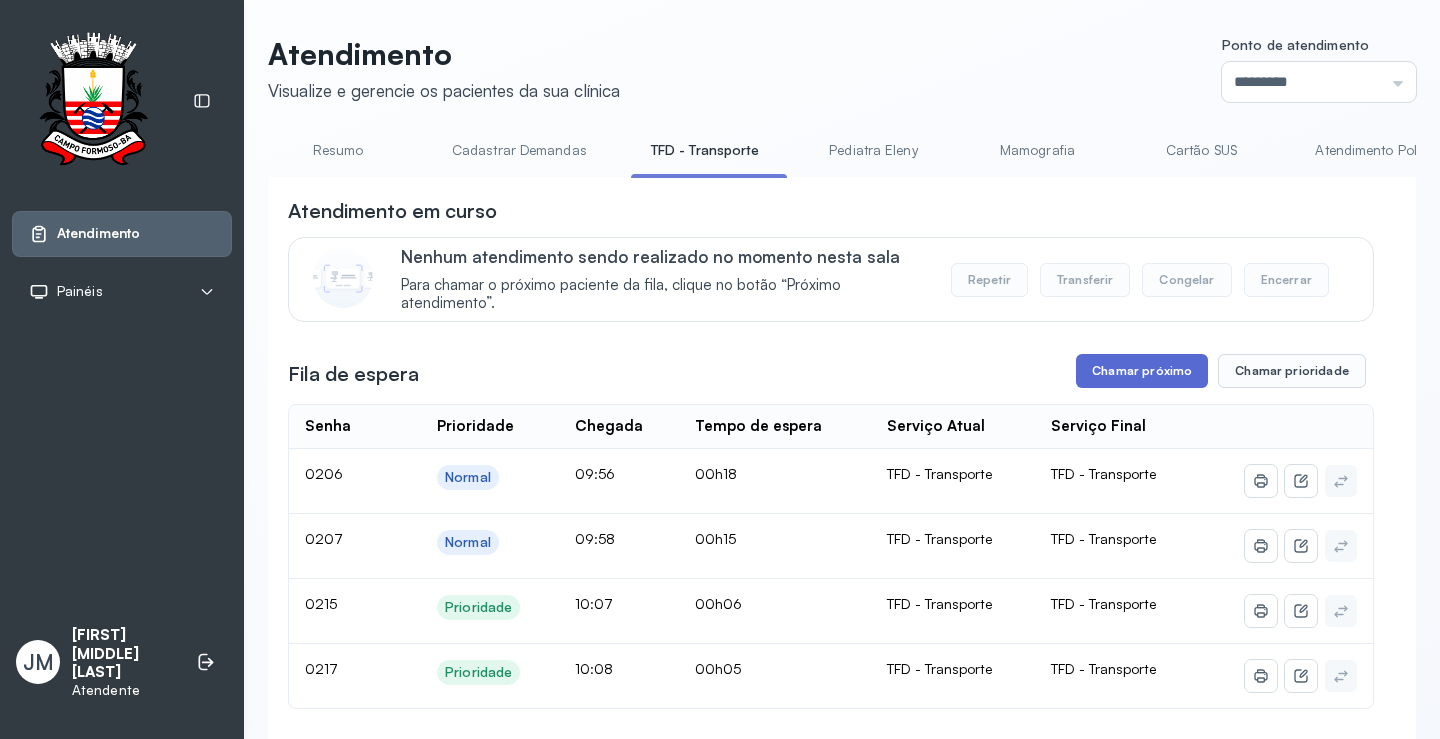 click on "Chamar próximo" at bounding box center [1142, 371] 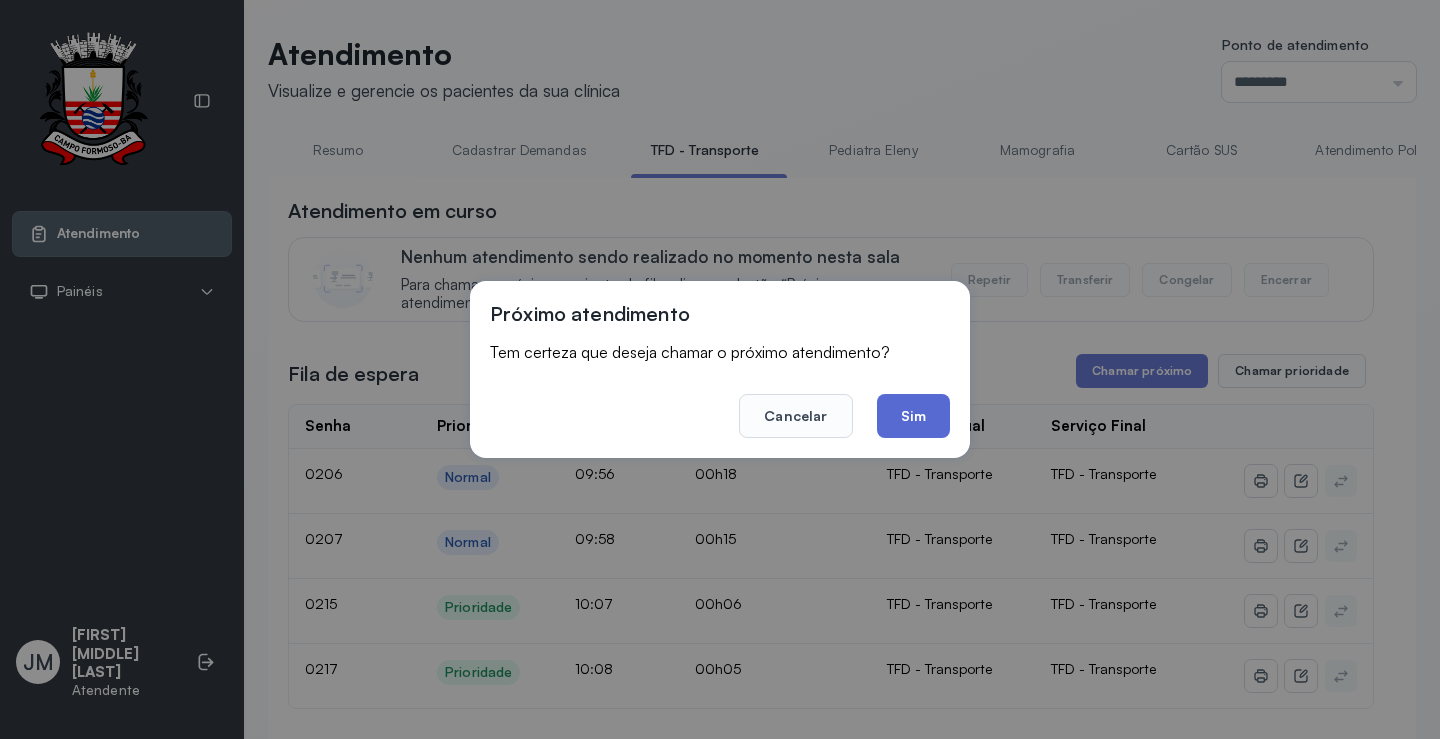 click on "Sim" 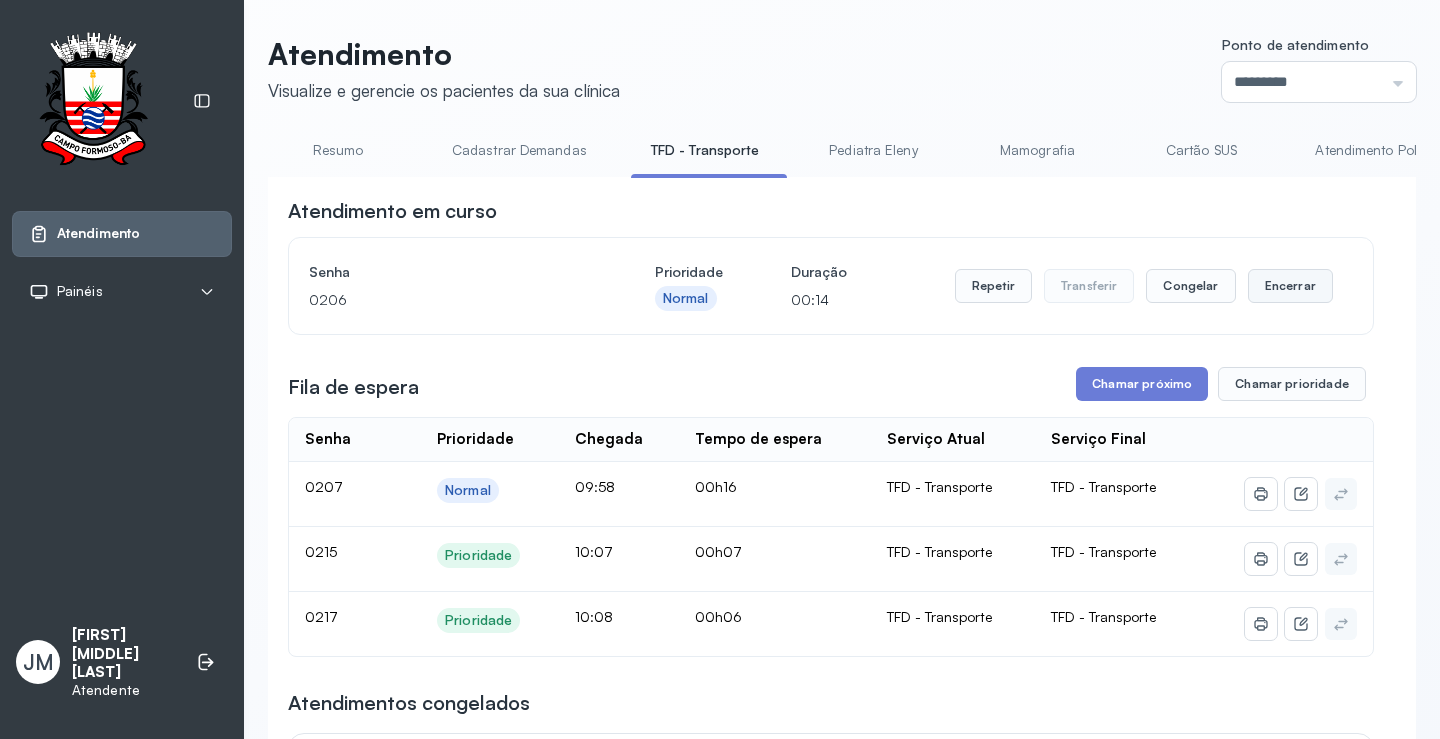 click on "Encerrar" at bounding box center (1290, 286) 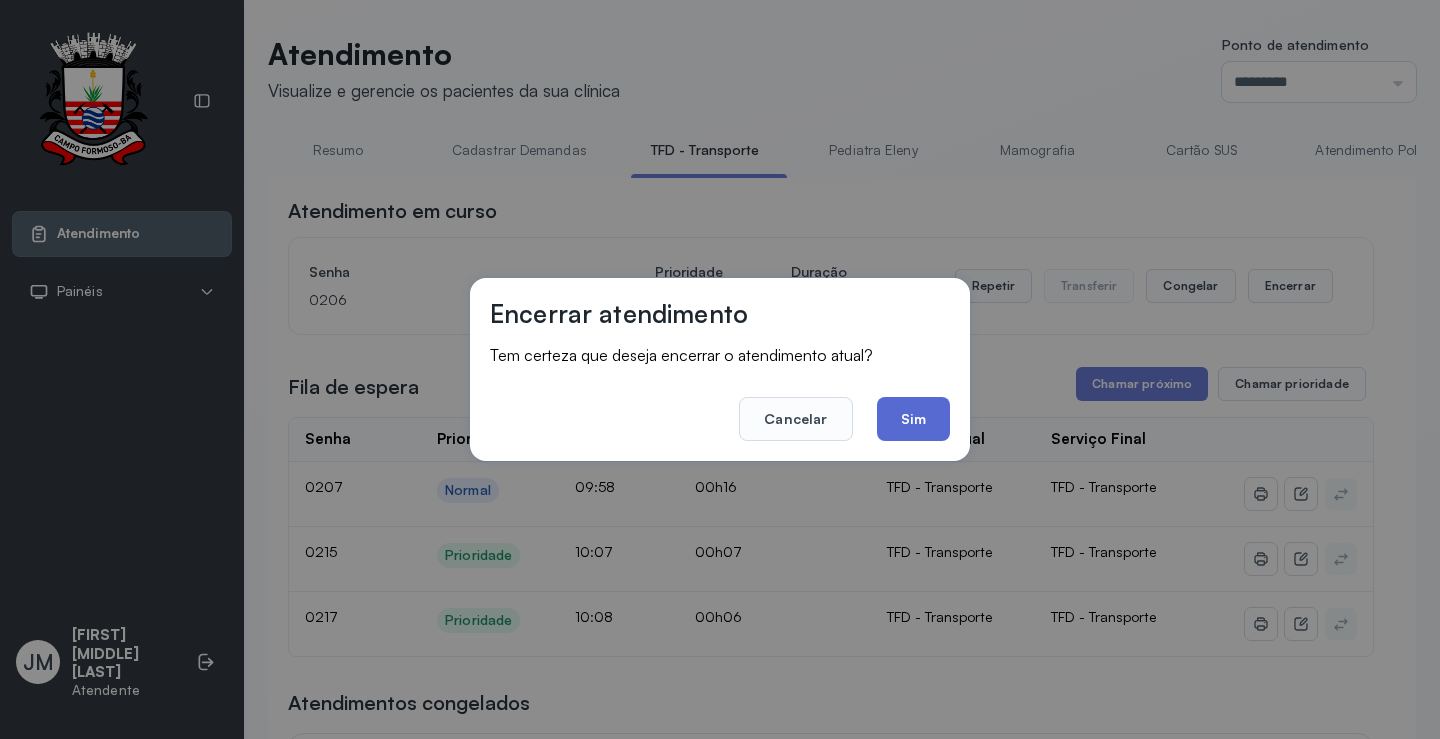click on "Sim" 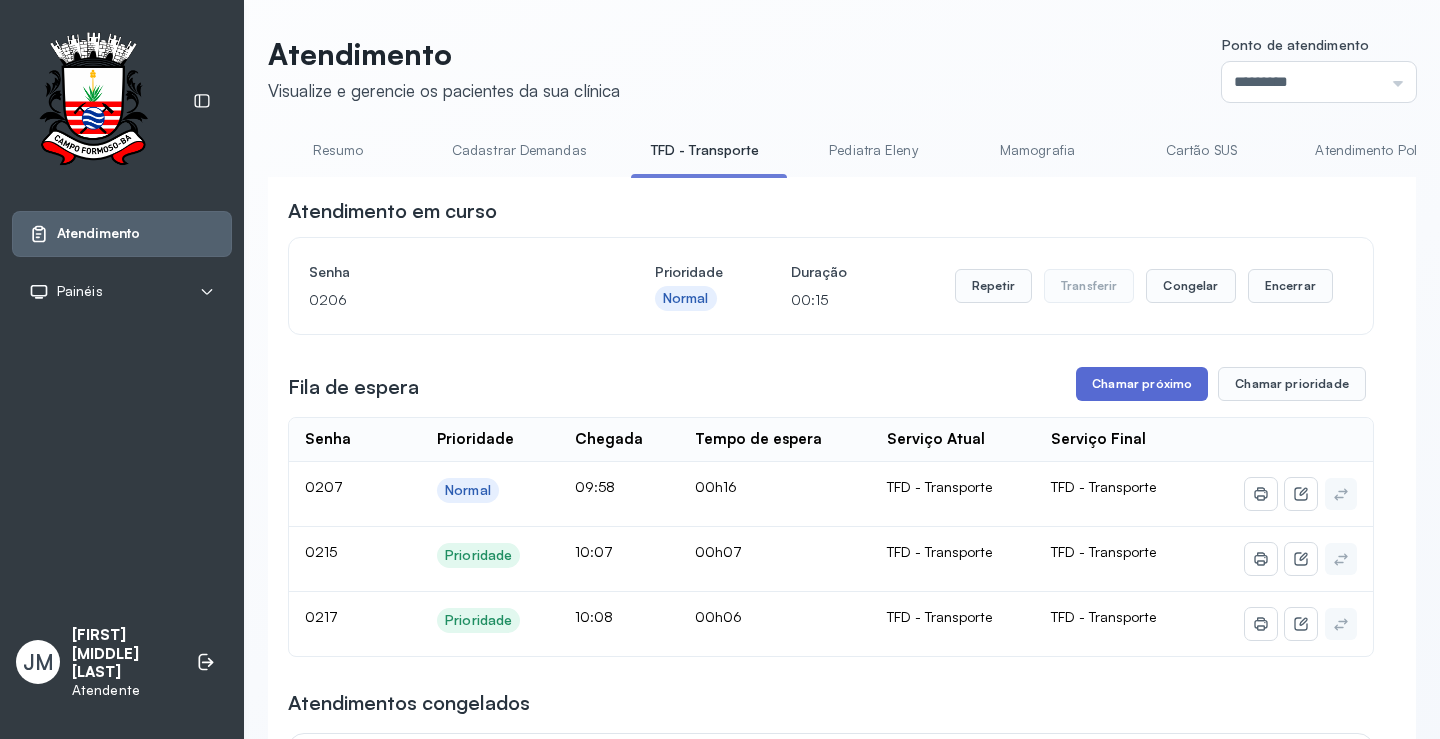 click on "Chamar próximo" at bounding box center (1142, 384) 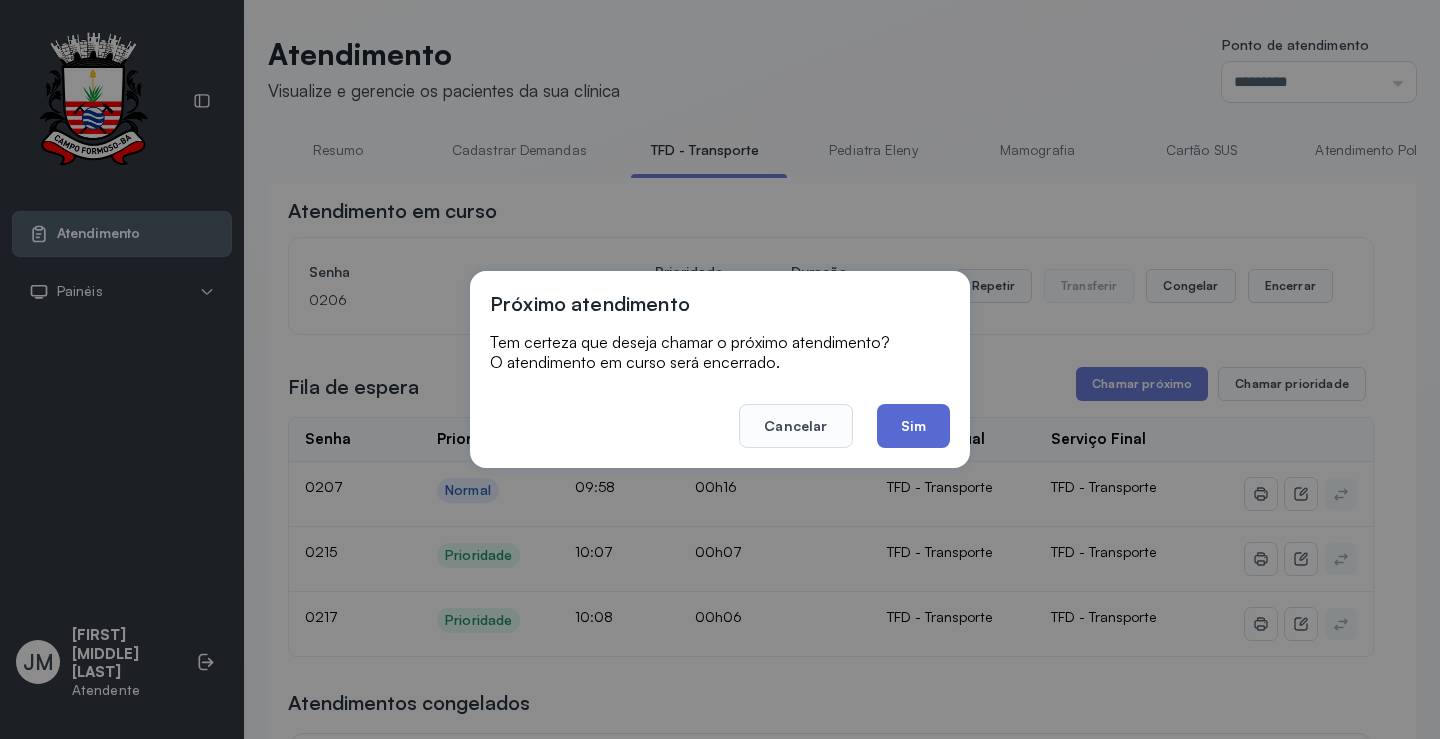 click on "Sim" 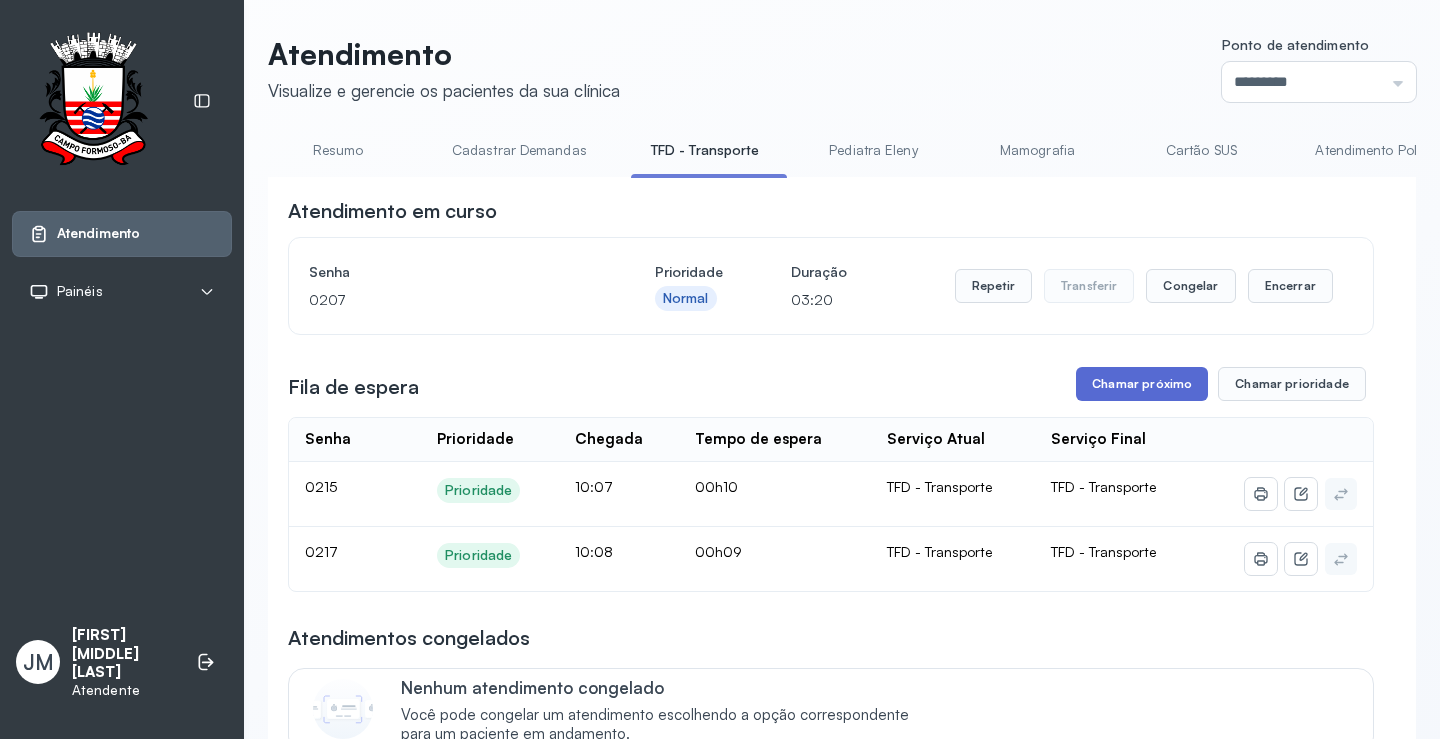 click on "Chamar próximo" at bounding box center [1142, 384] 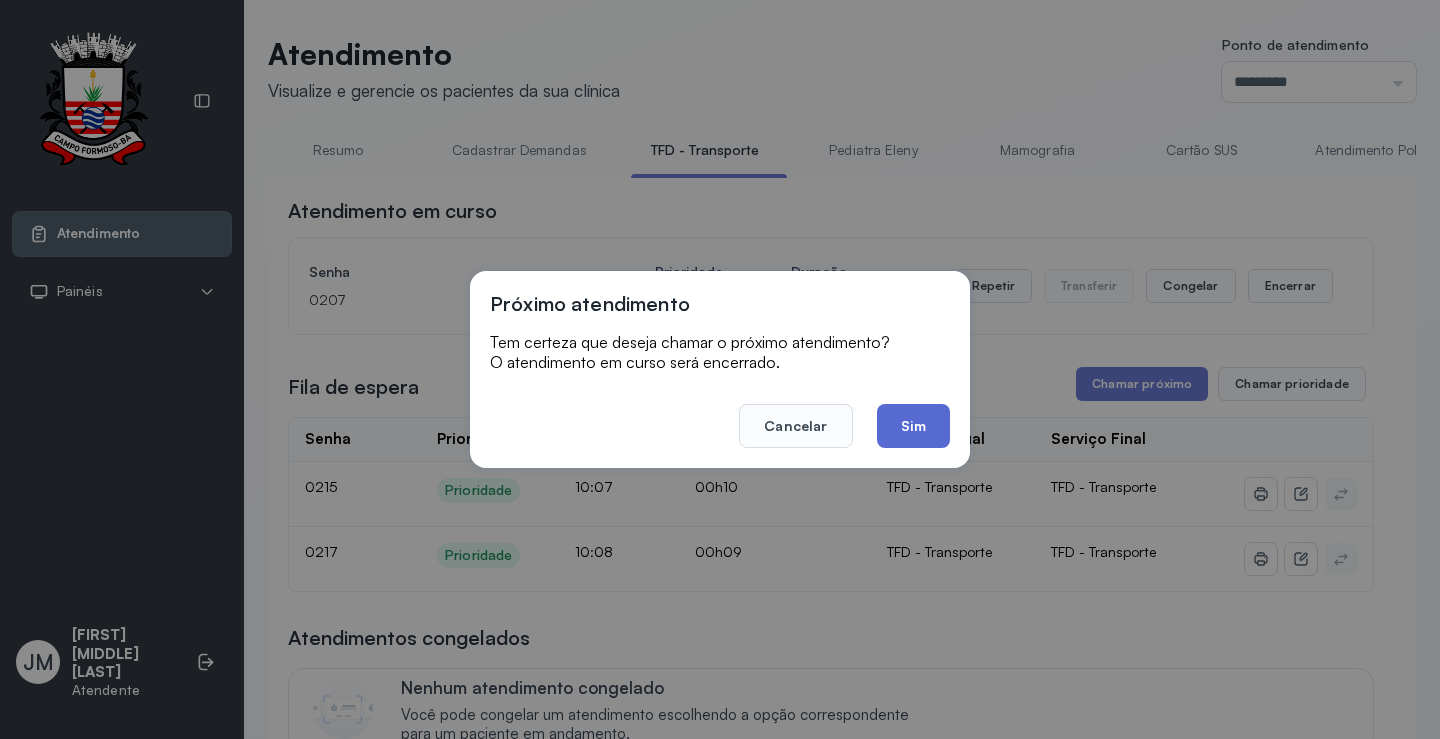 click on "Sim" 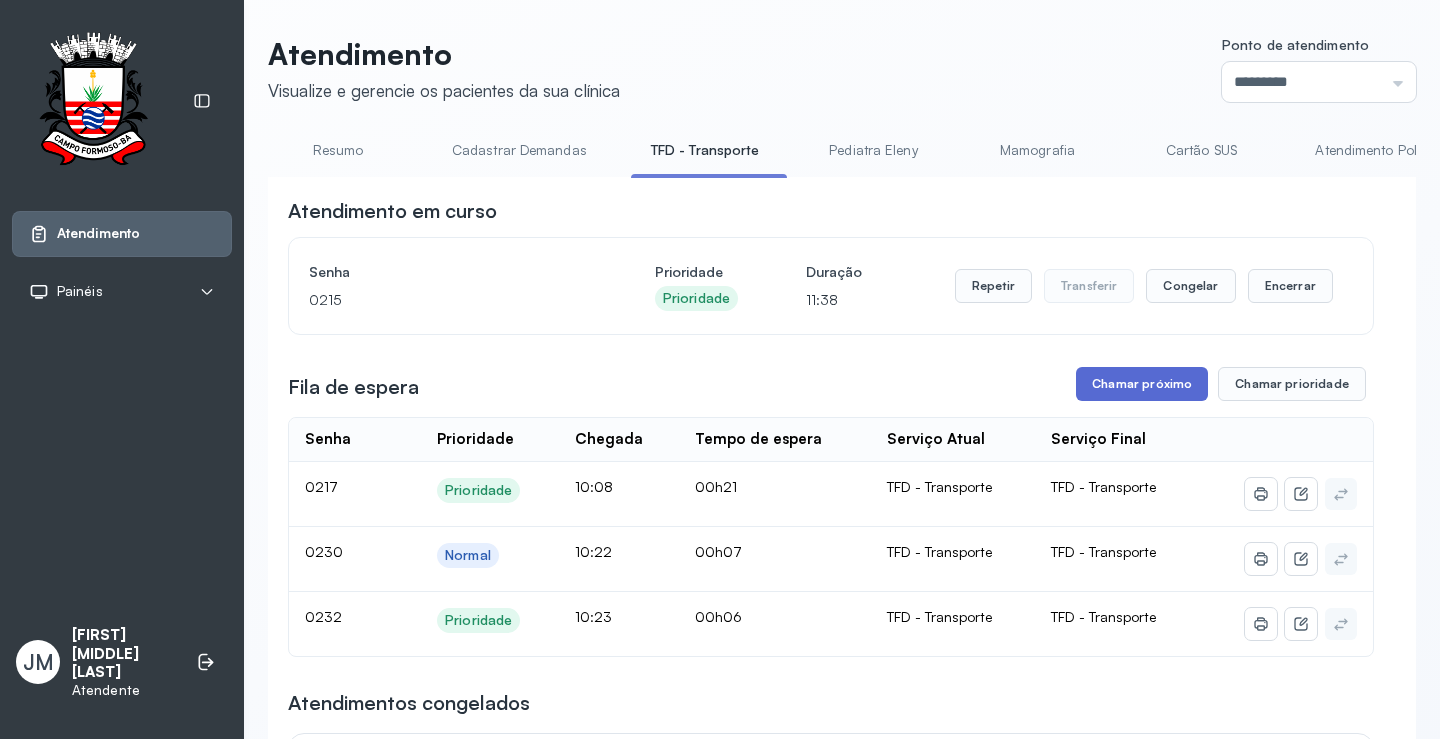 click on "Chamar próximo" at bounding box center [1142, 384] 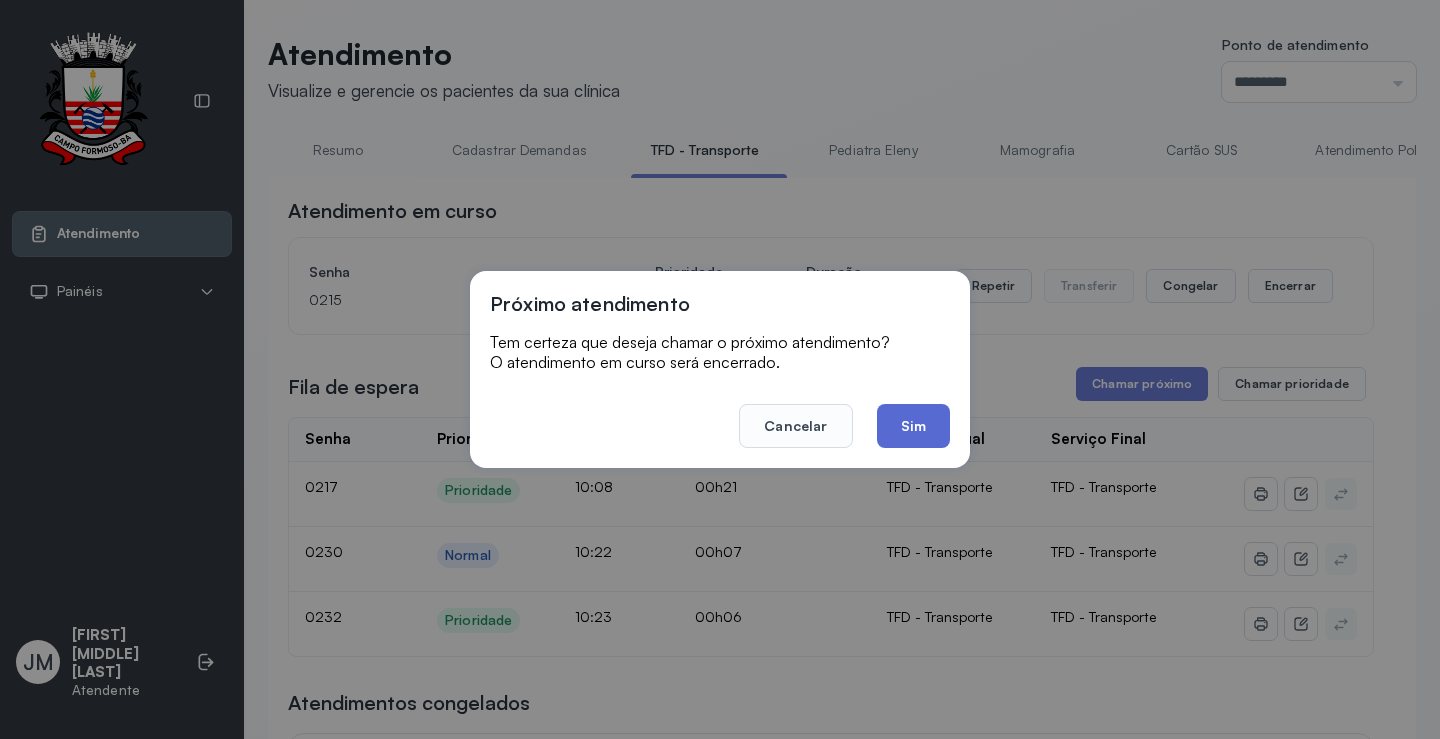 click on "Sim" 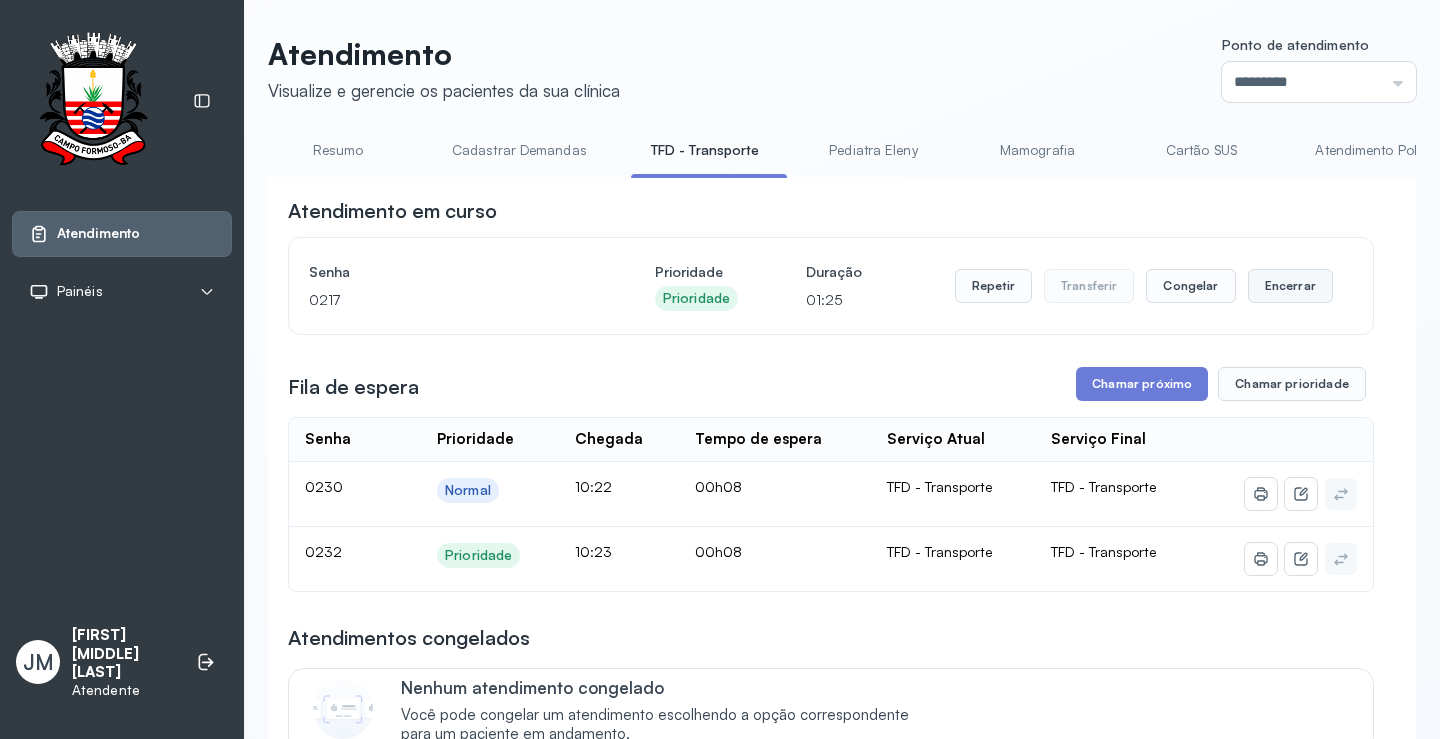 click on "Encerrar" at bounding box center [1290, 286] 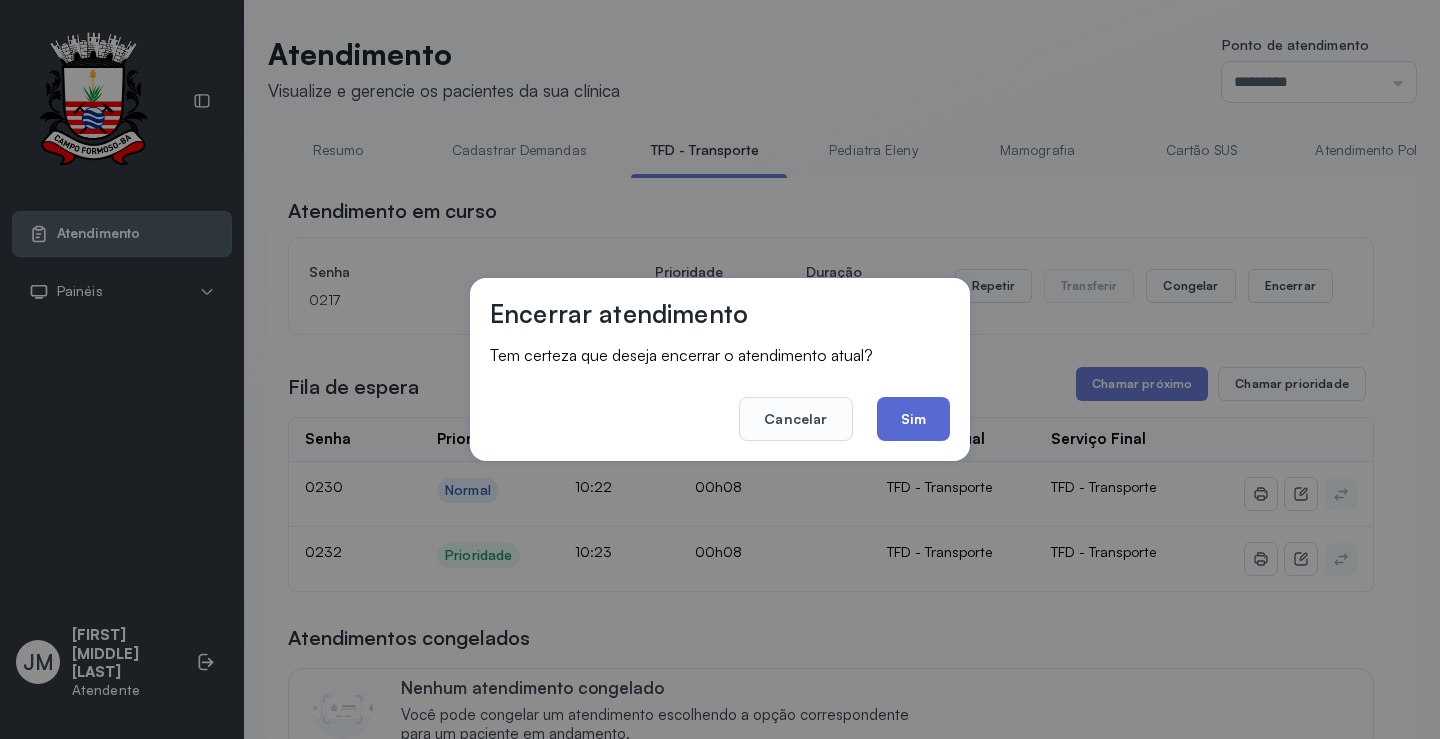 drag, startPoint x: 920, startPoint y: 408, endPoint x: 990, endPoint y: 382, distance: 74.672615 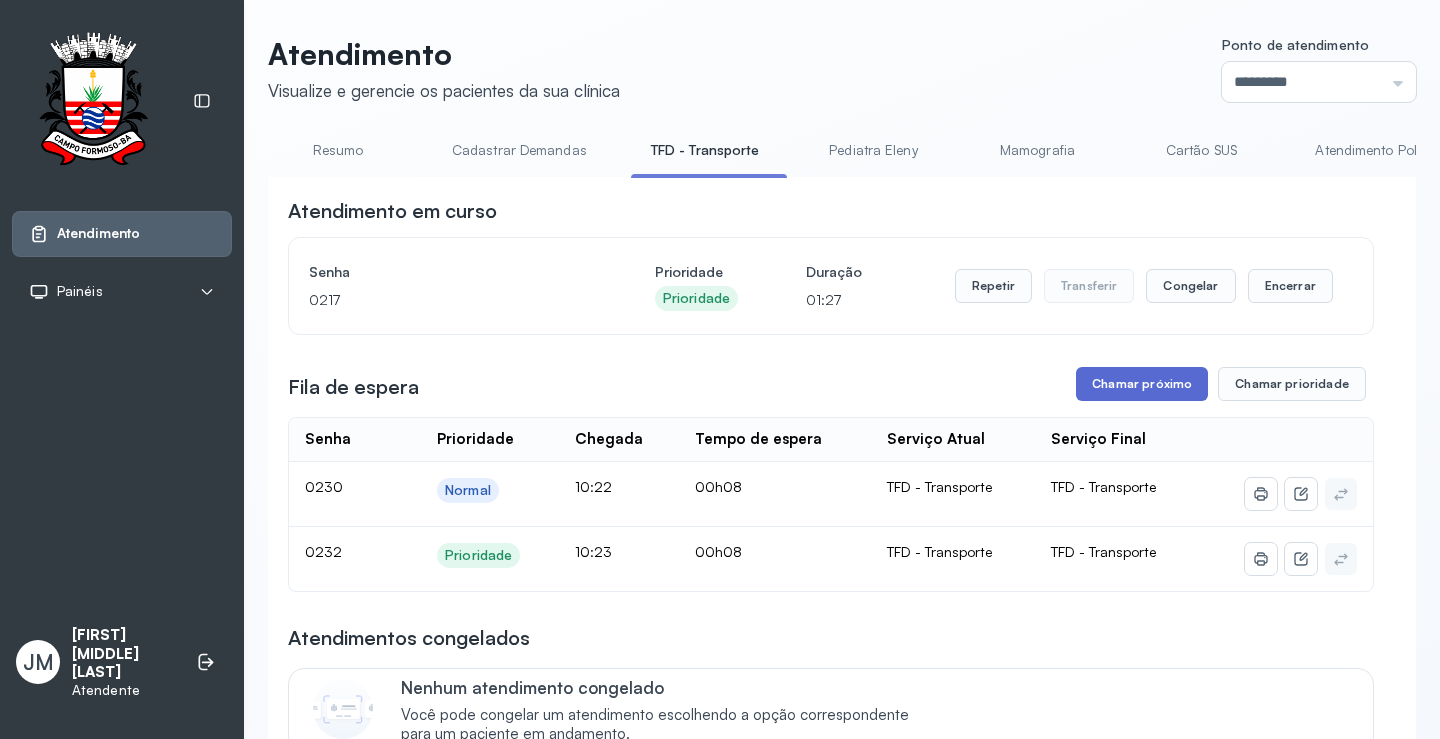 click on "Chamar próximo" at bounding box center (1142, 384) 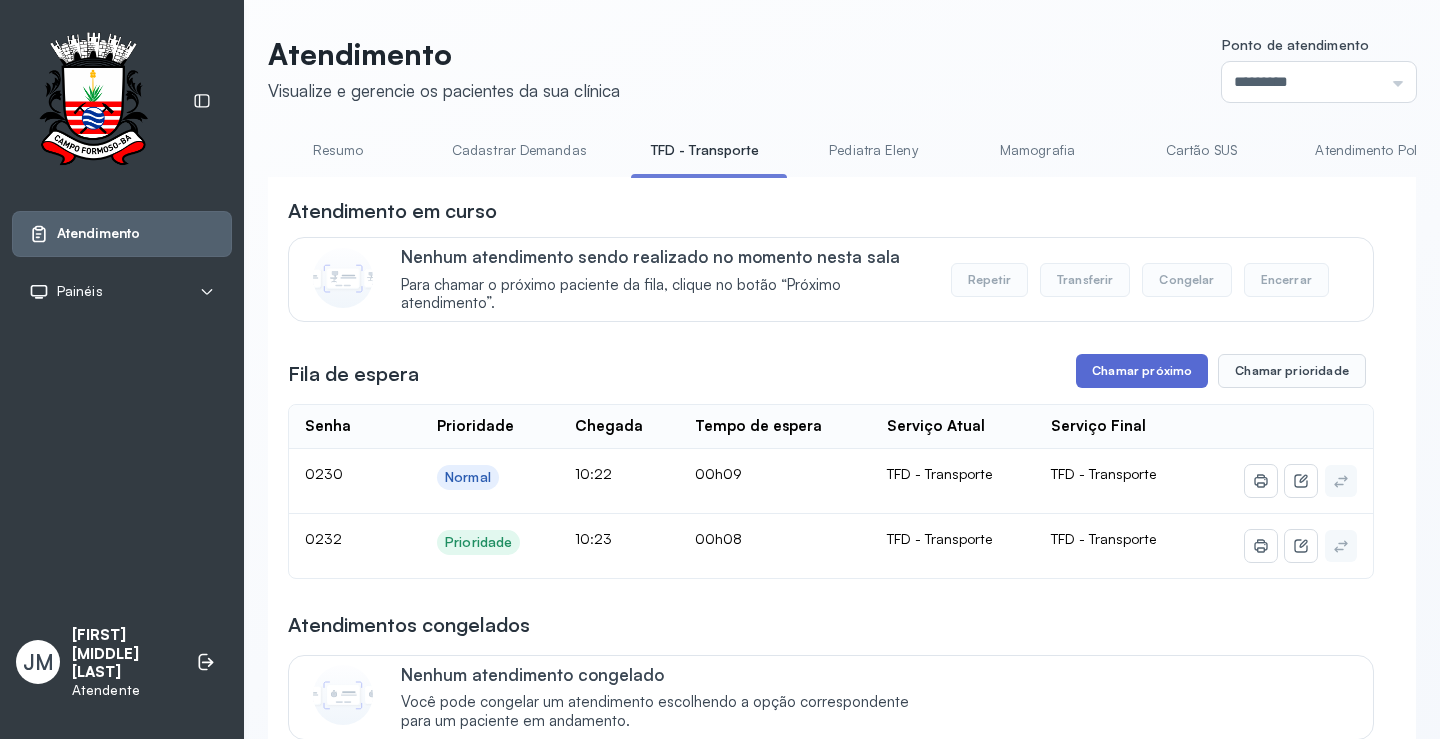 click on "Chamar próximo" at bounding box center (1142, 371) 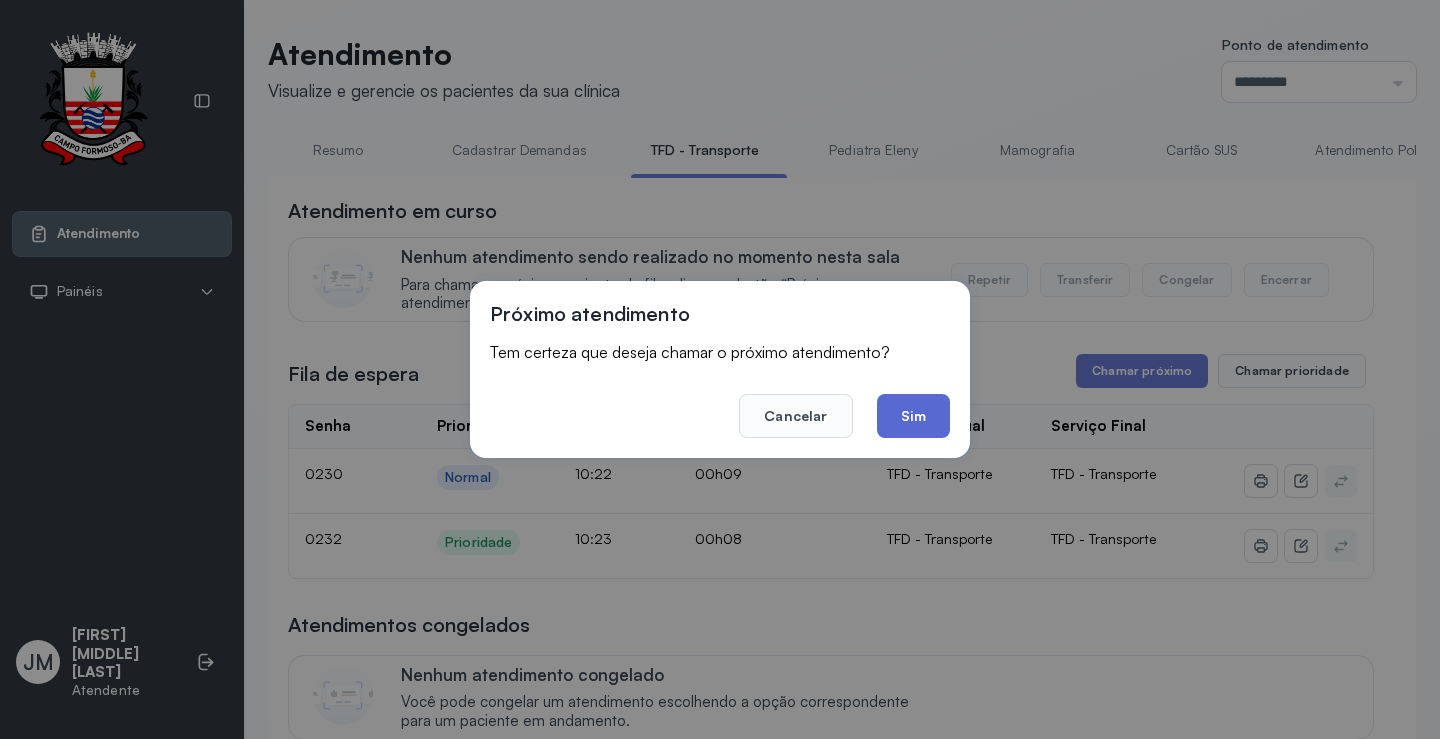 click on "Sim" 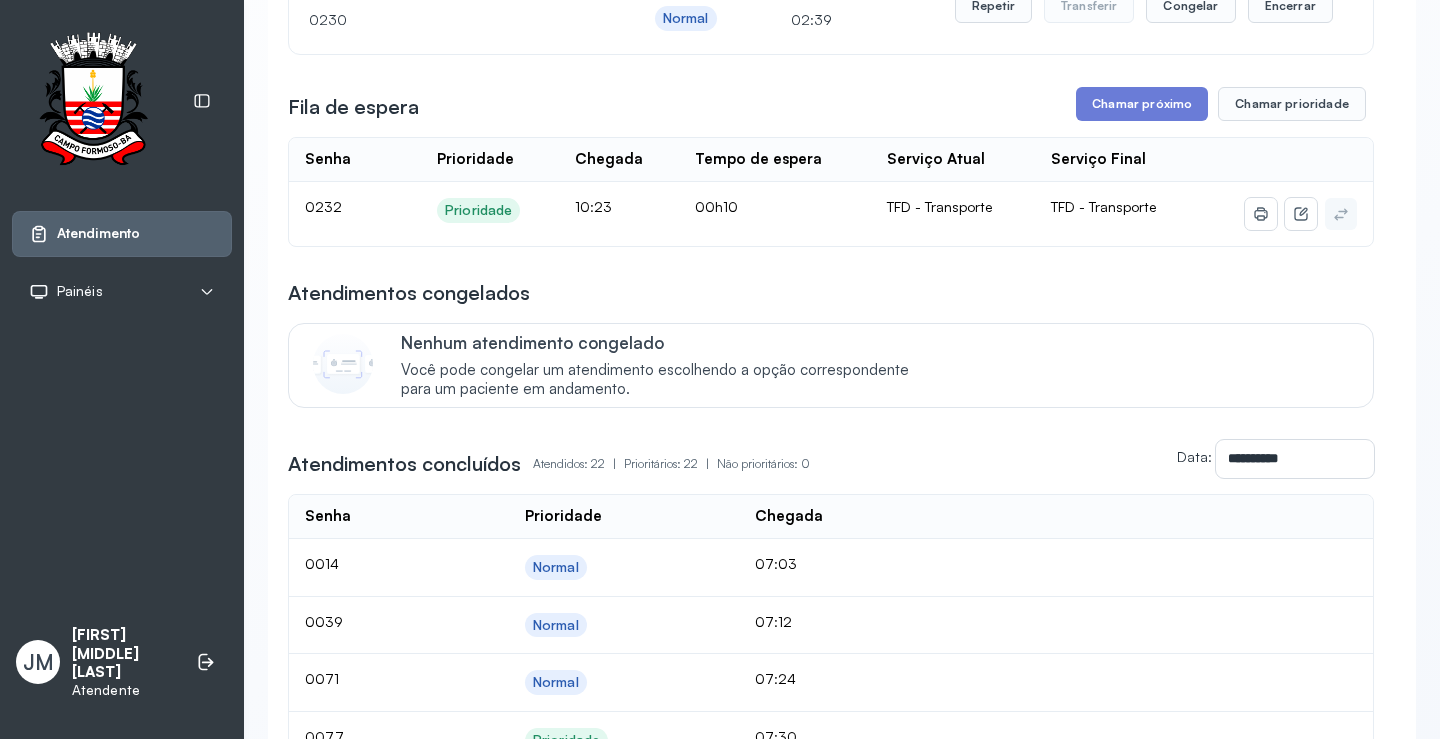 scroll, scrollTop: 0, scrollLeft: 0, axis: both 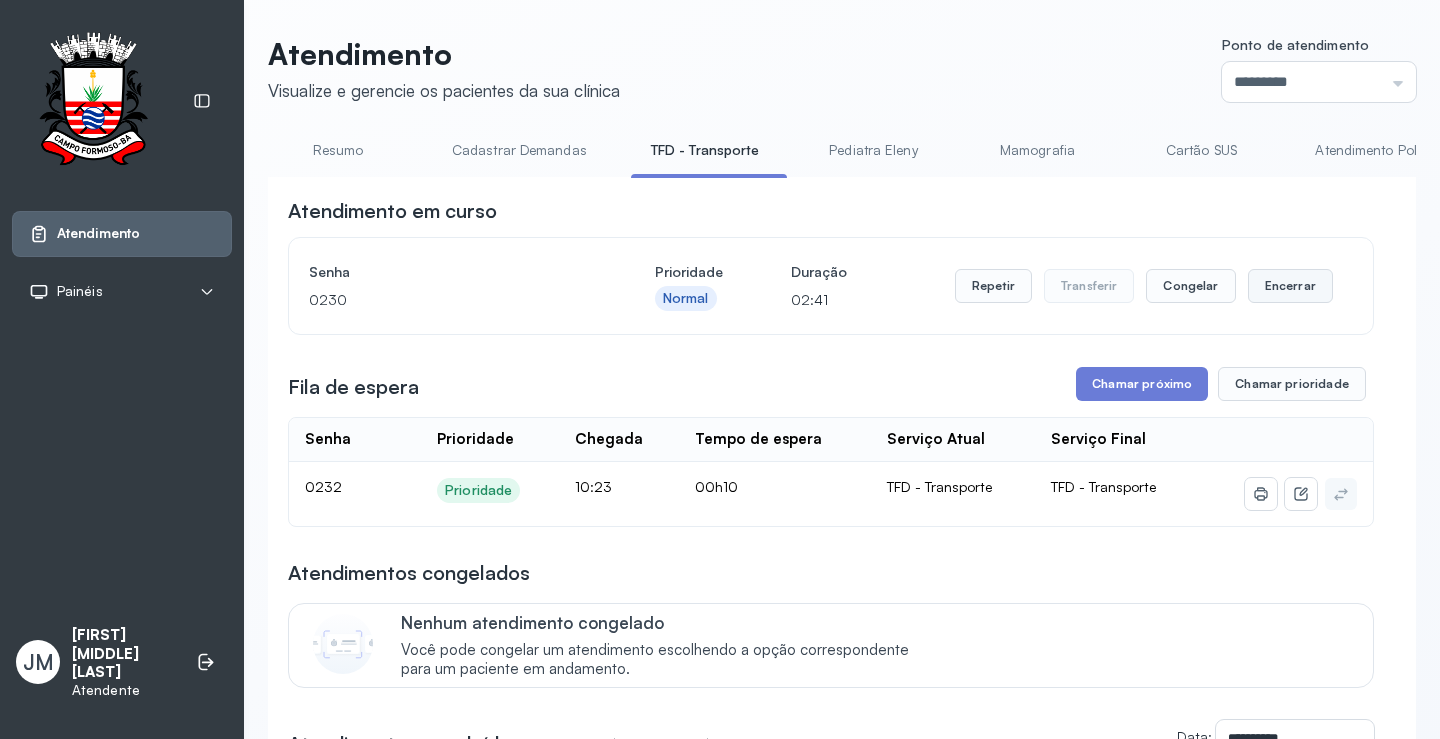 click on "Encerrar" at bounding box center (1290, 286) 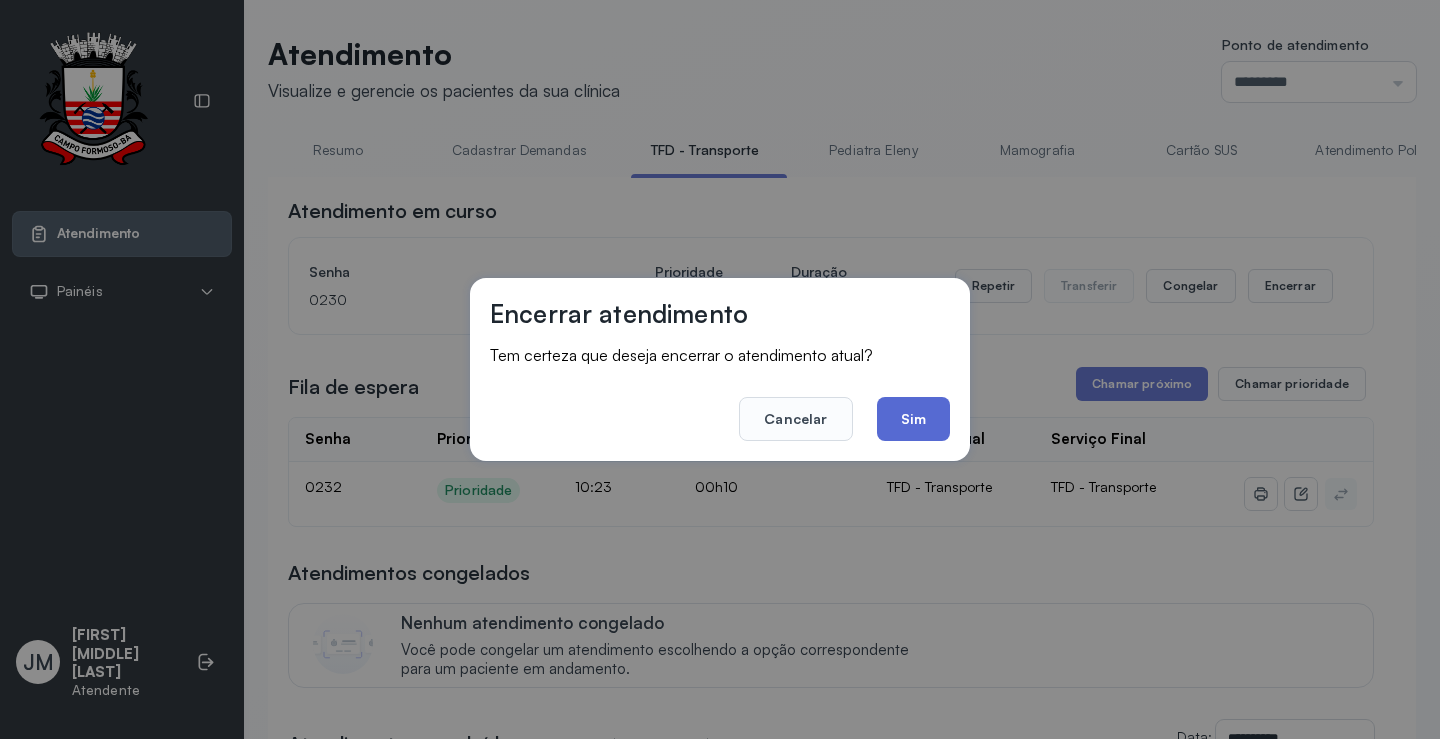 click on "Sim" 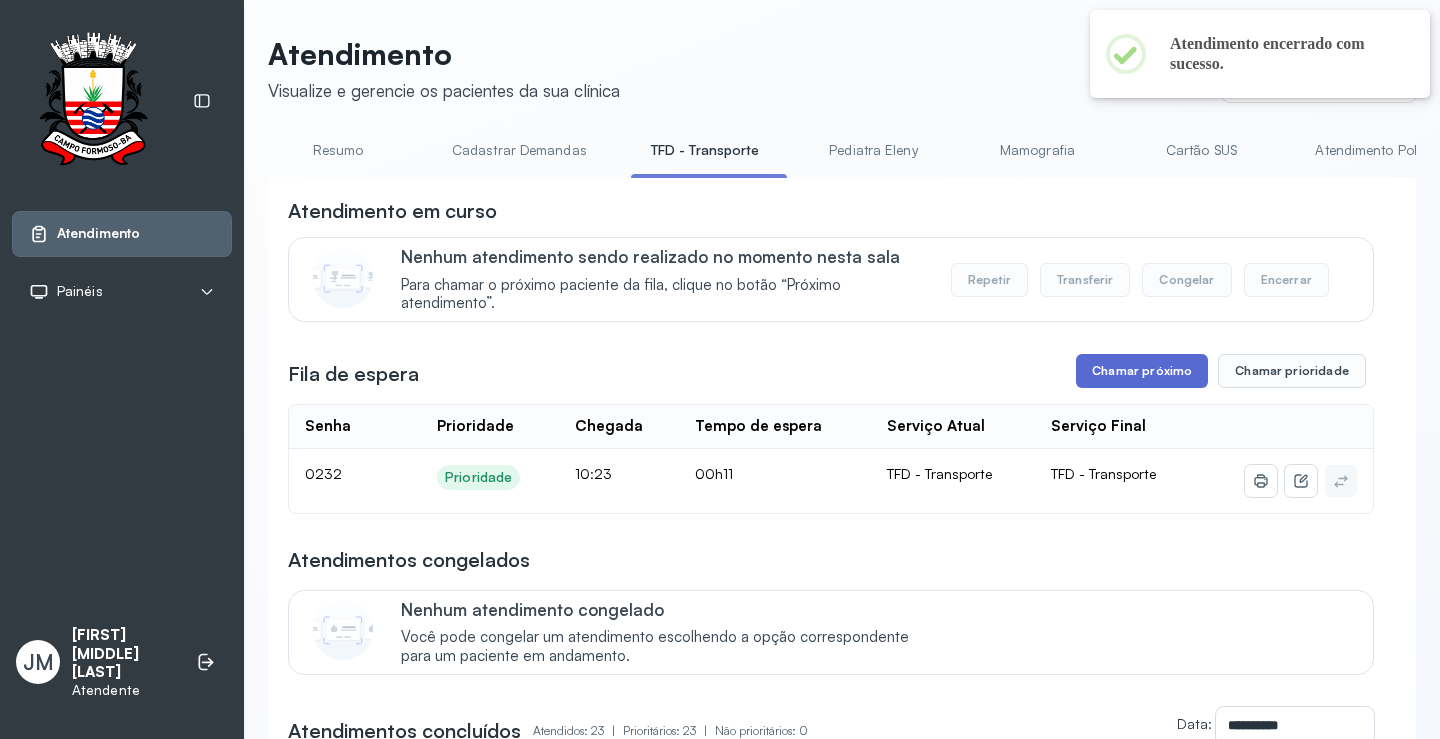 click on "Chamar próximo" at bounding box center (1142, 371) 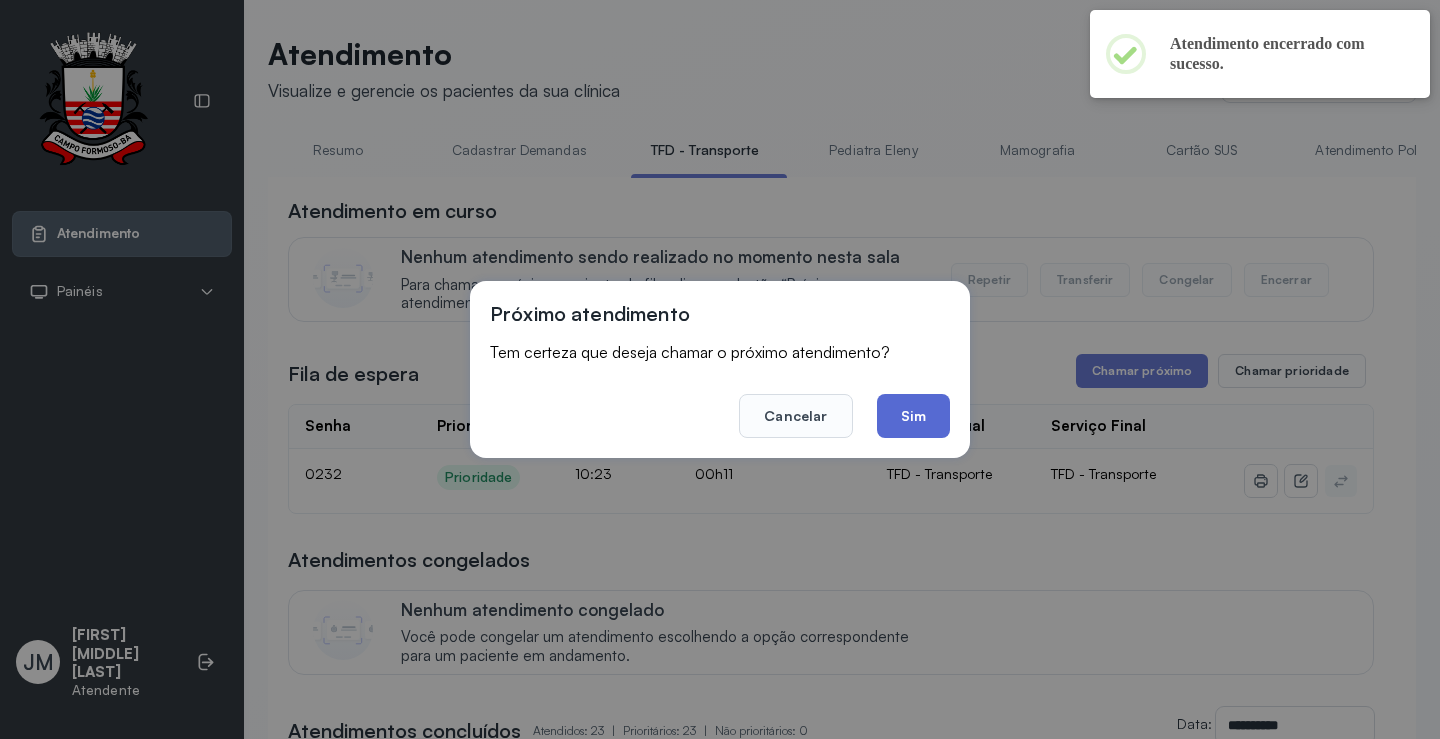 click on "Sim" 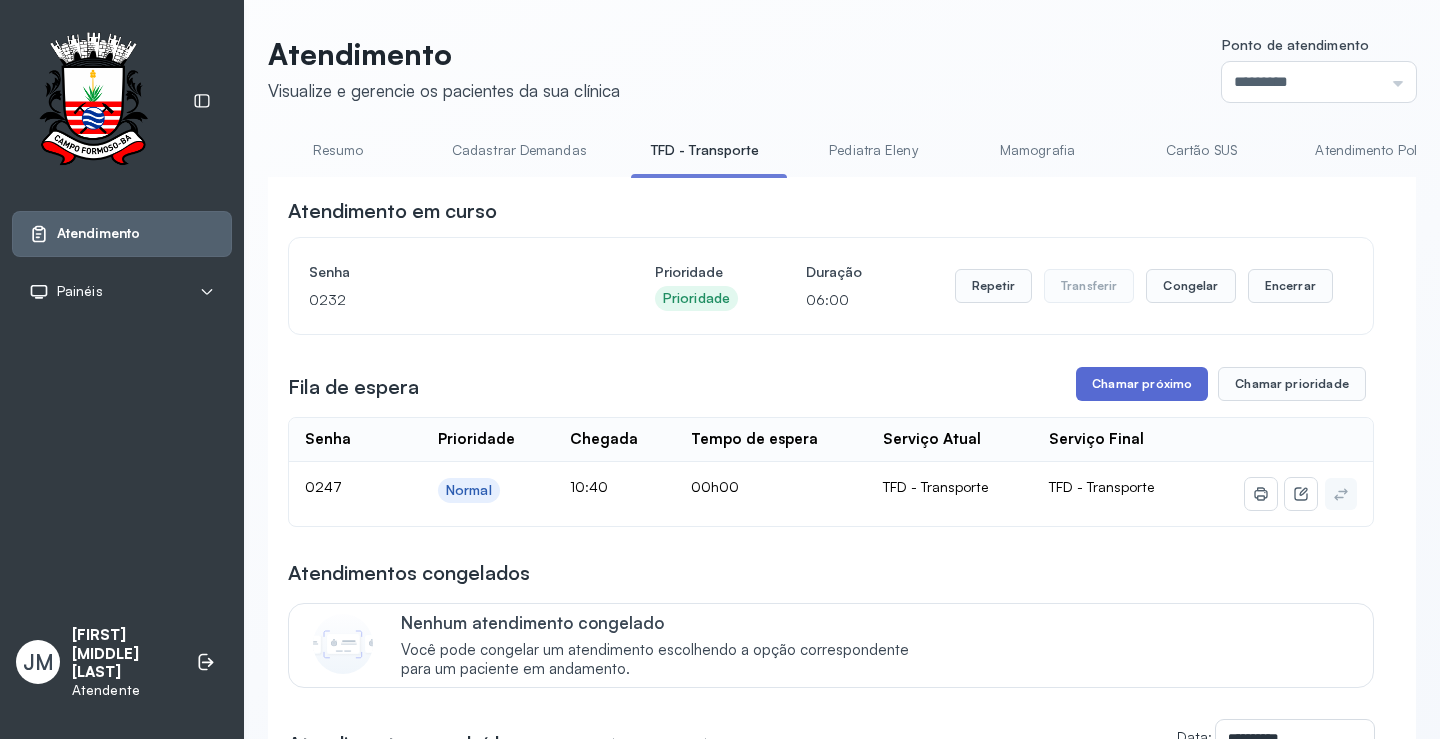 click on "Chamar próximo" at bounding box center [1142, 384] 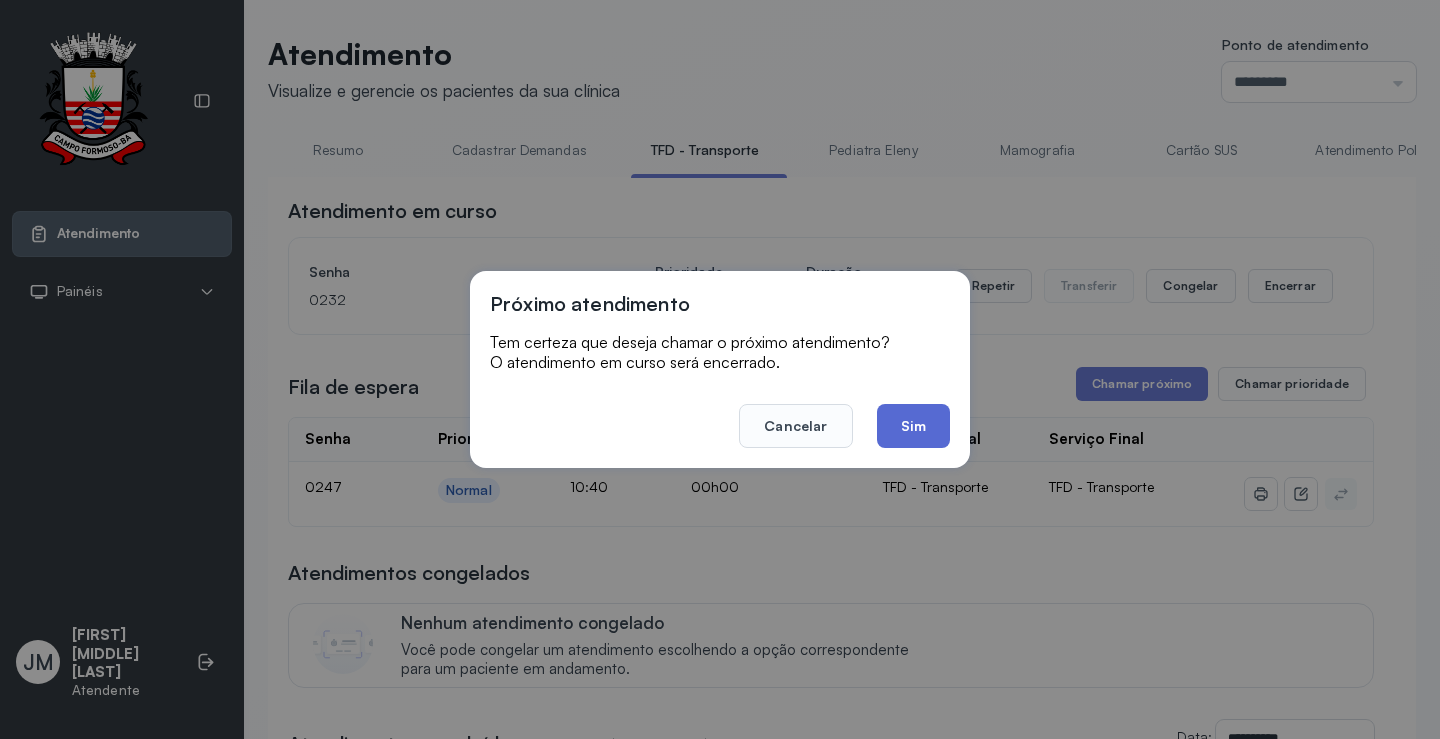 click on "Sim" 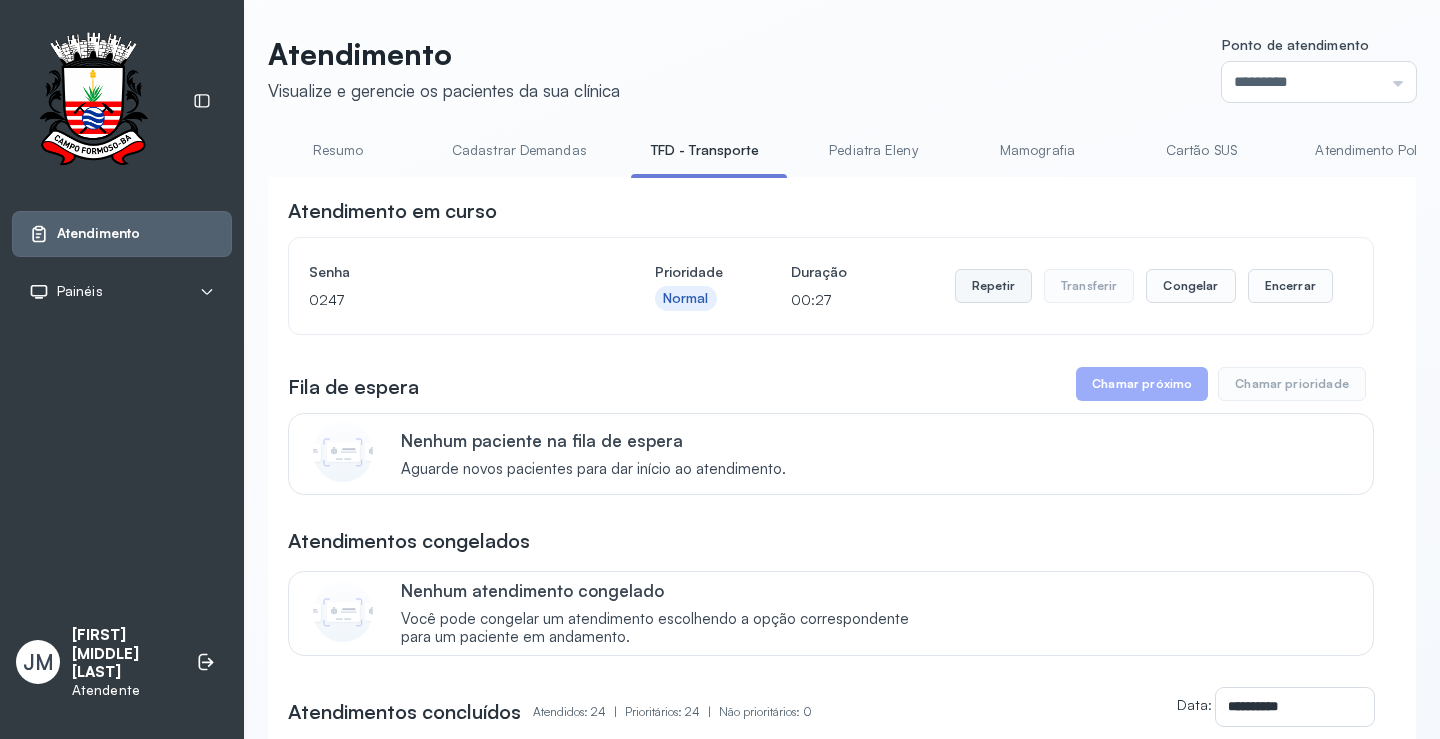 click on "Repetir" at bounding box center (993, 286) 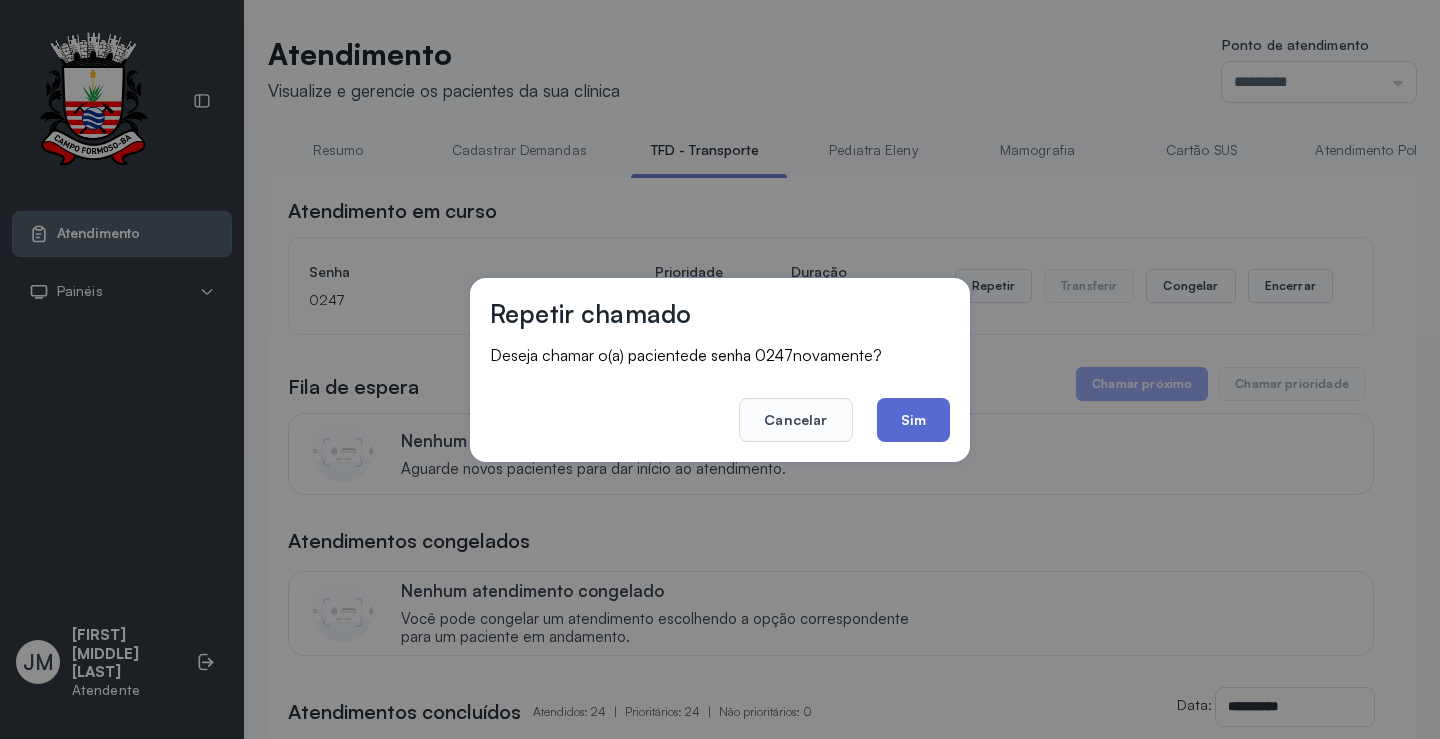 click on "Sim" 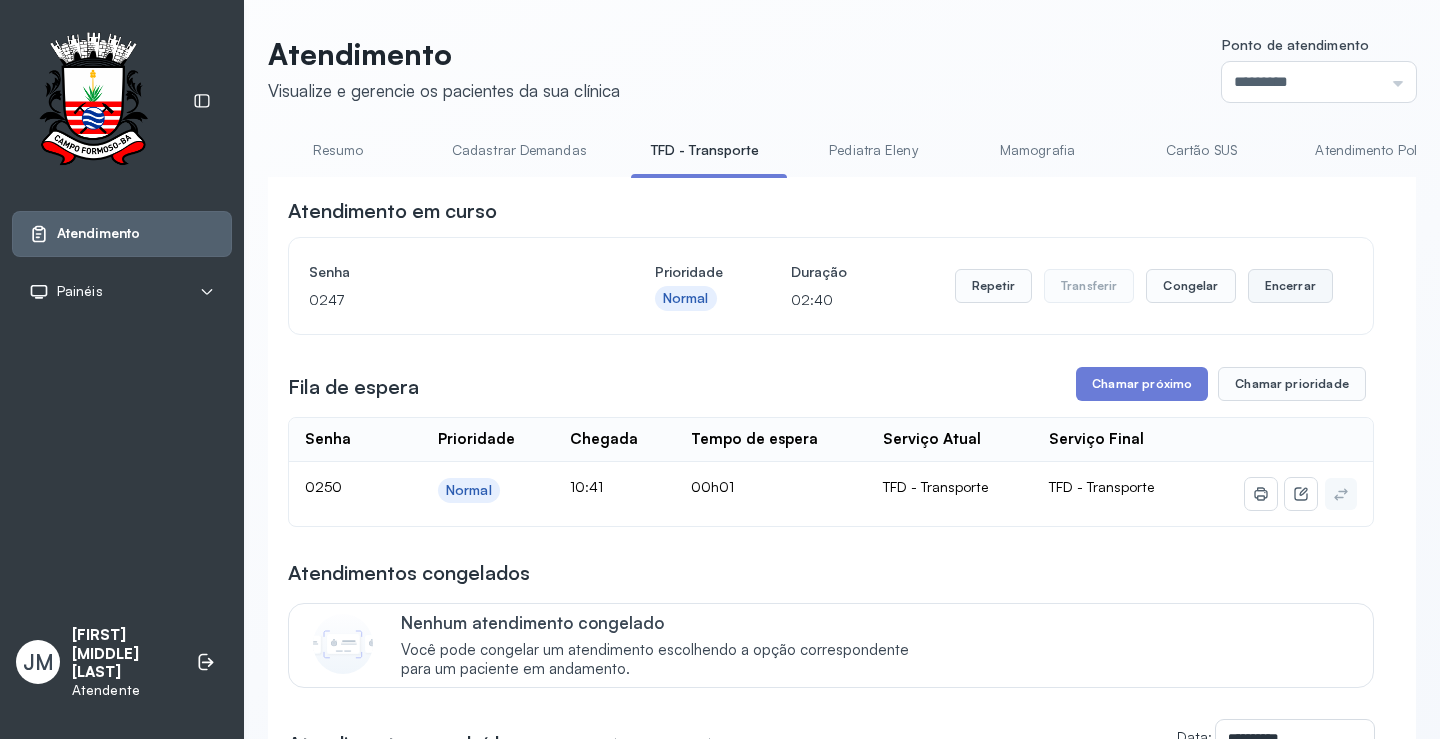click on "Encerrar" at bounding box center [1290, 286] 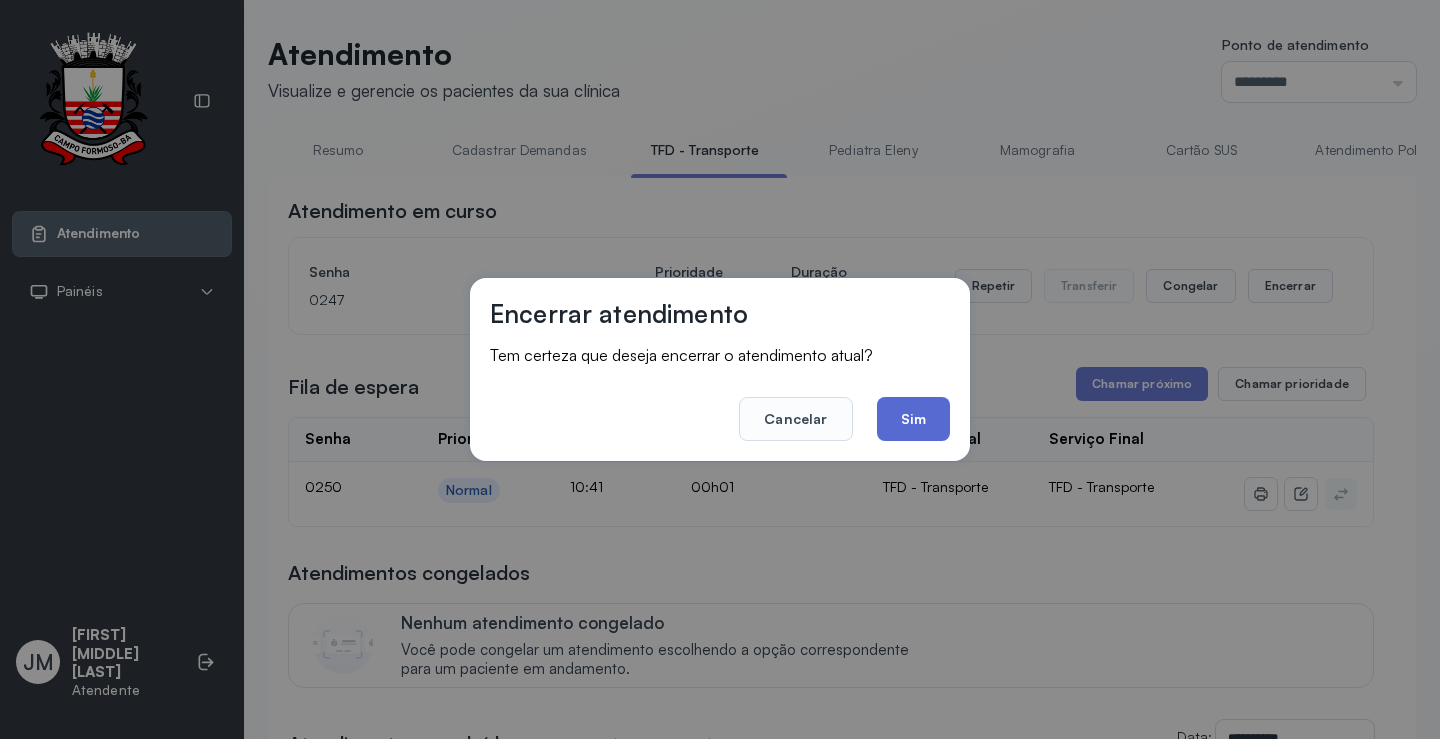 click on "Sim" 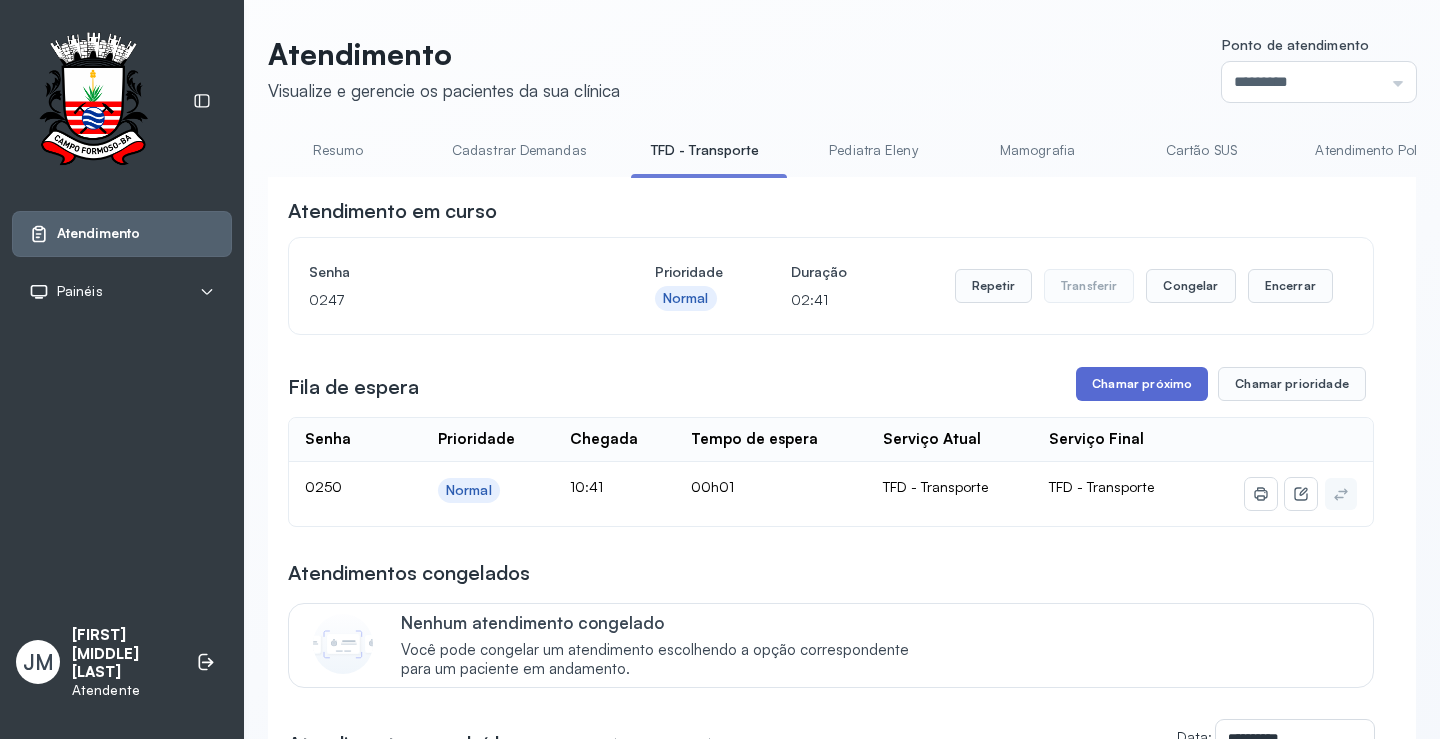 click on "Chamar próximo" at bounding box center [1142, 384] 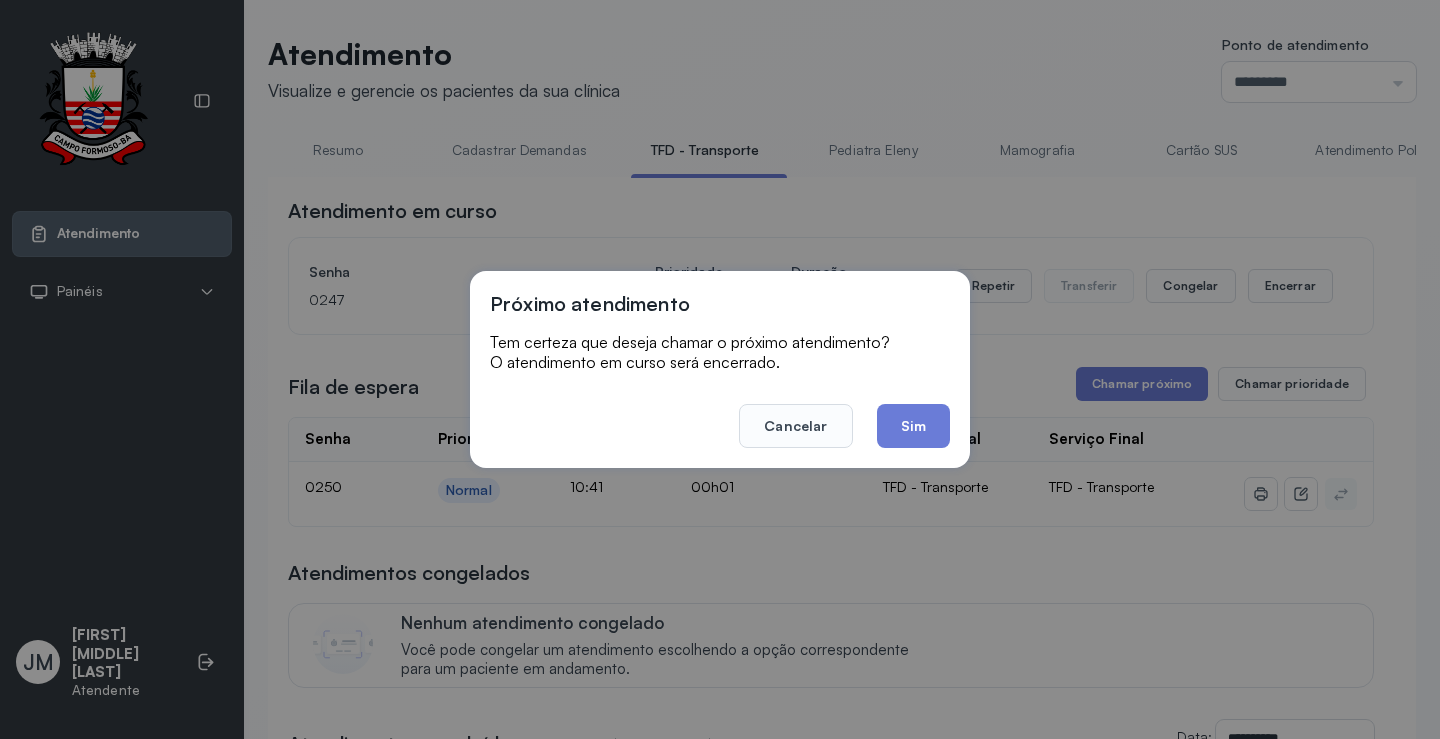 drag, startPoint x: 912, startPoint y: 420, endPoint x: 923, endPoint y: 413, distance: 13.038404 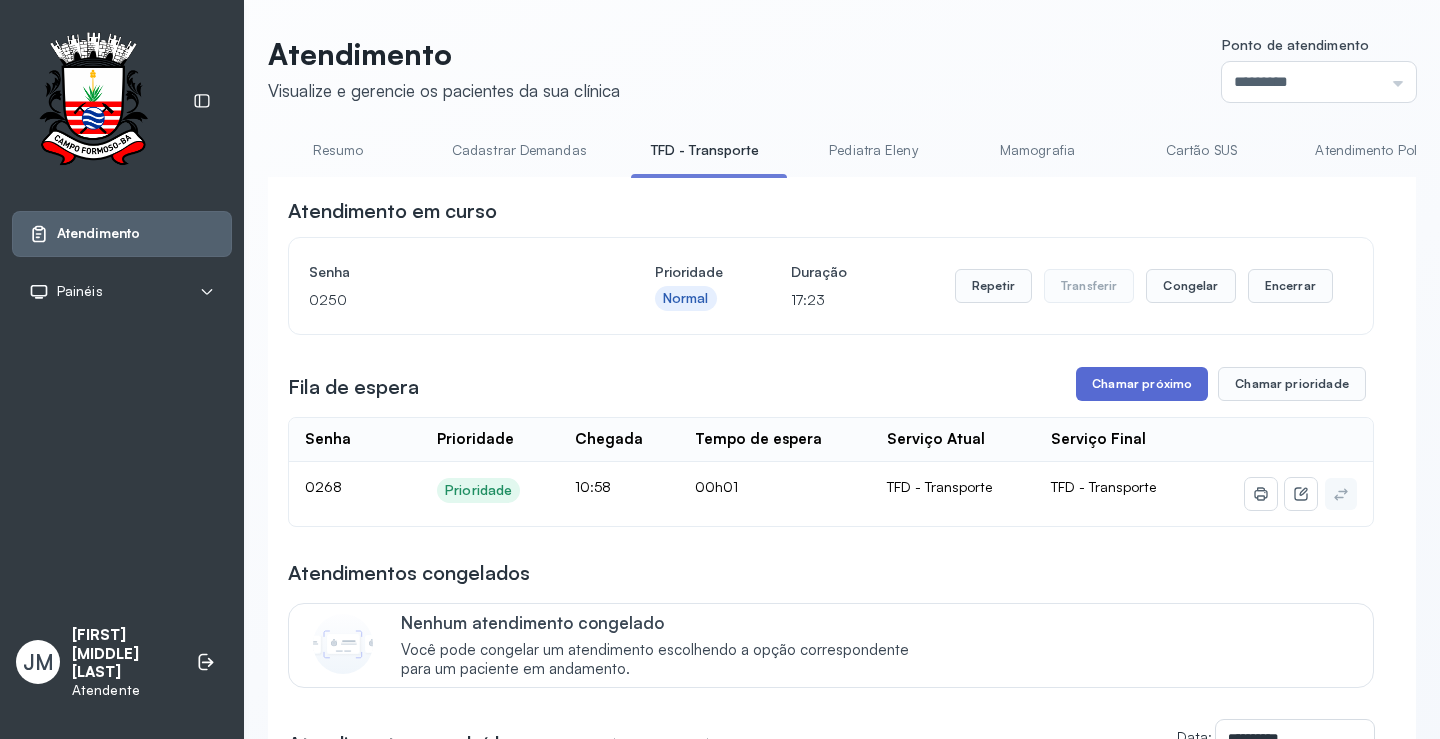 click on "Chamar próximo" at bounding box center [1142, 384] 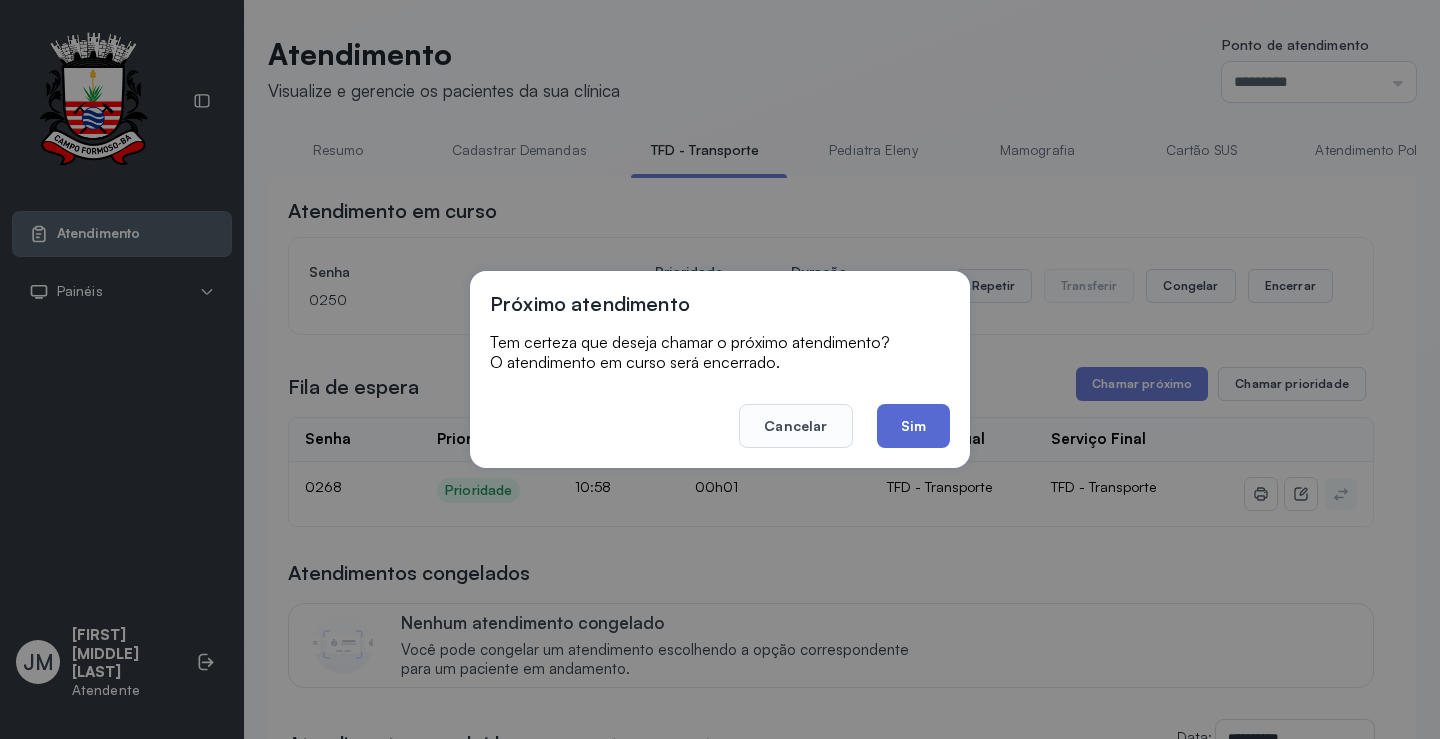 click on "Sim" 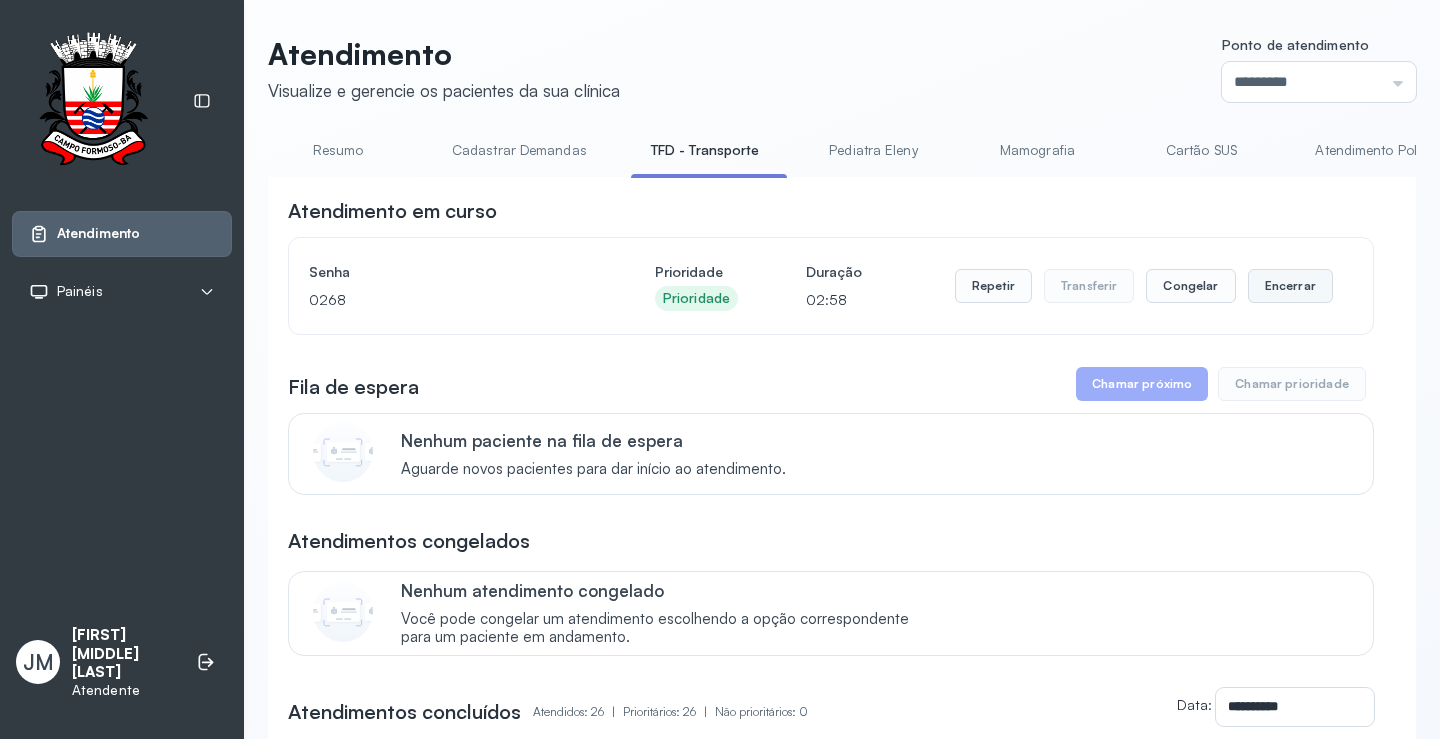 click on "Encerrar" at bounding box center [1290, 286] 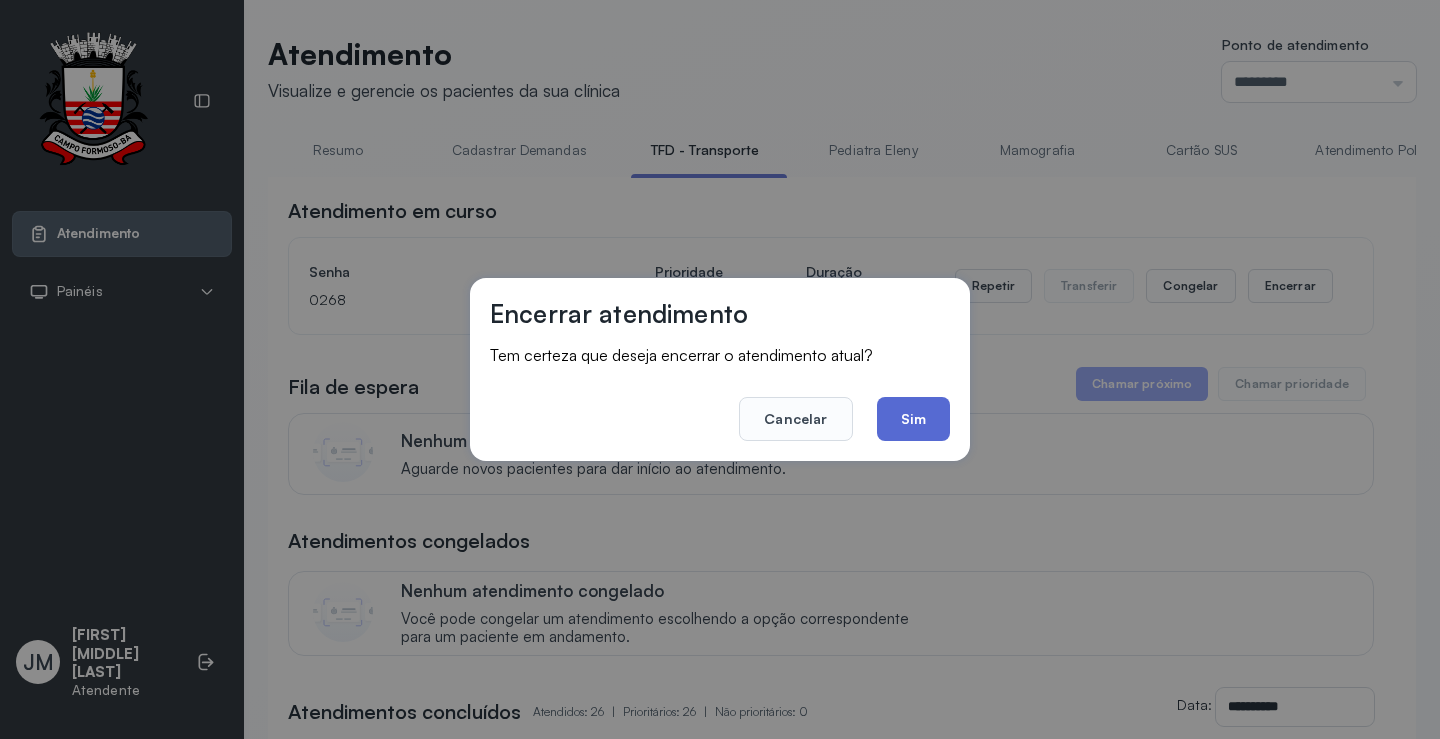click on "Sim" 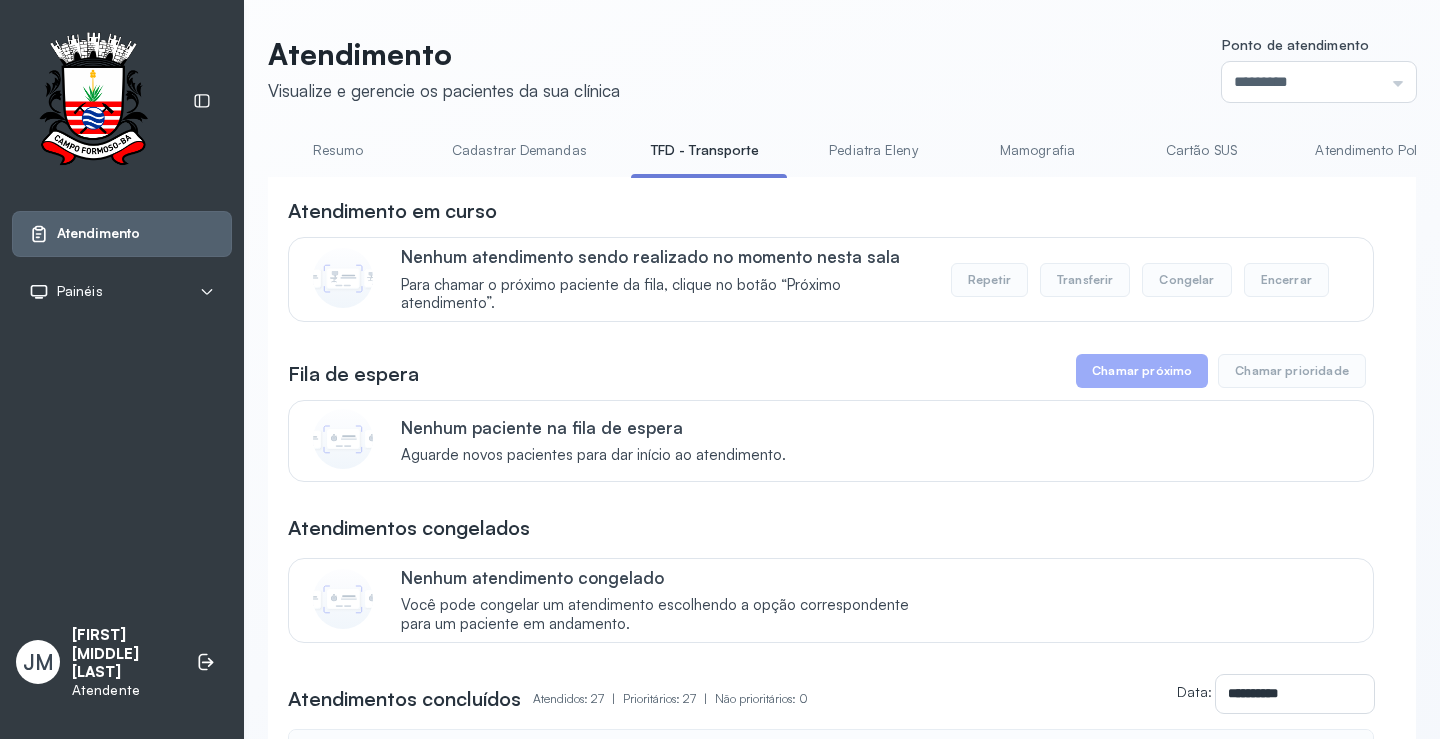 click on "Resumo" at bounding box center (338, 150) 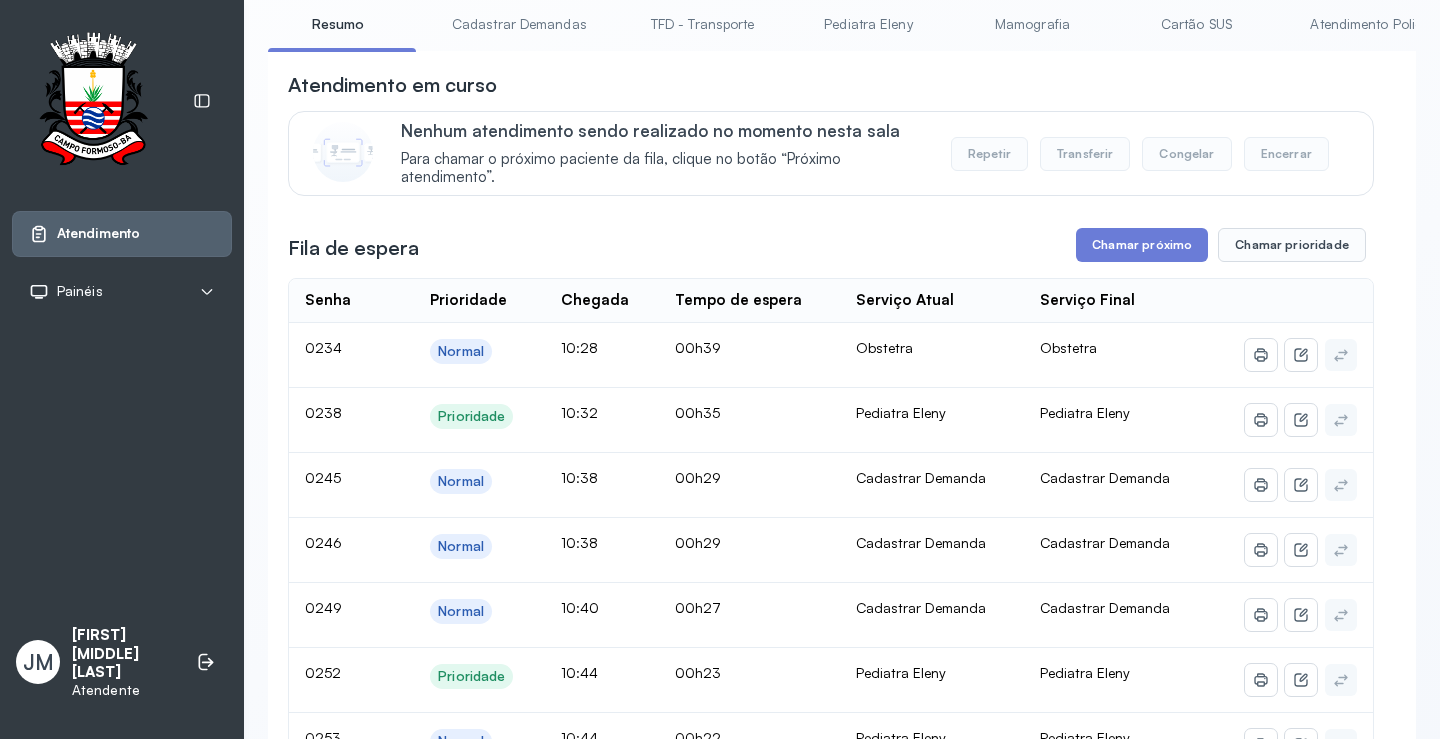 scroll, scrollTop: 0, scrollLeft: 0, axis: both 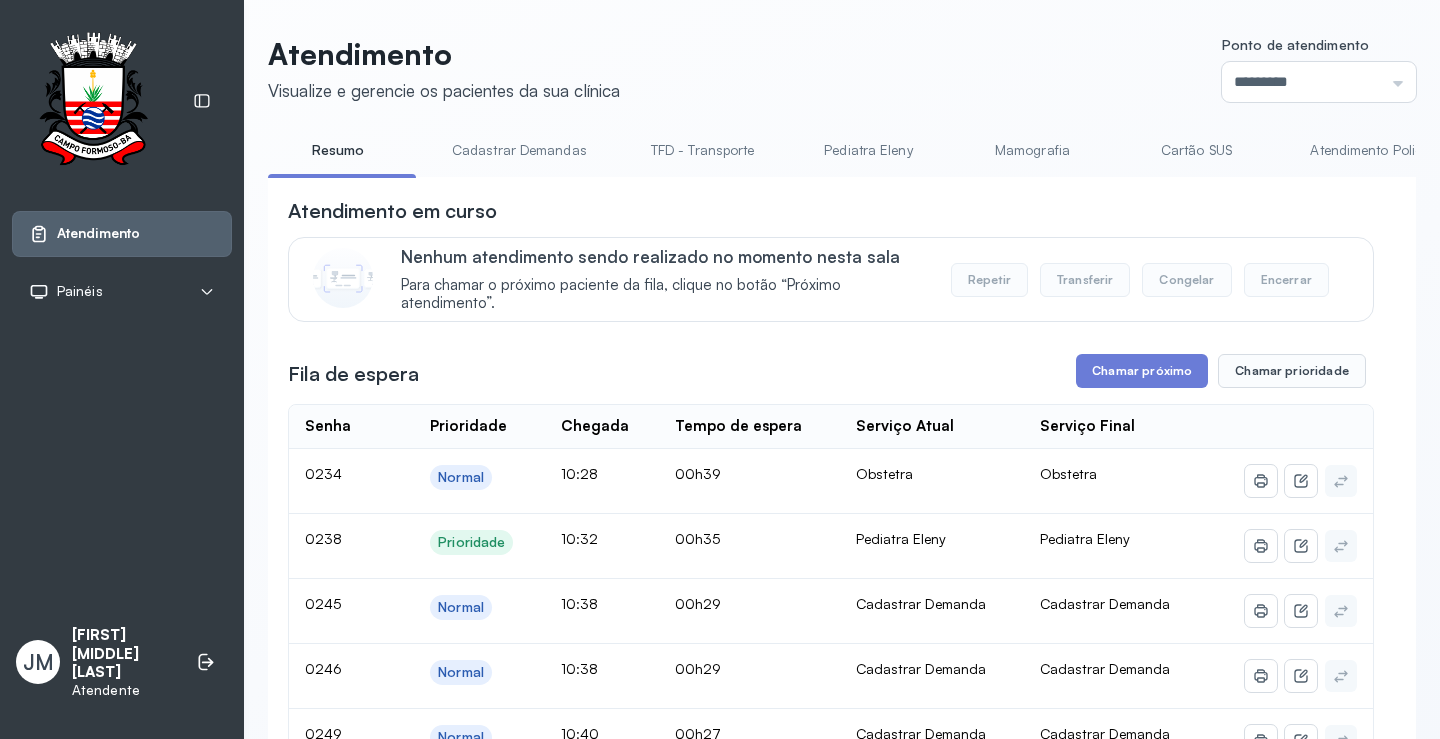 click on "TFD - Transporte" at bounding box center [703, 150] 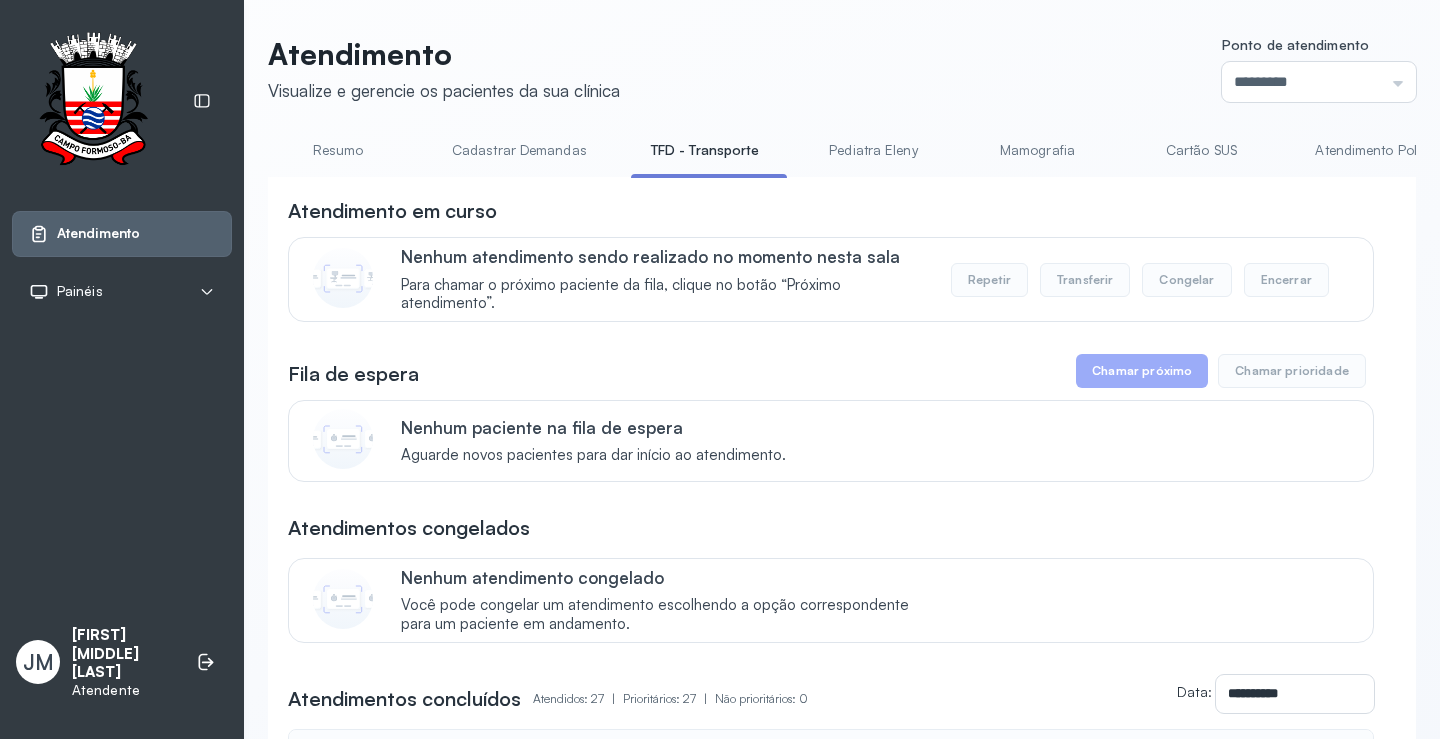 click on "Resumo" at bounding box center [338, 150] 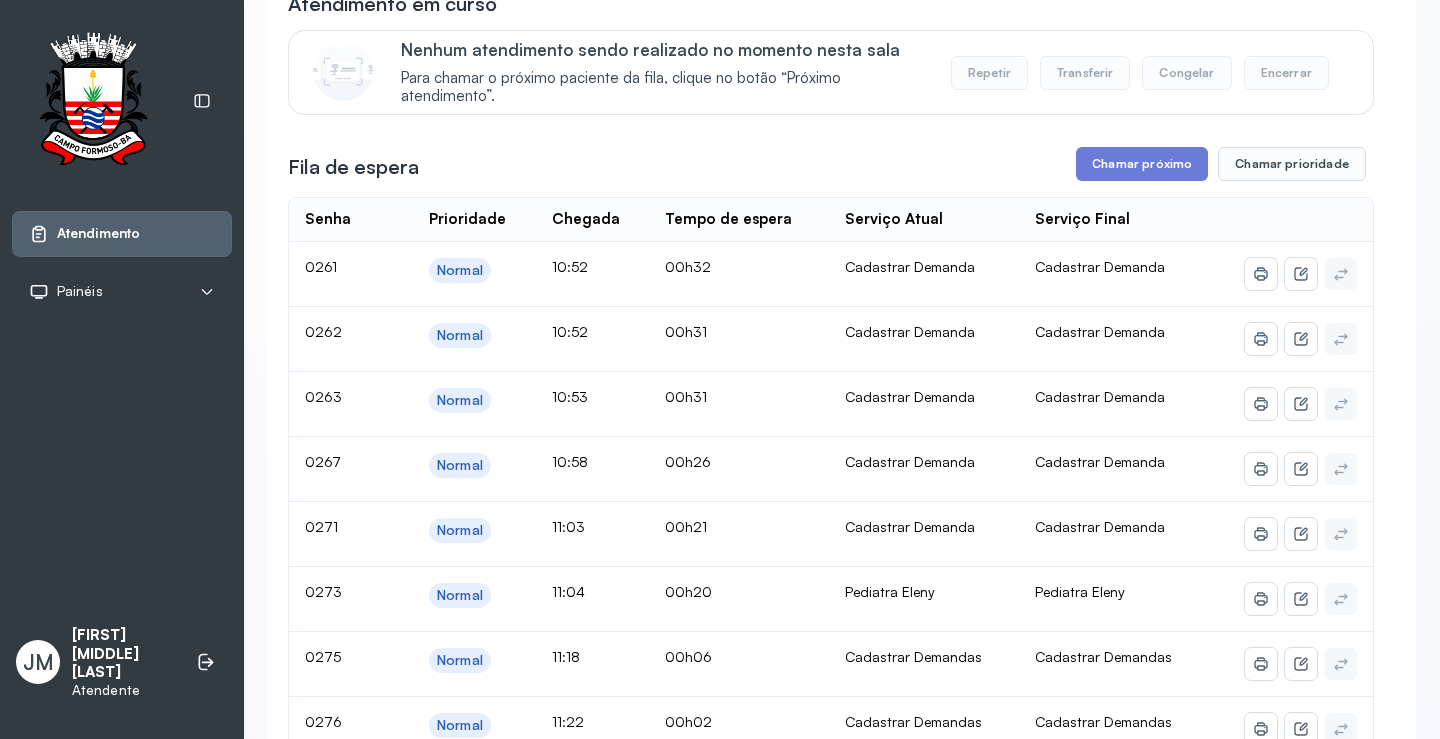 scroll, scrollTop: 200, scrollLeft: 0, axis: vertical 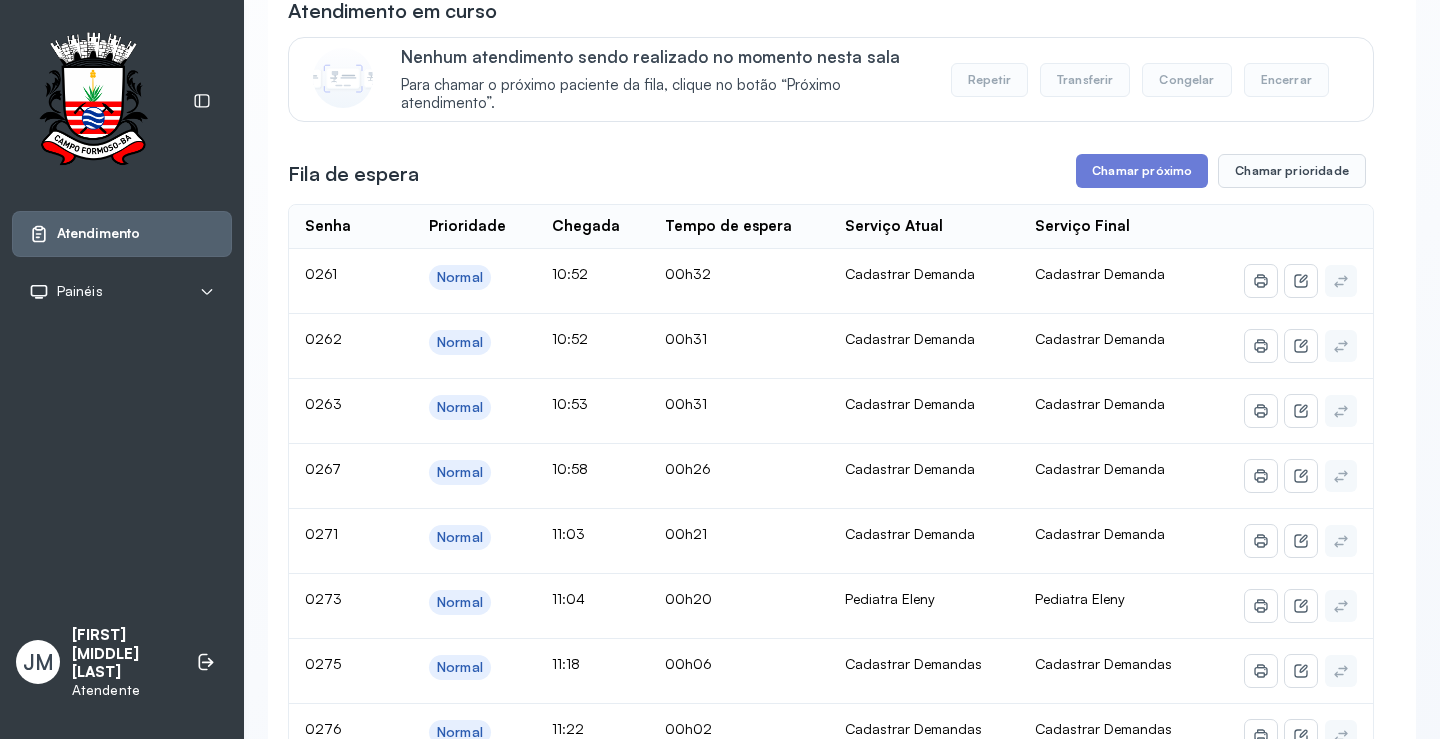 click on "Resumo" at bounding box center [338, -50] 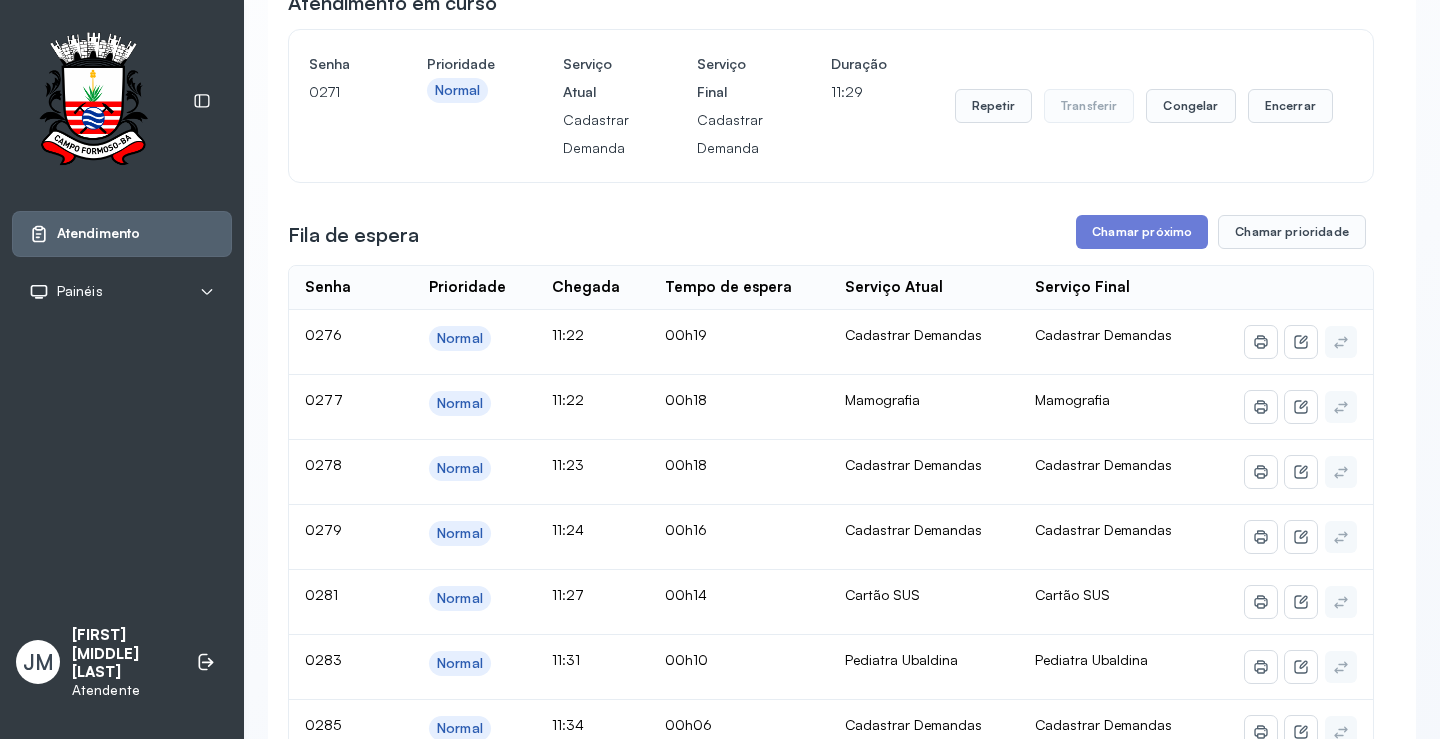 scroll, scrollTop: 200, scrollLeft: 0, axis: vertical 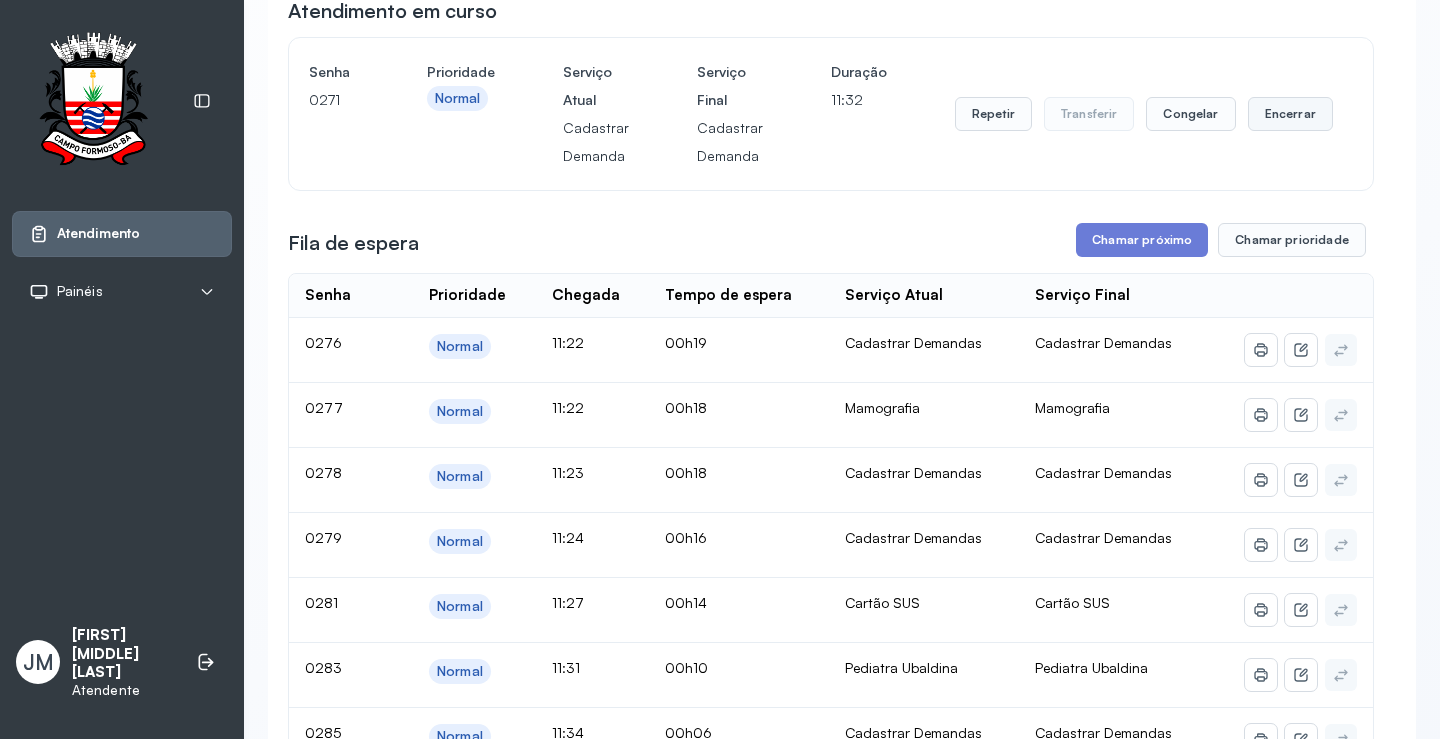 click on "Encerrar" at bounding box center (1290, 114) 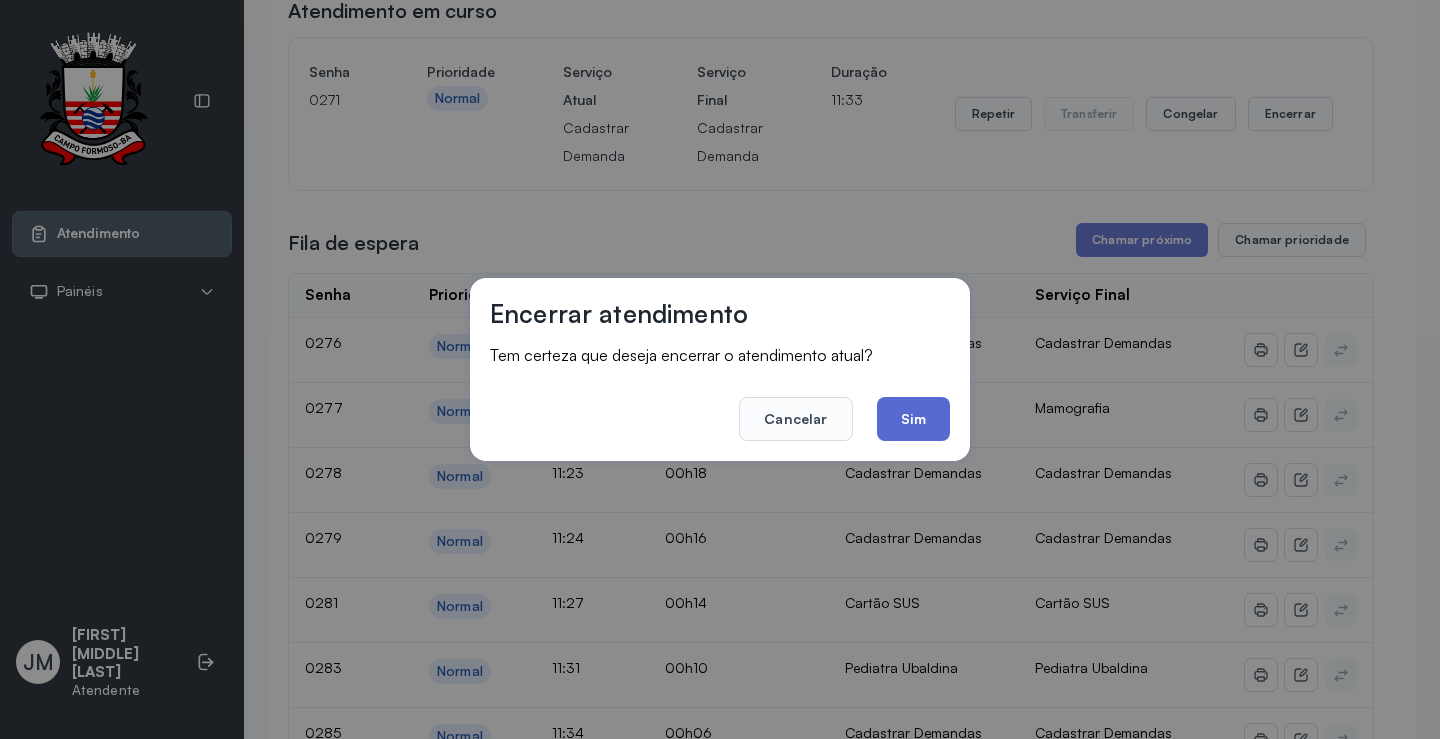 click on "Sim" 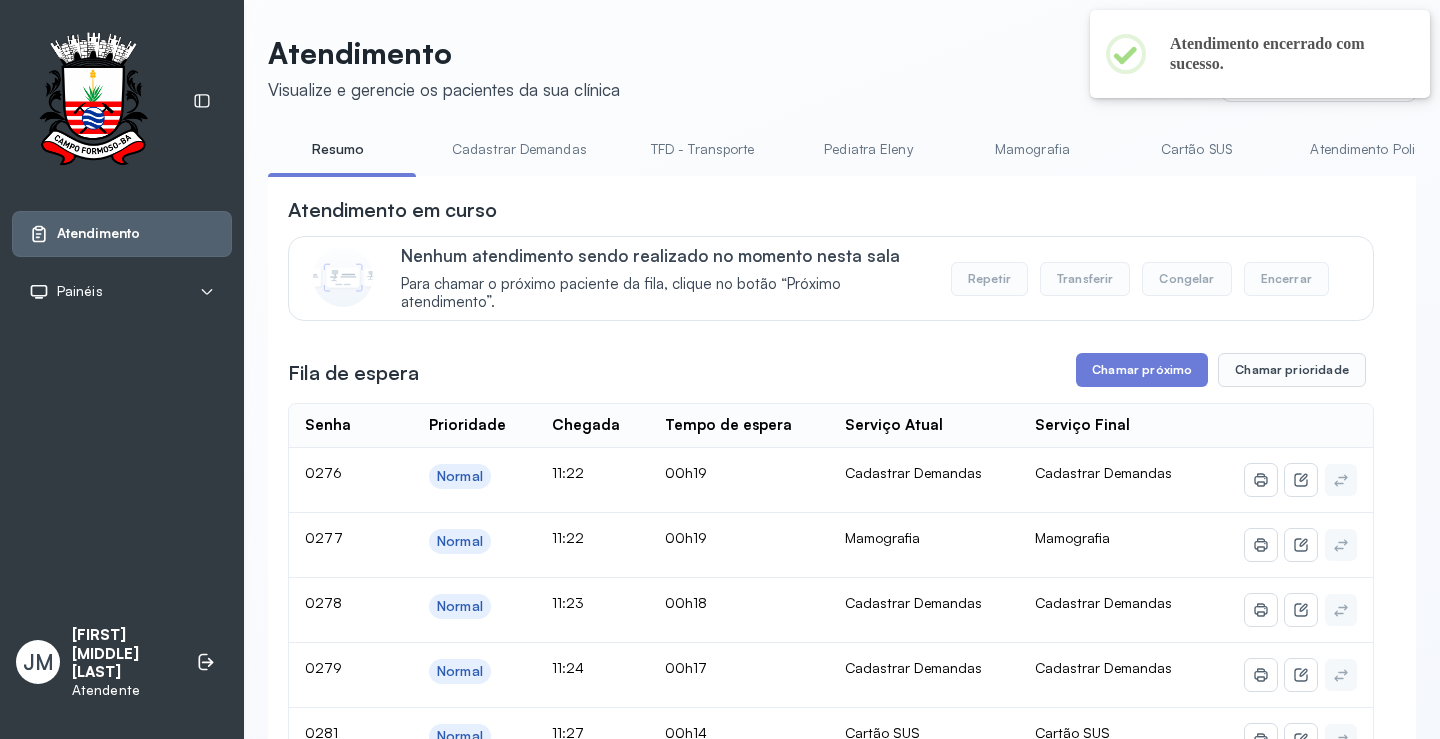 scroll, scrollTop: 0, scrollLeft: 0, axis: both 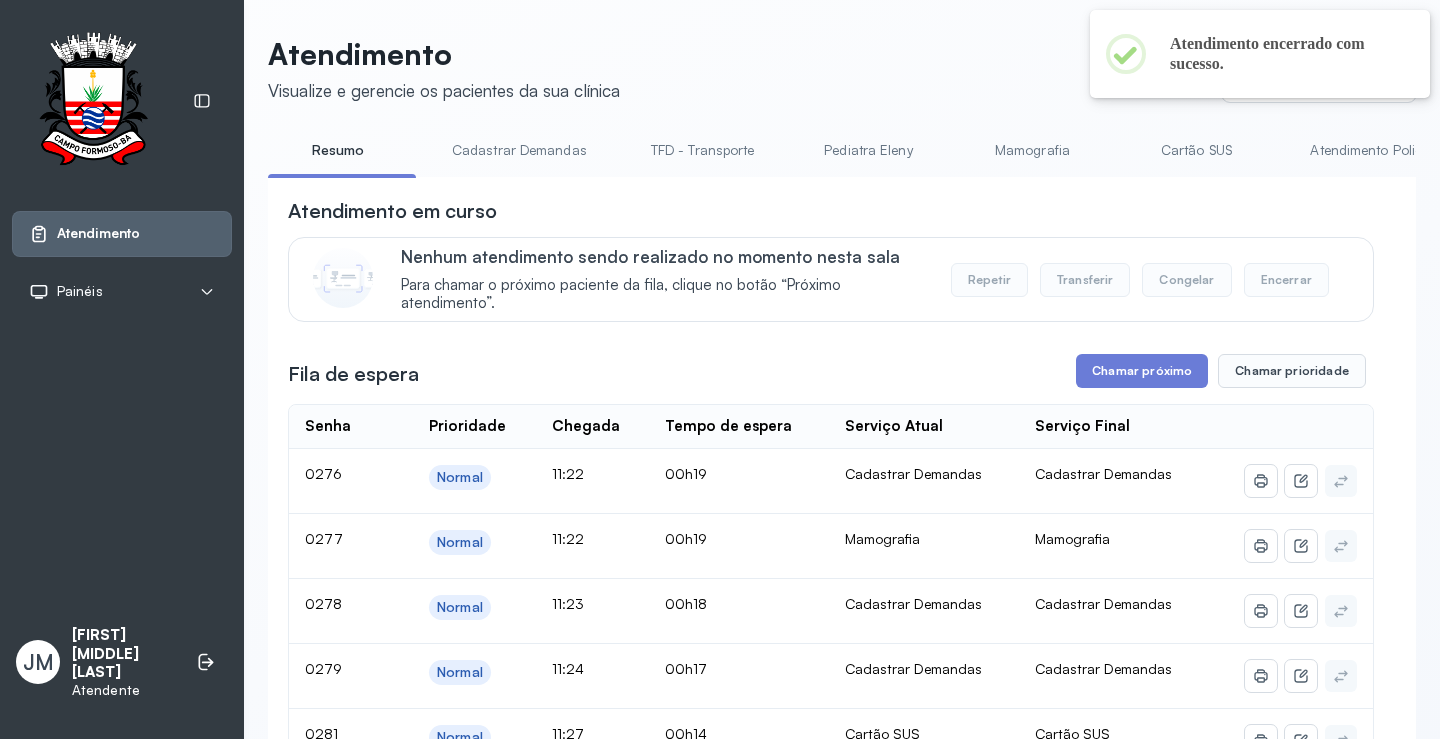 click on "TFD - Transporte" at bounding box center [703, 150] 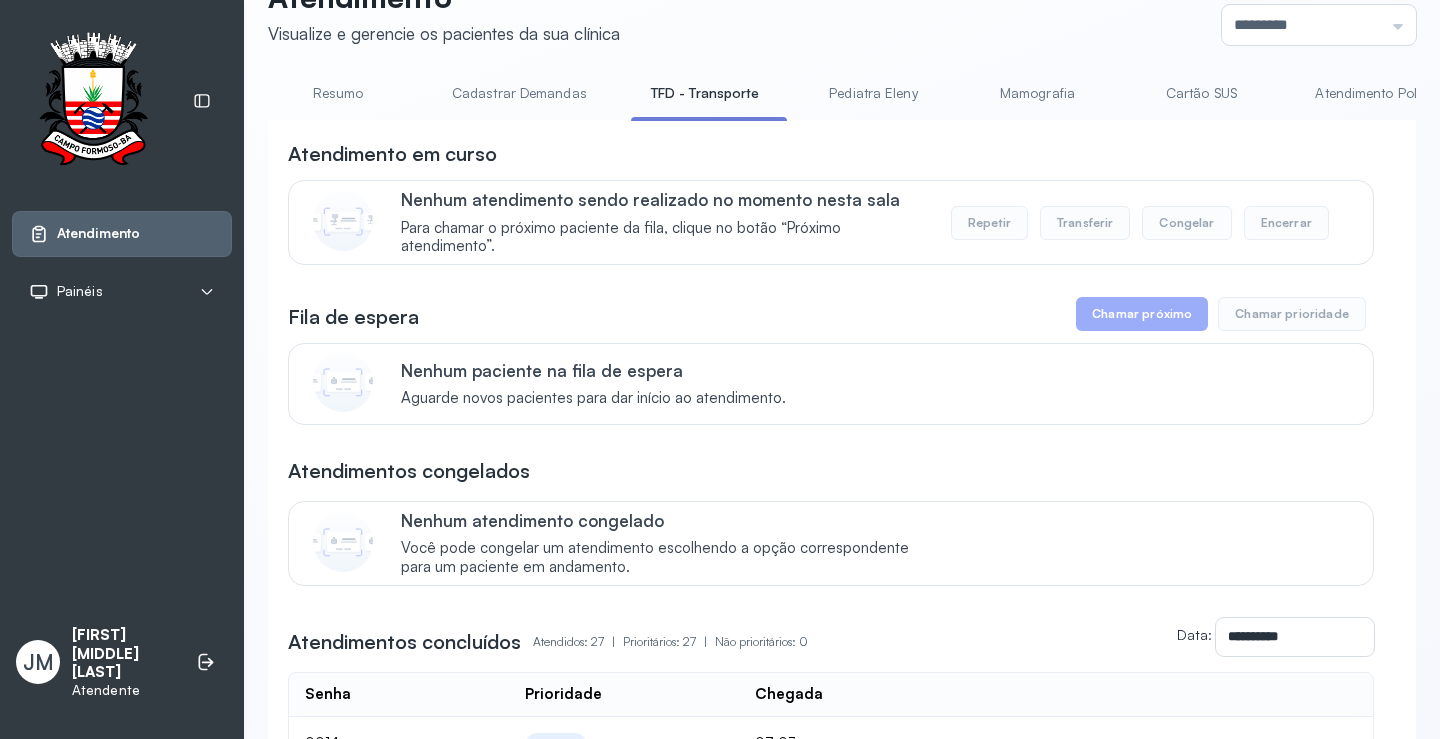scroll, scrollTop: 0, scrollLeft: 0, axis: both 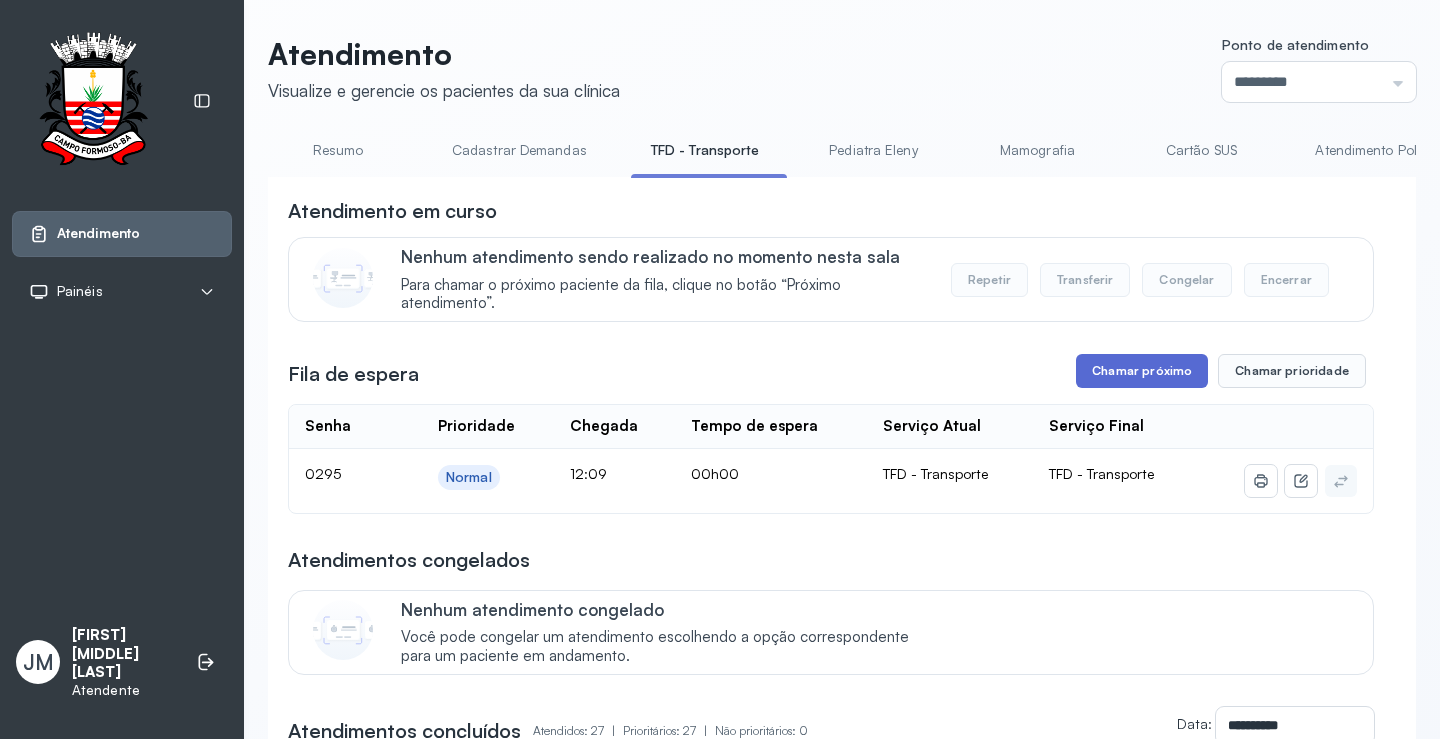 click on "Chamar próximo" at bounding box center [1142, 371] 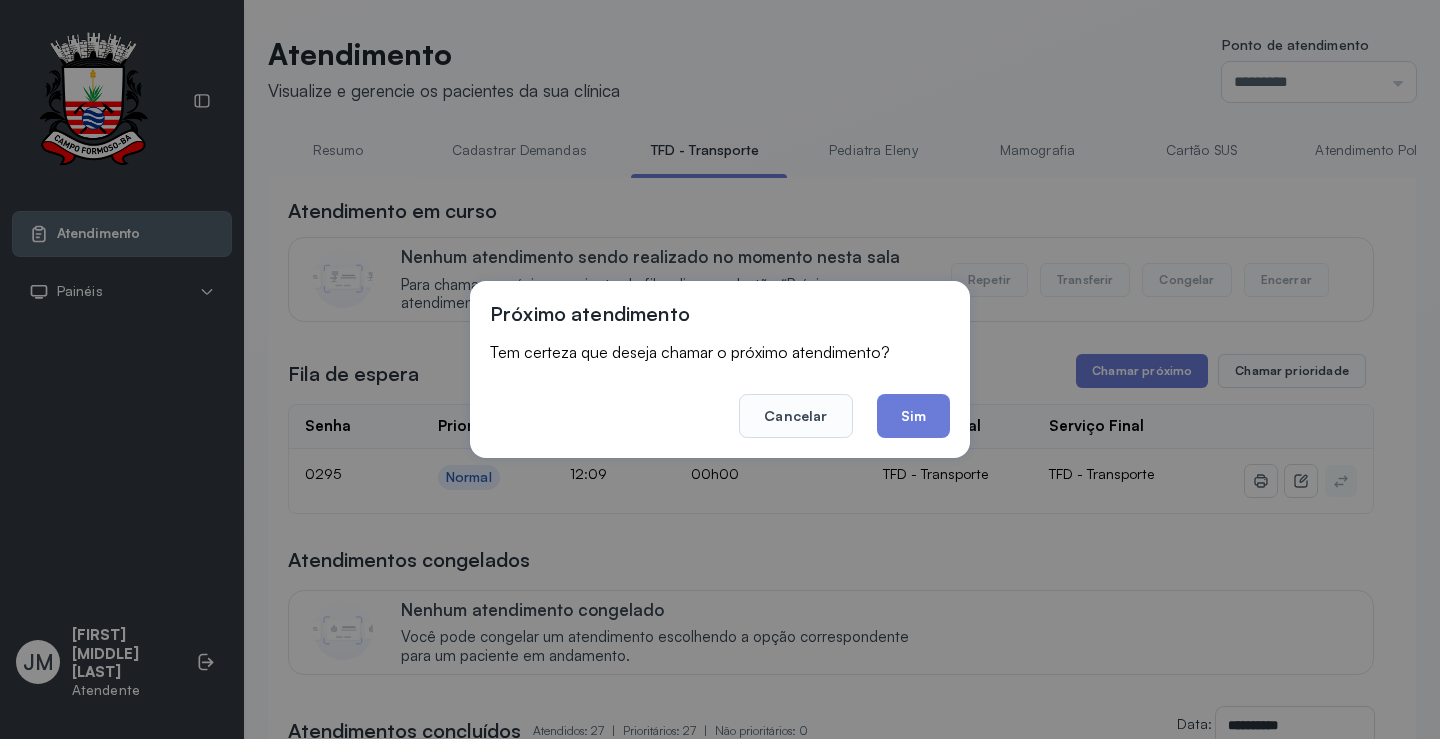 drag, startPoint x: 894, startPoint y: 406, endPoint x: 895, endPoint y: 393, distance: 13.038404 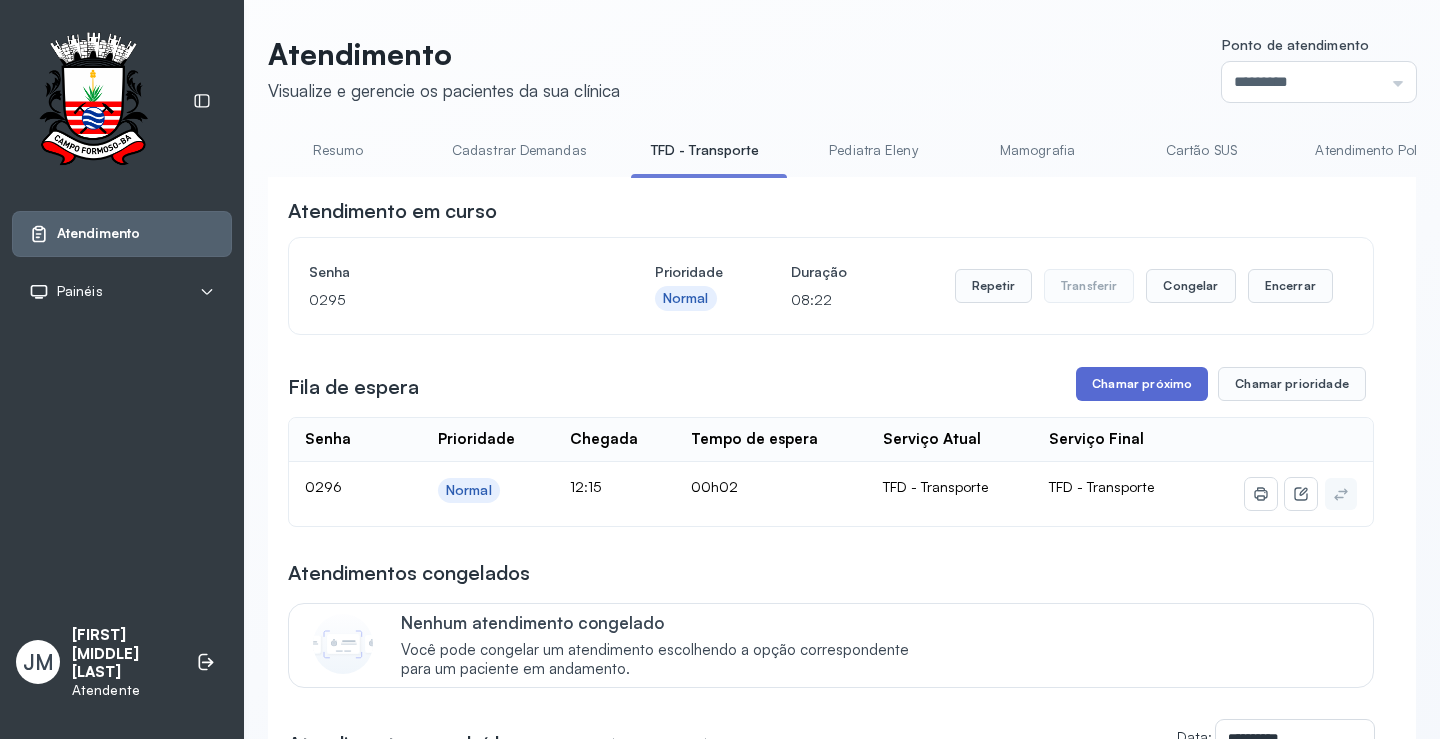 click on "Chamar próximo" at bounding box center [1142, 384] 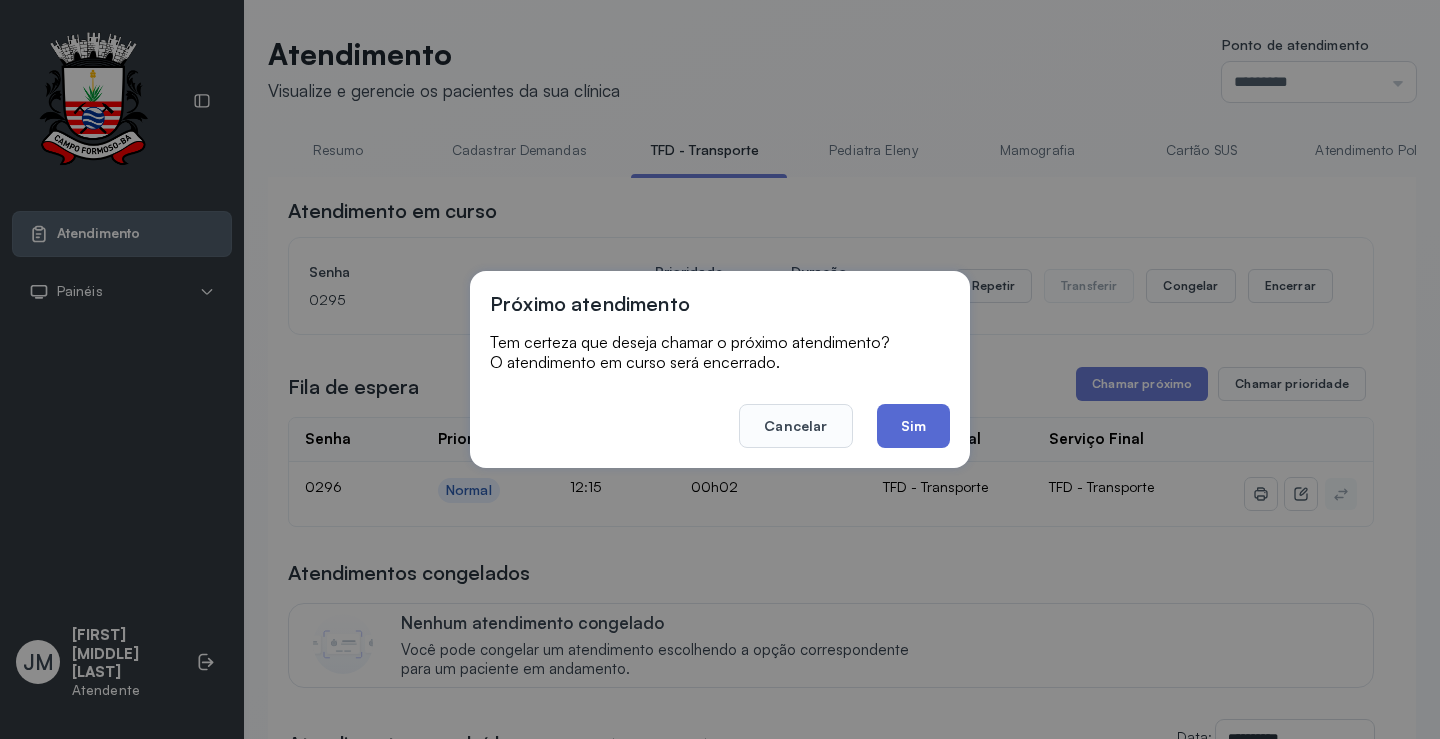 click on "Sim" 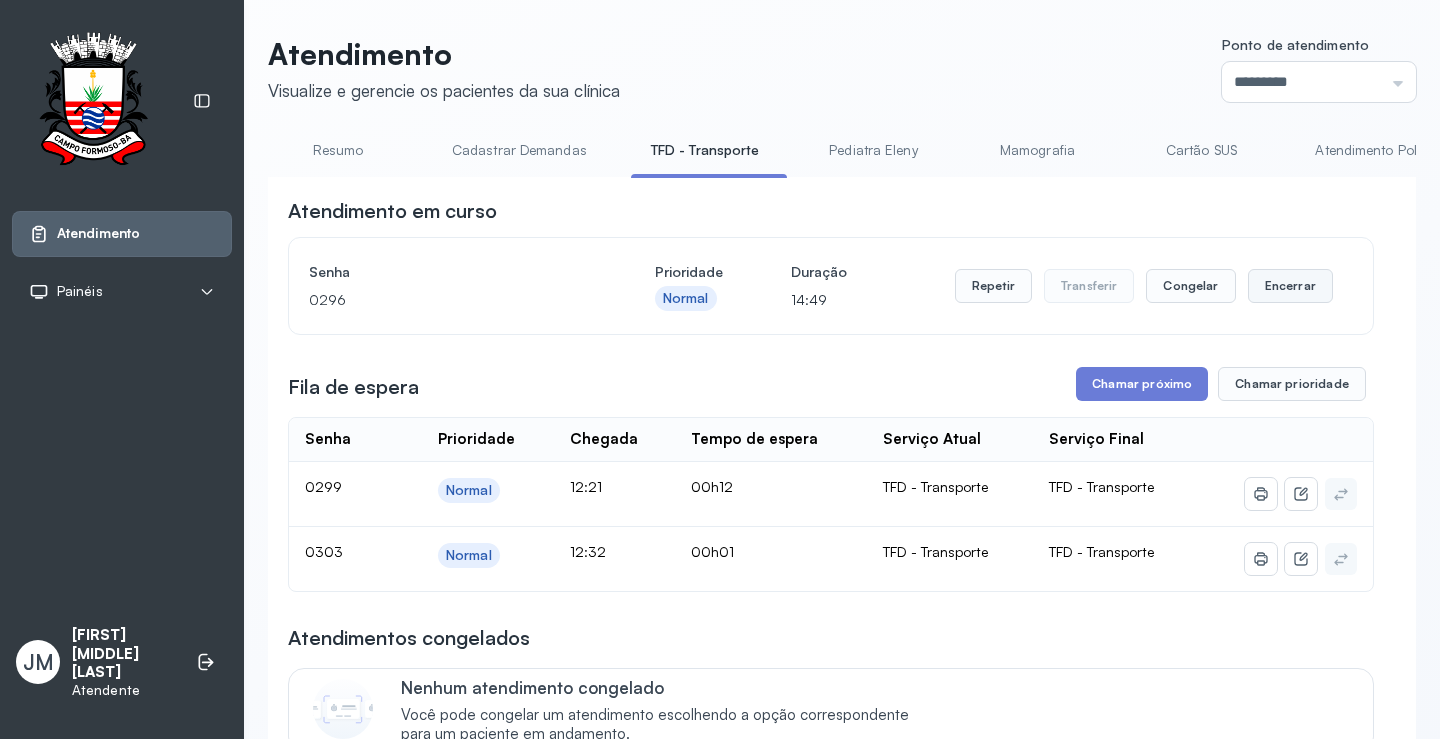 click on "Encerrar" at bounding box center (1290, 286) 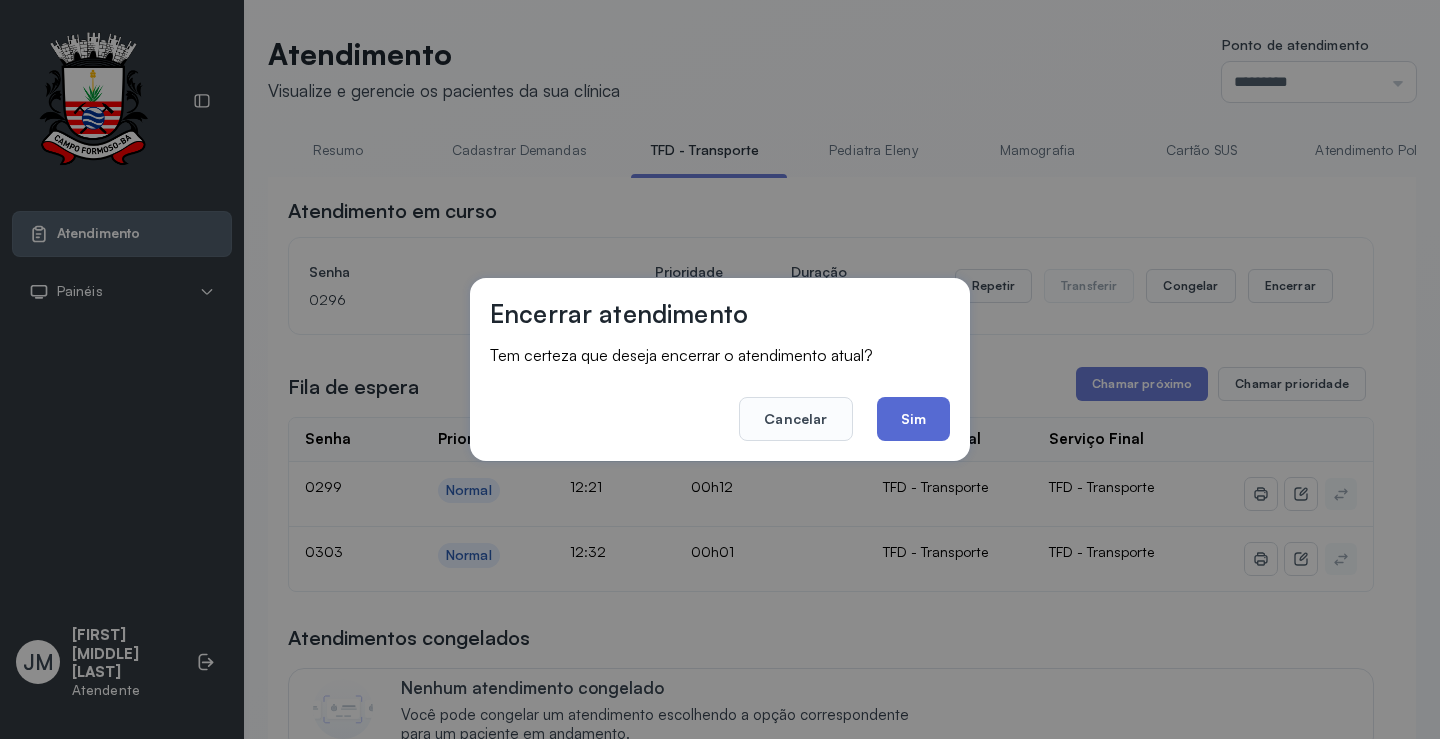 click on "Sim" 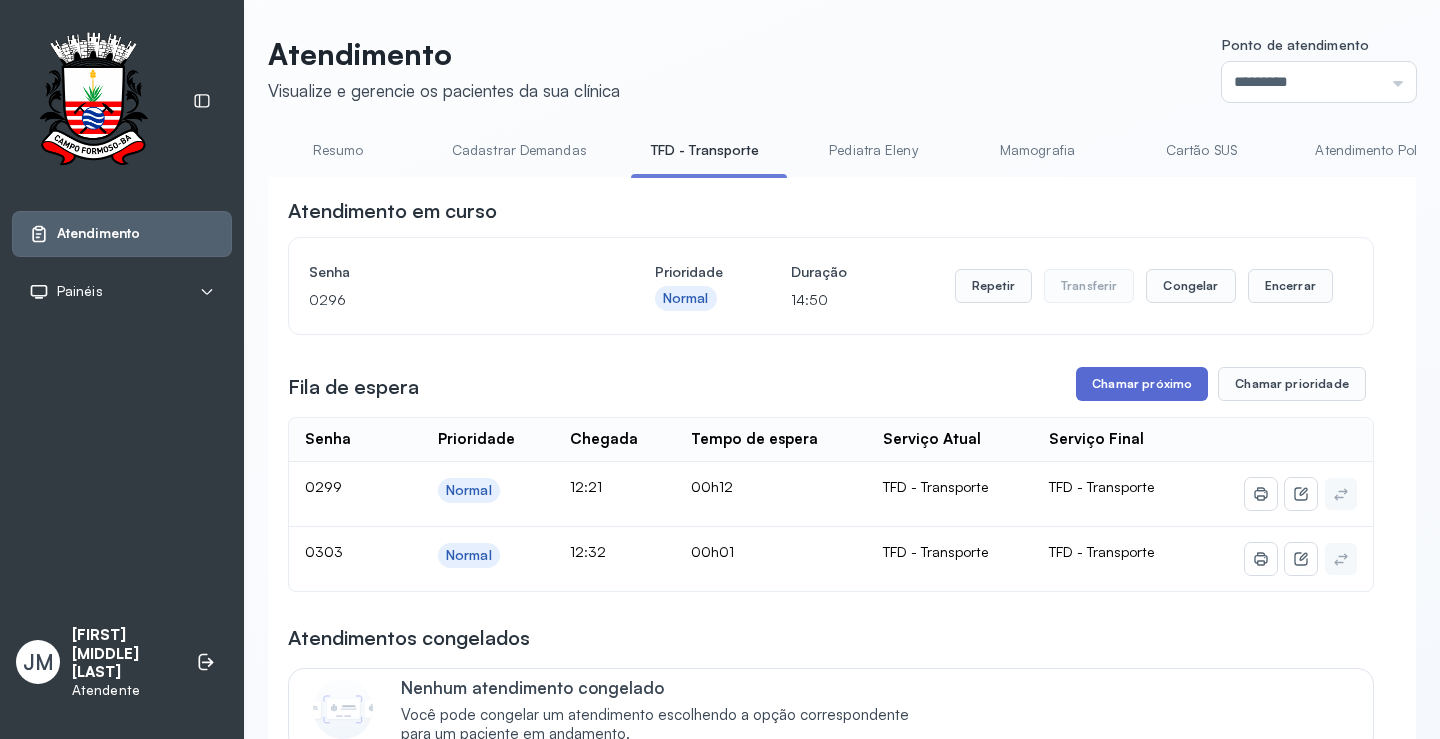 click on "Chamar próximo" at bounding box center (1142, 384) 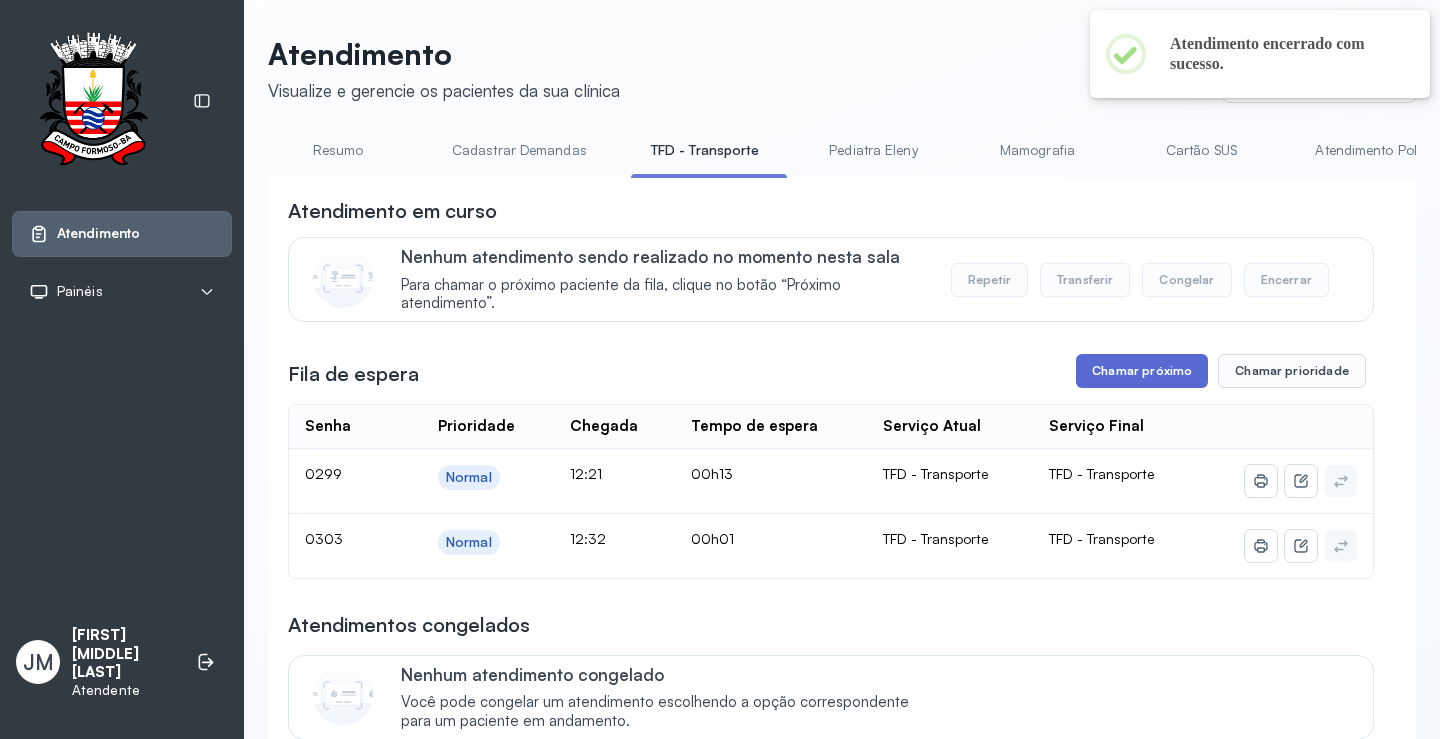 click on "Chamar próximo" at bounding box center [1142, 371] 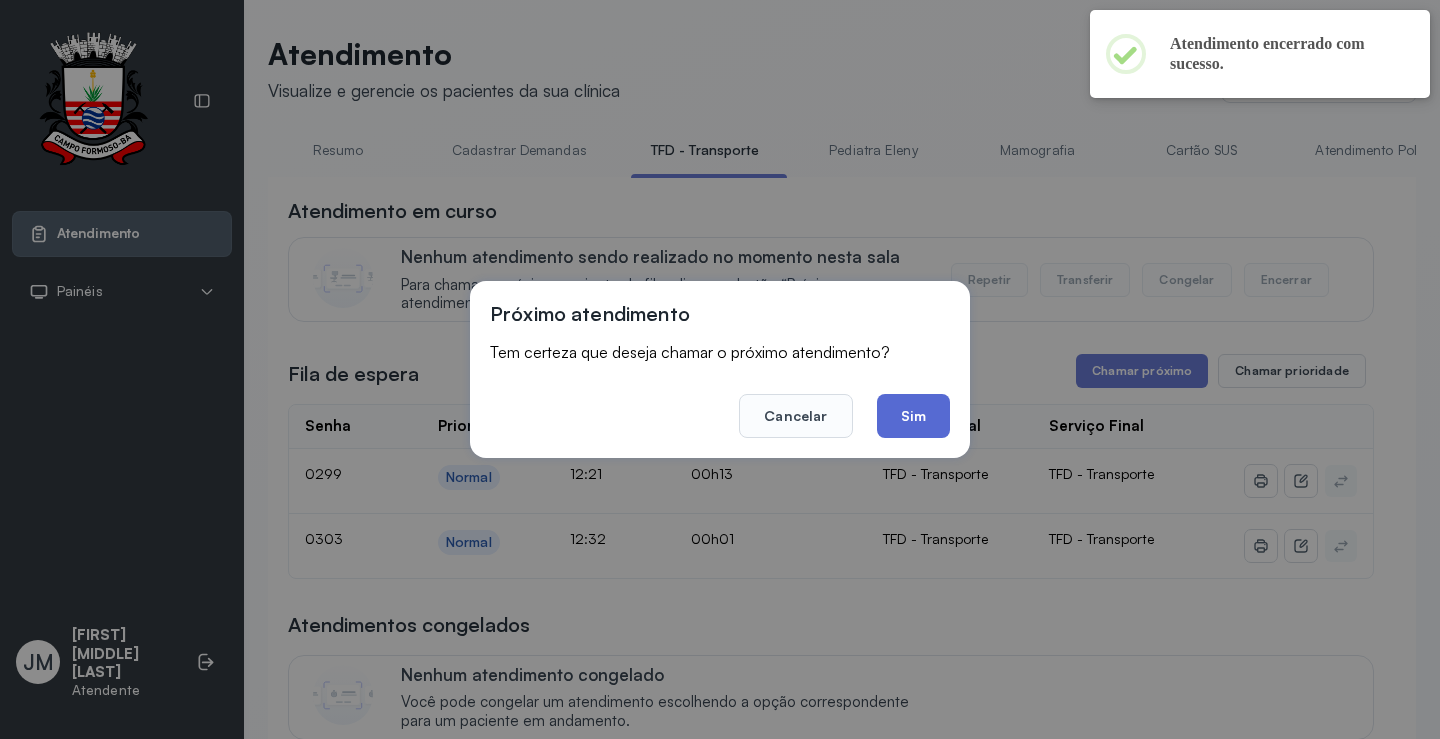 click on "Sim" 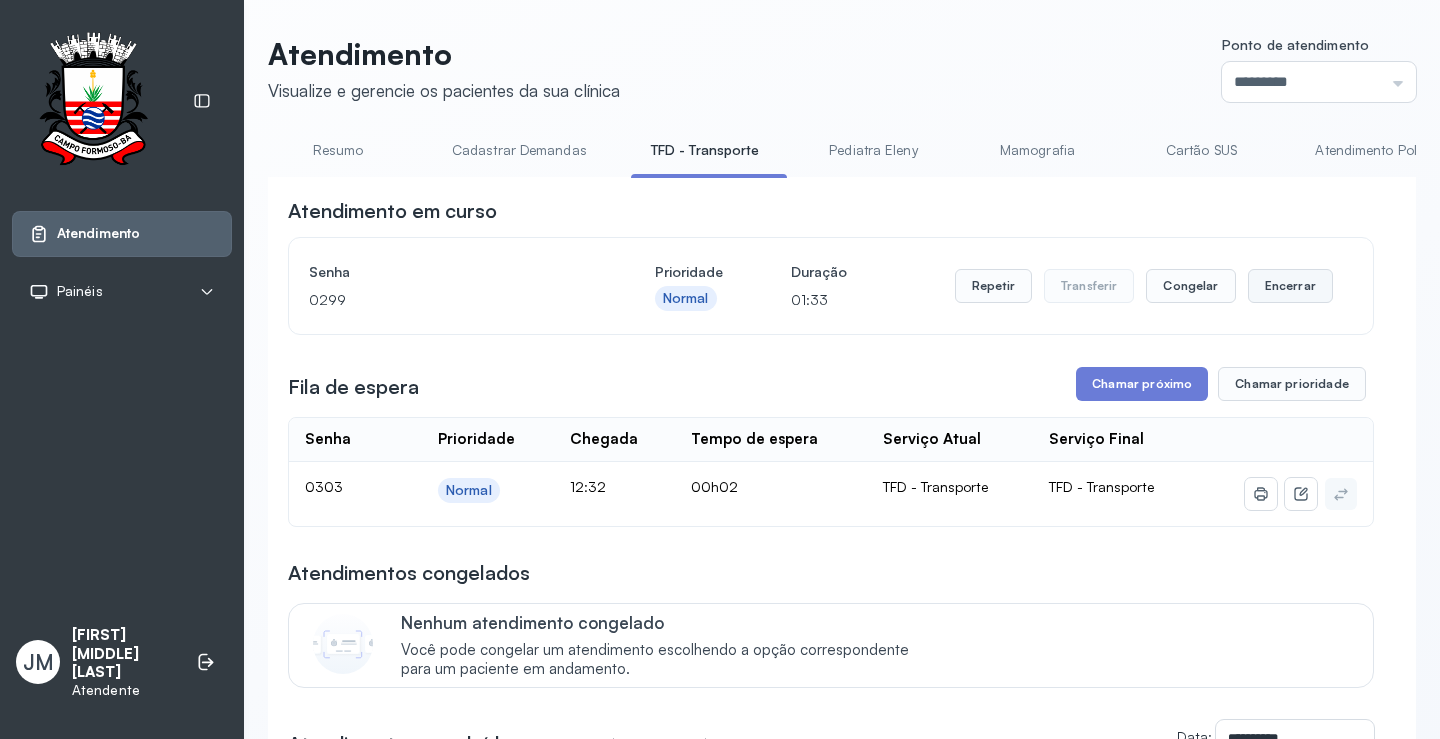 click on "Encerrar" at bounding box center [1290, 286] 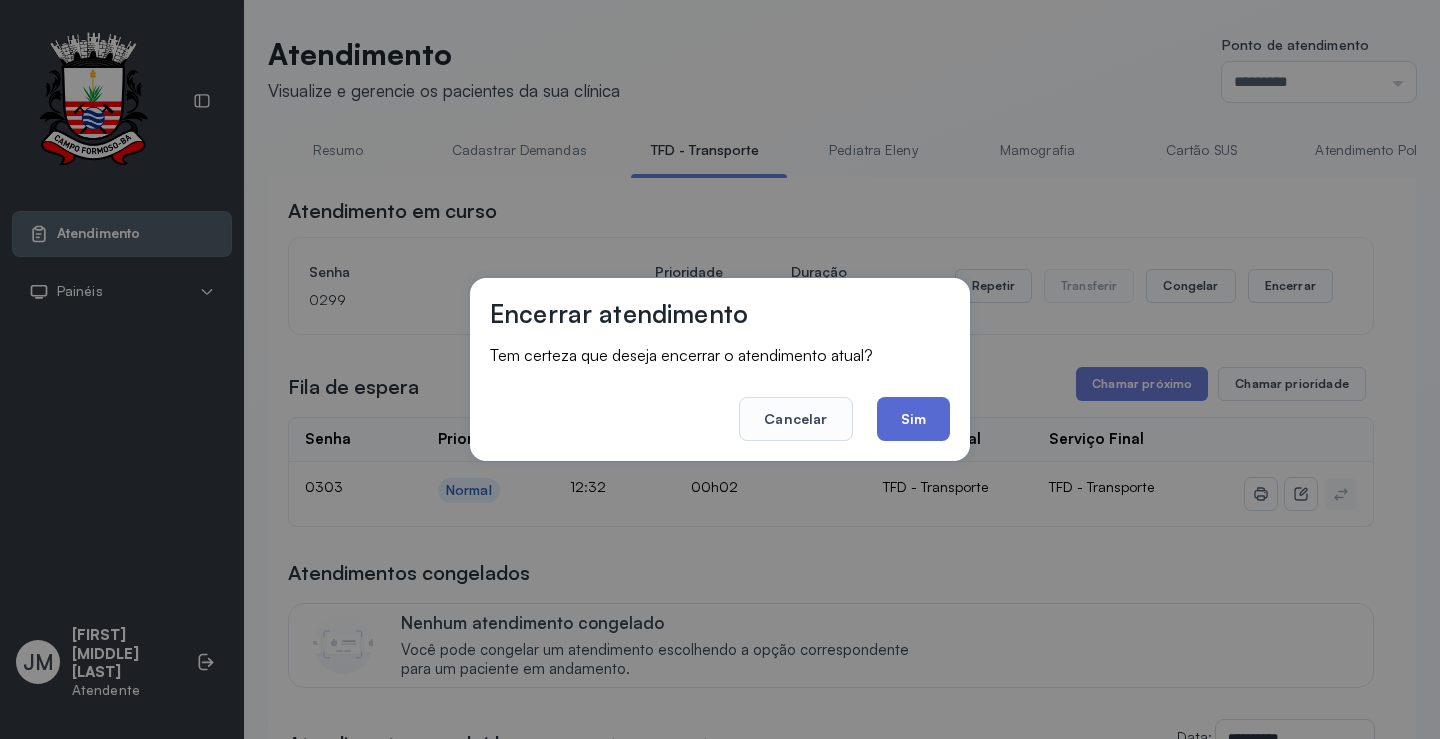 click on "Sim" 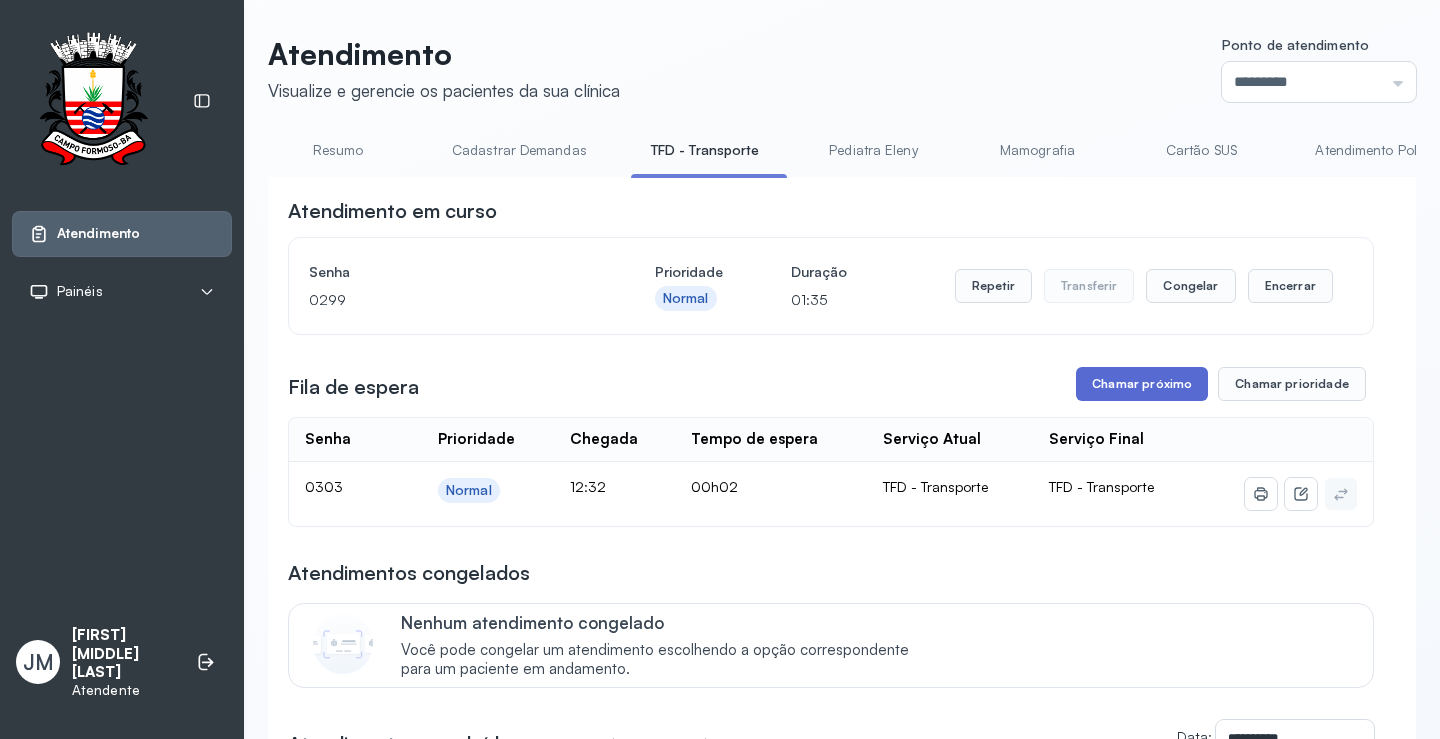 click on "Chamar próximo" at bounding box center [1142, 384] 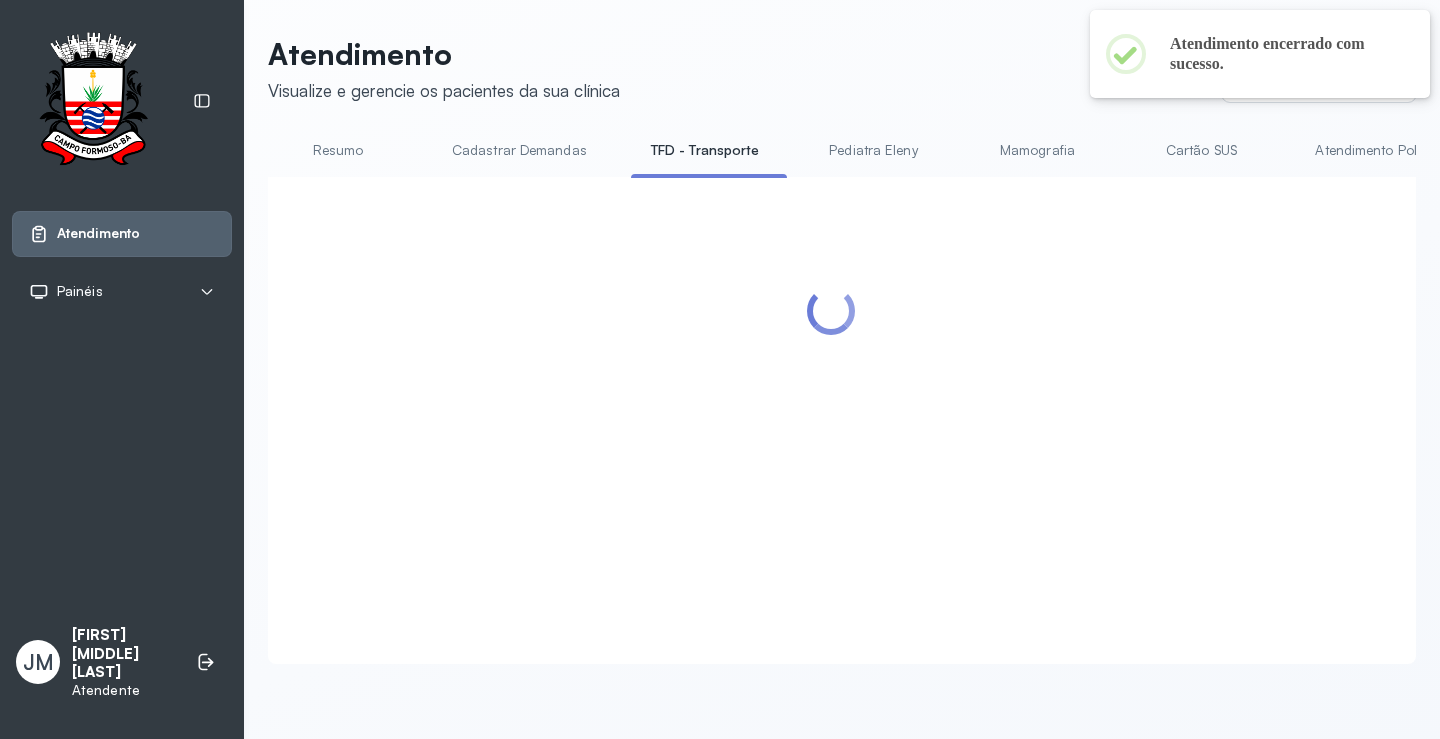 click at bounding box center (831, 396) 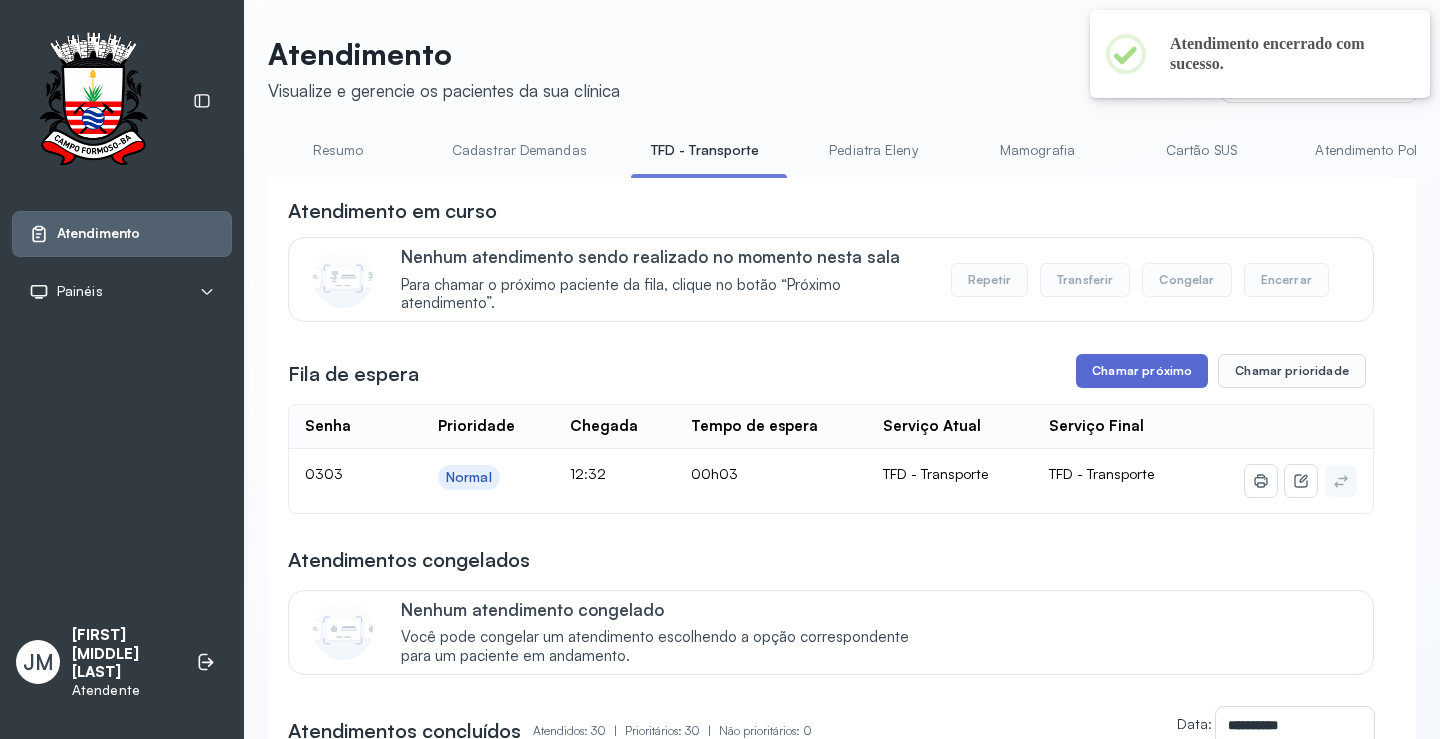 click on "Chamar próximo" at bounding box center (1142, 371) 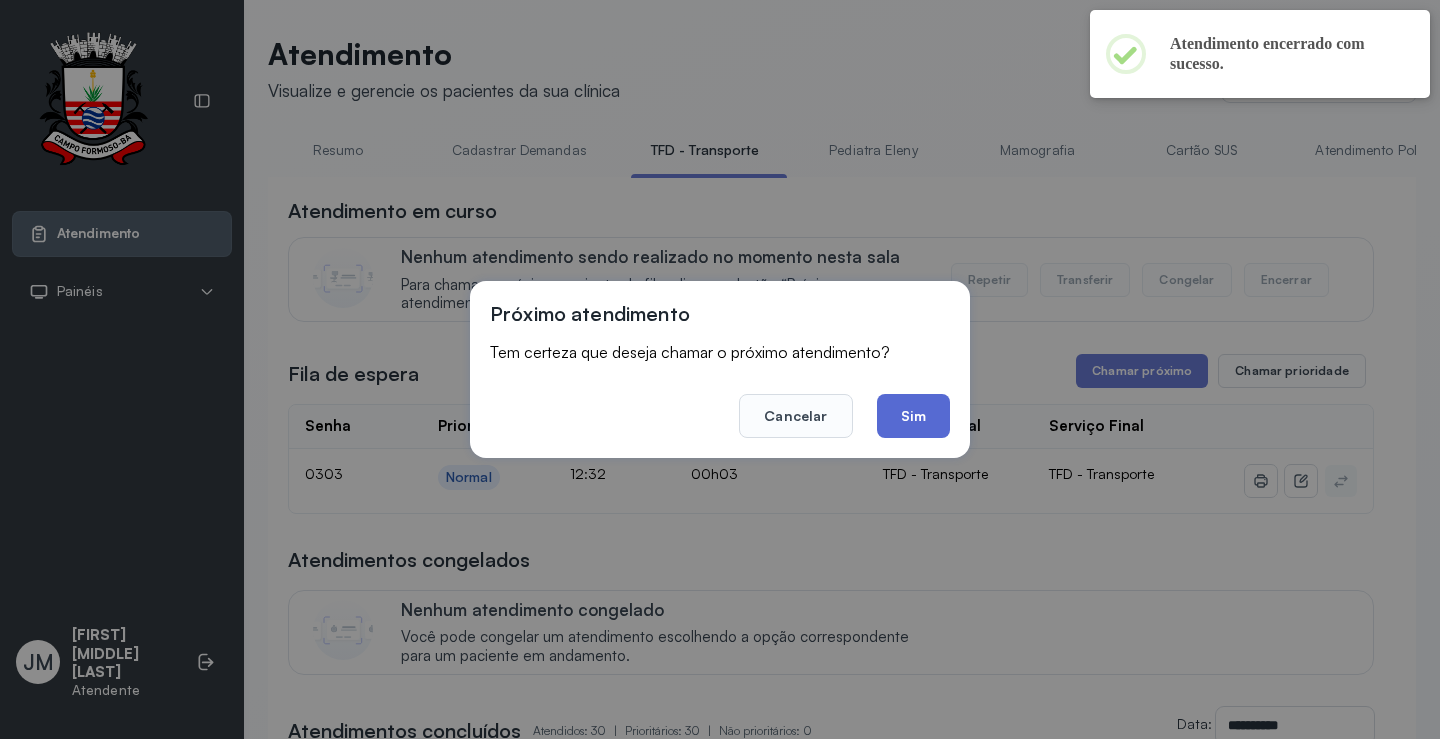 click on "Sim" 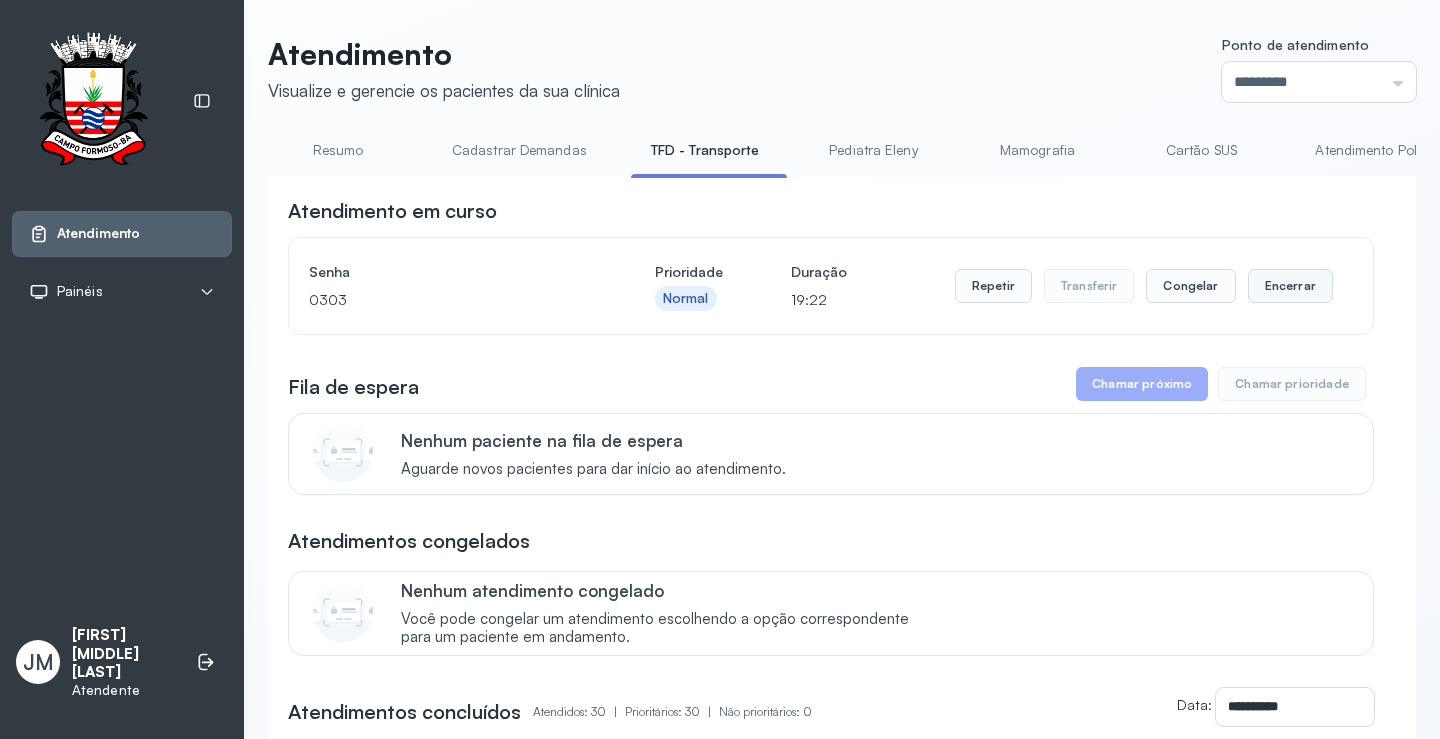 click on "Encerrar" at bounding box center [1290, 286] 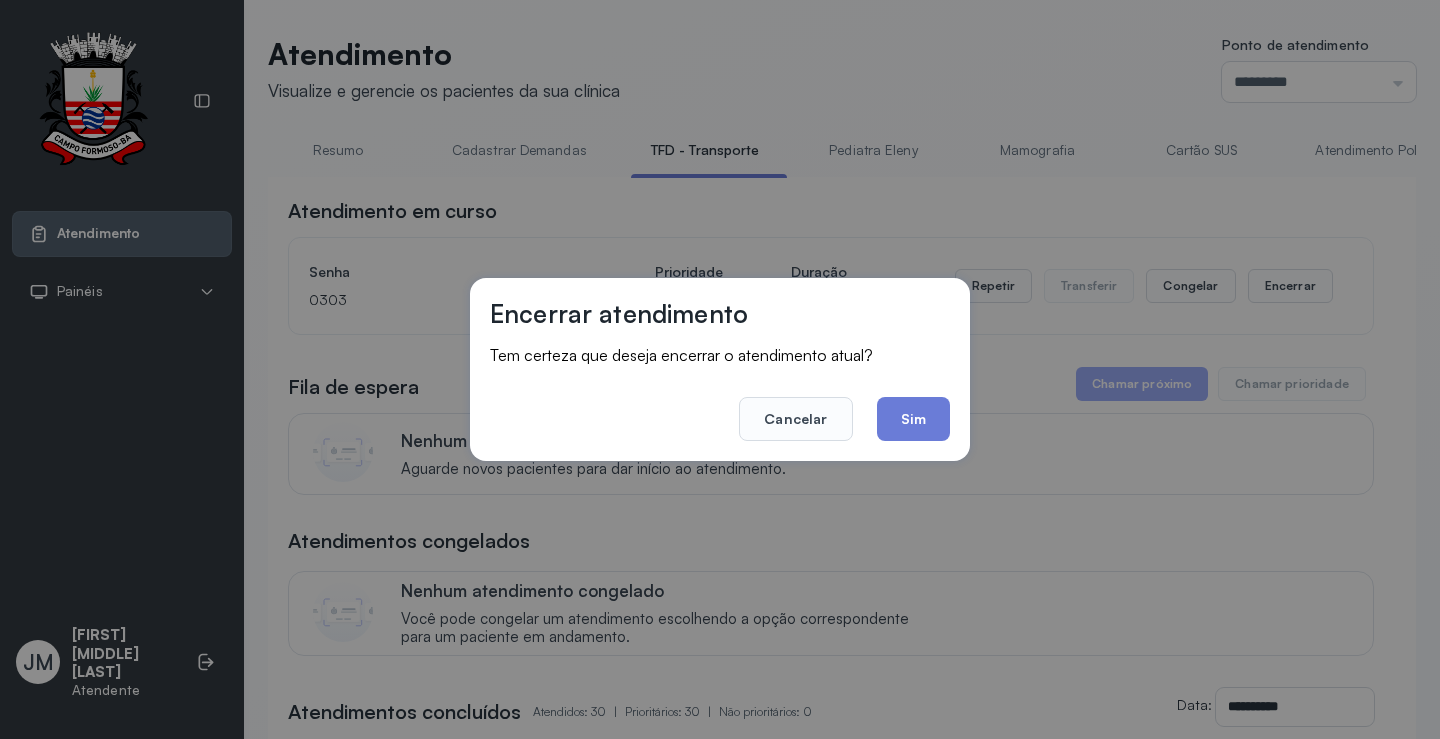 drag, startPoint x: 895, startPoint y: 426, endPoint x: 888, endPoint y: 412, distance: 15.652476 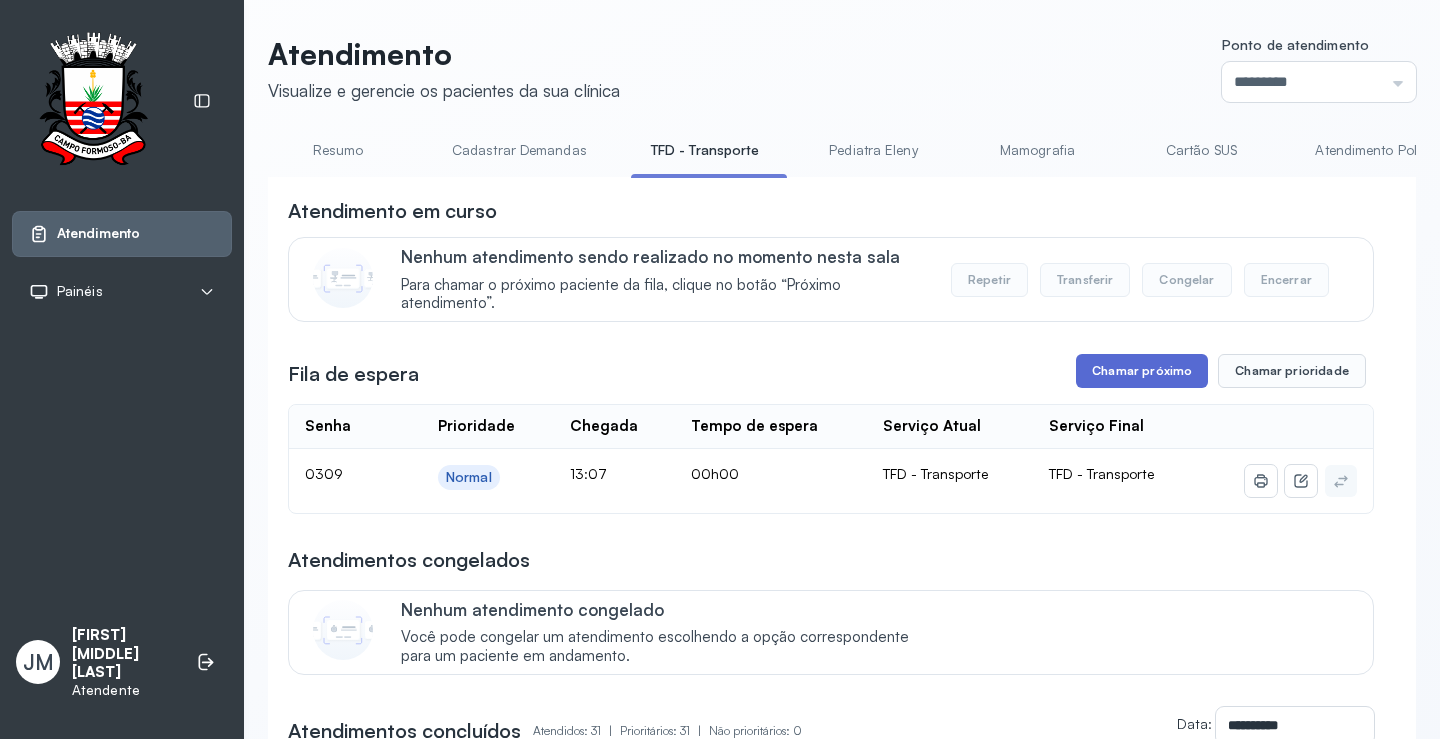 click on "Chamar próximo" at bounding box center (1142, 371) 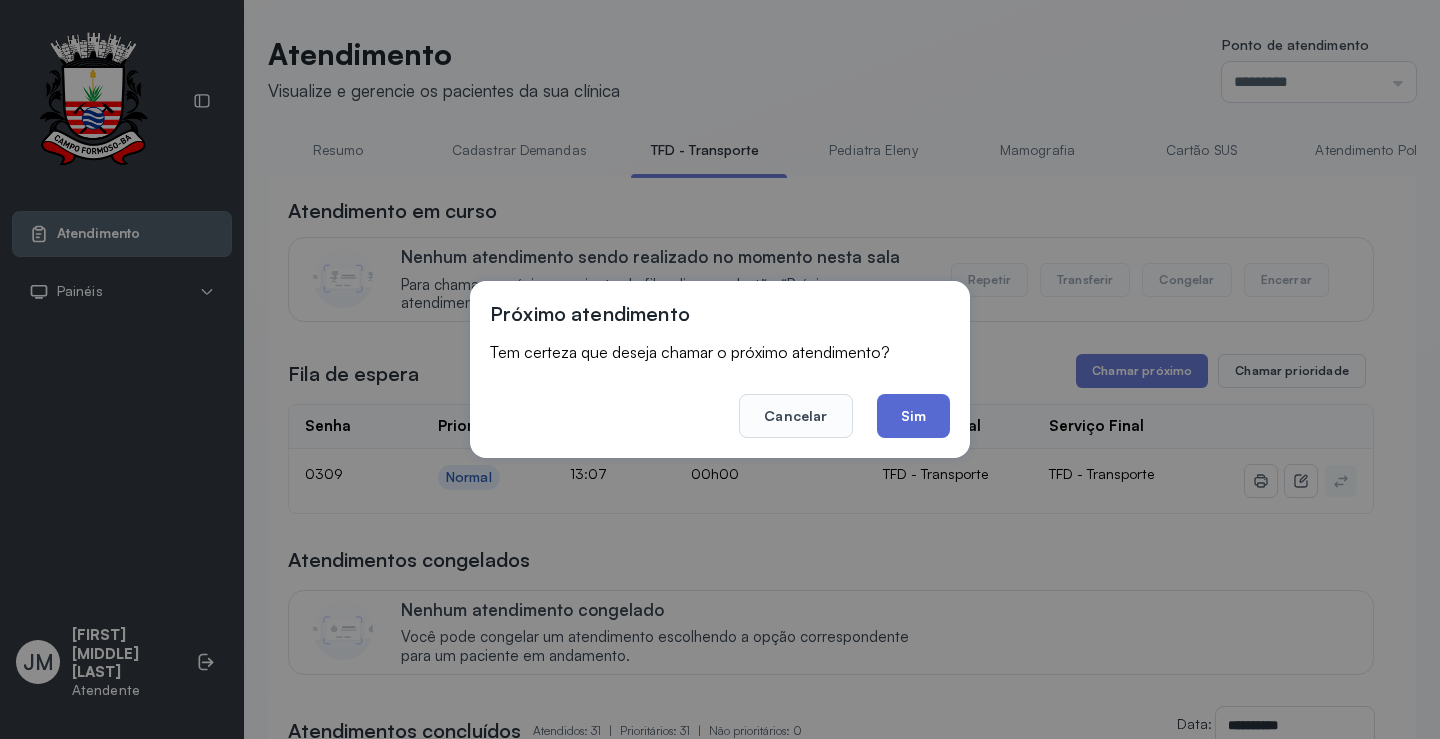 click on "Sim" 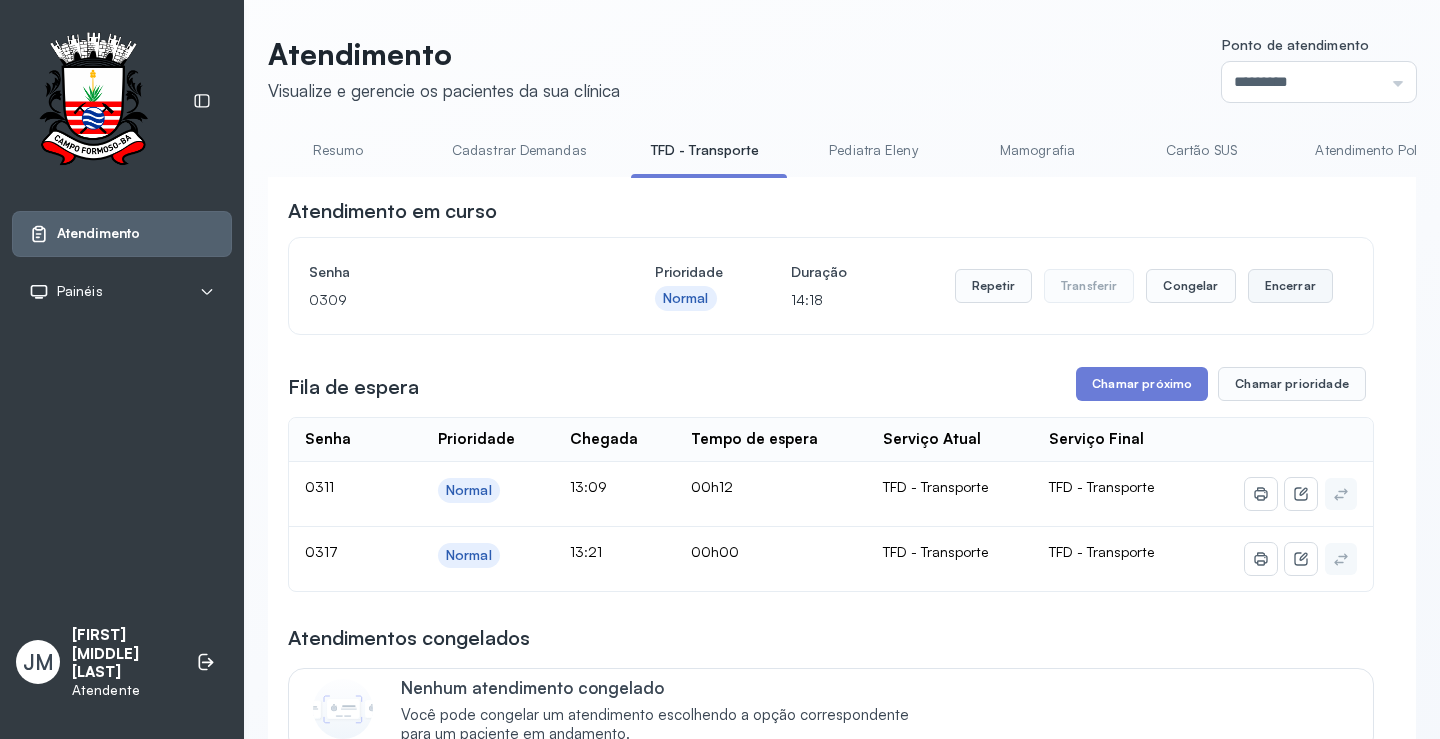 click on "Encerrar" at bounding box center [1290, 286] 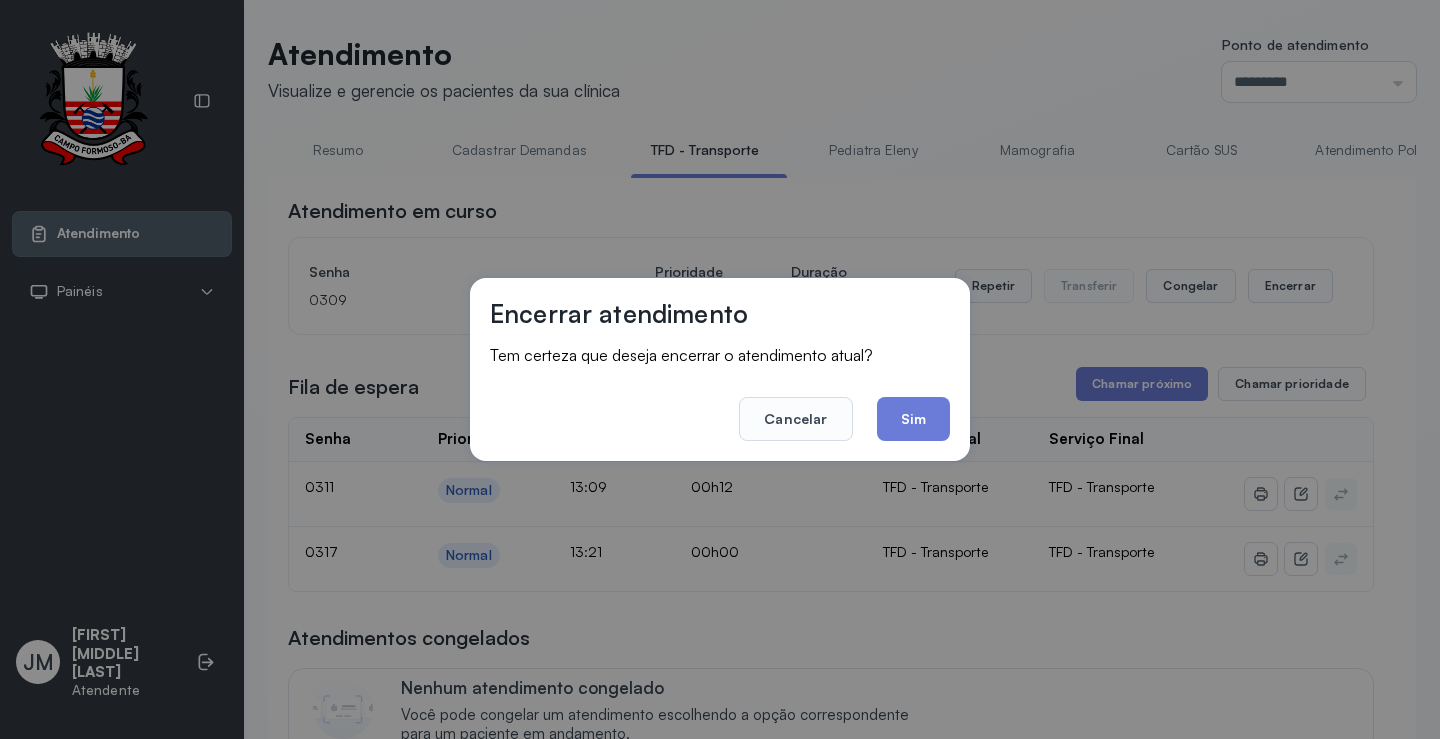 click on "Sim" 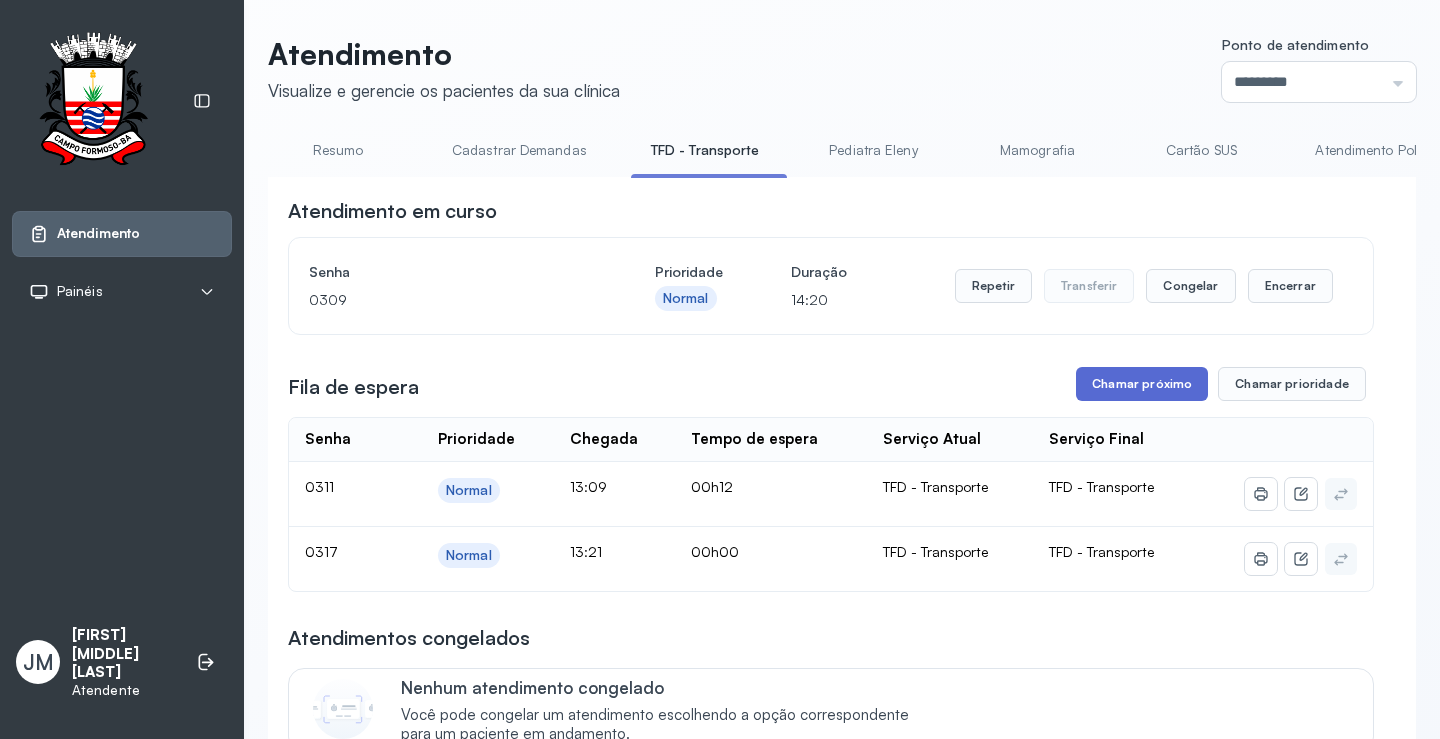 click on "Chamar próximo" at bounding box center [1142, 384] 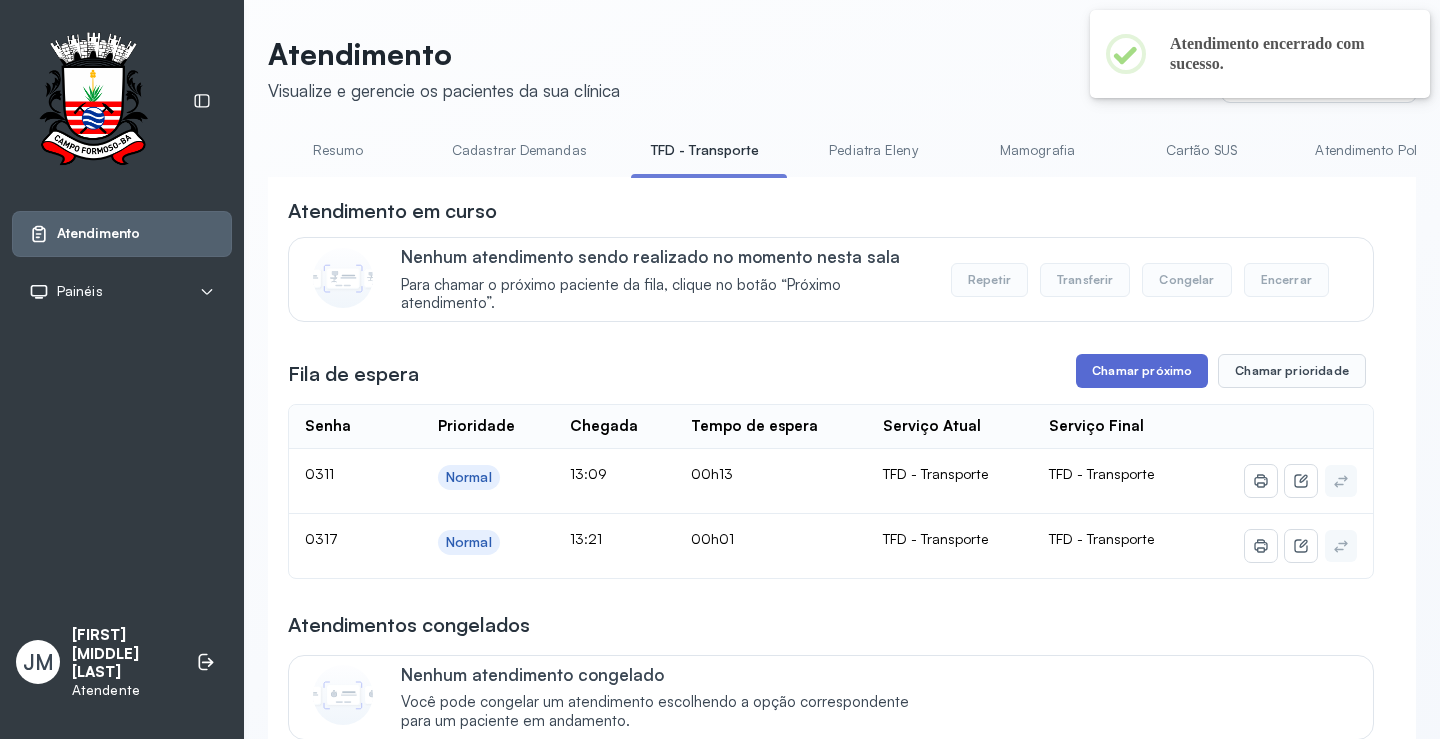 click on "Chamar próximo" at bounding box center (1142, 371) 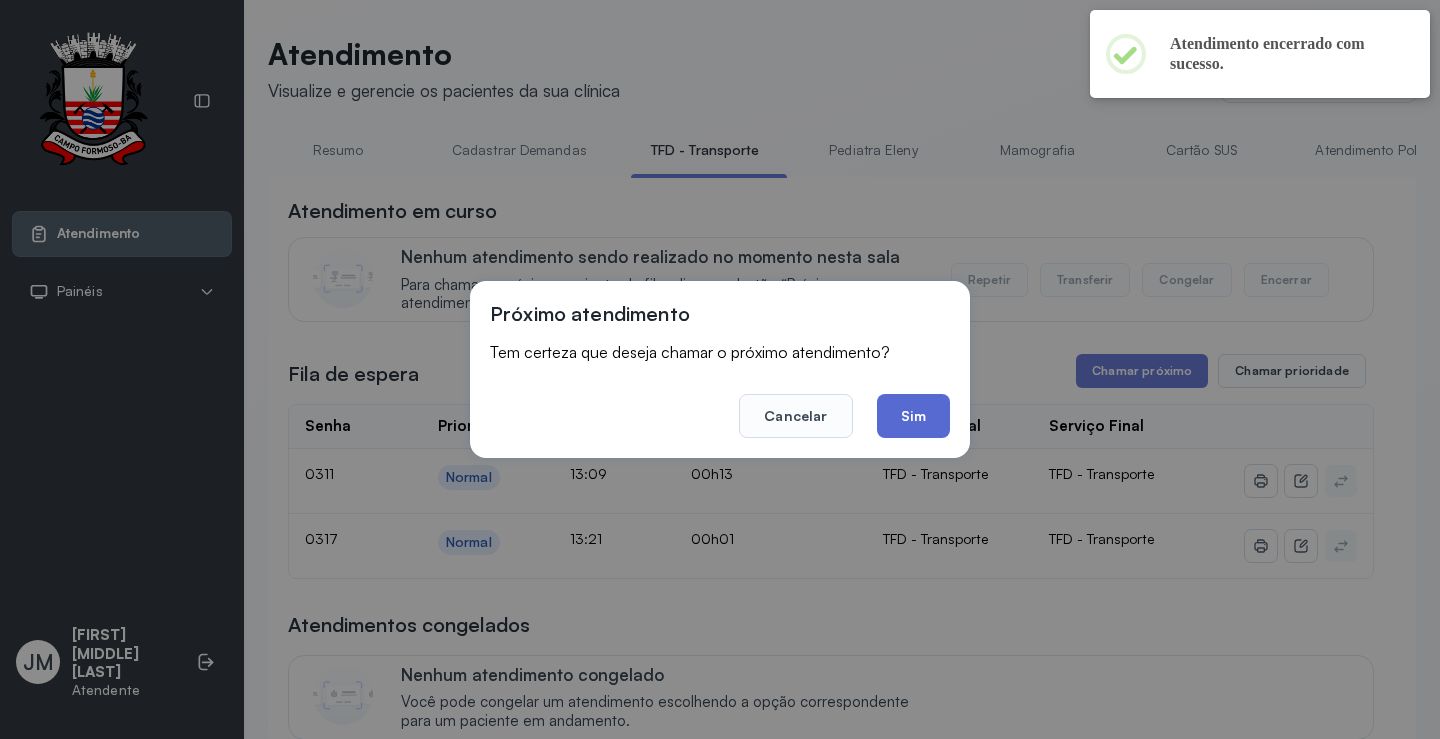 click on "Sim" 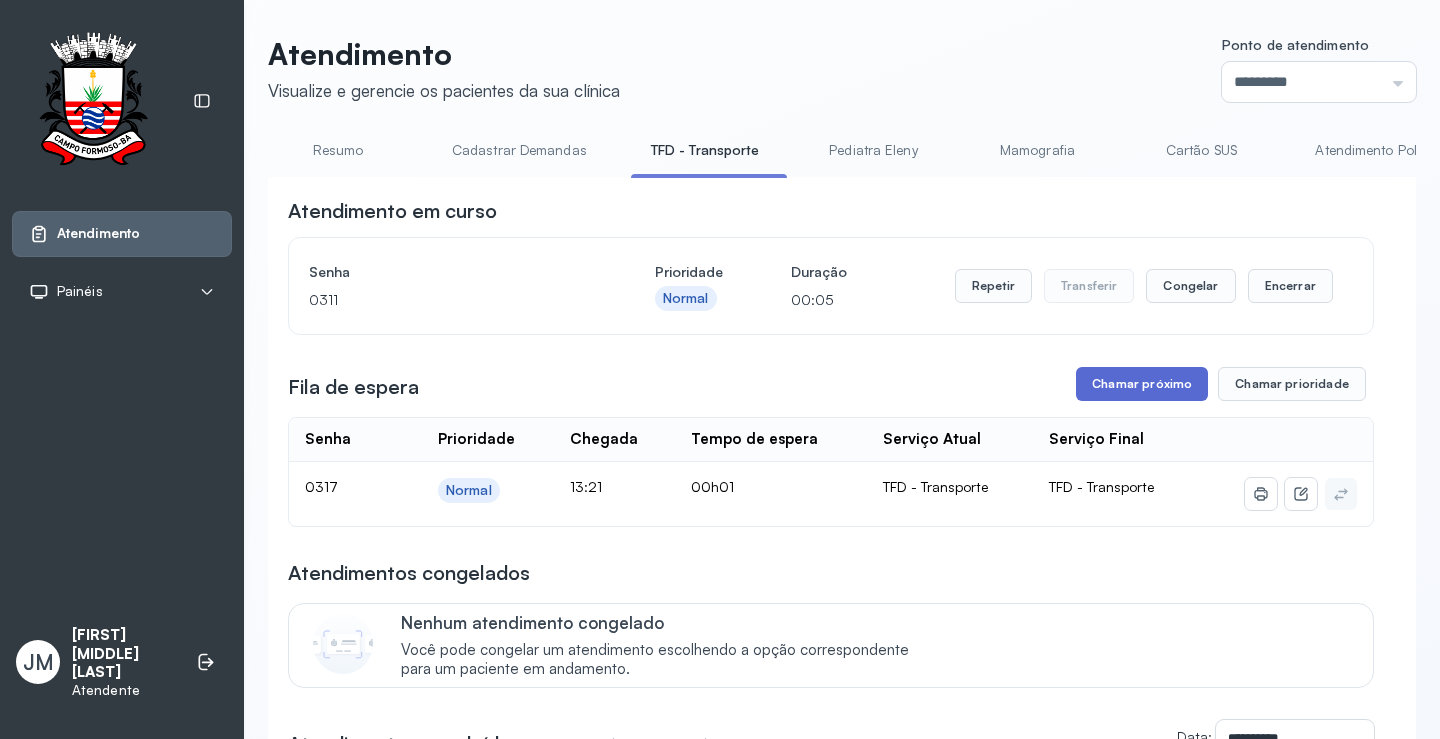 click on "Chamar próximo" at bounding box center (1142, 384) 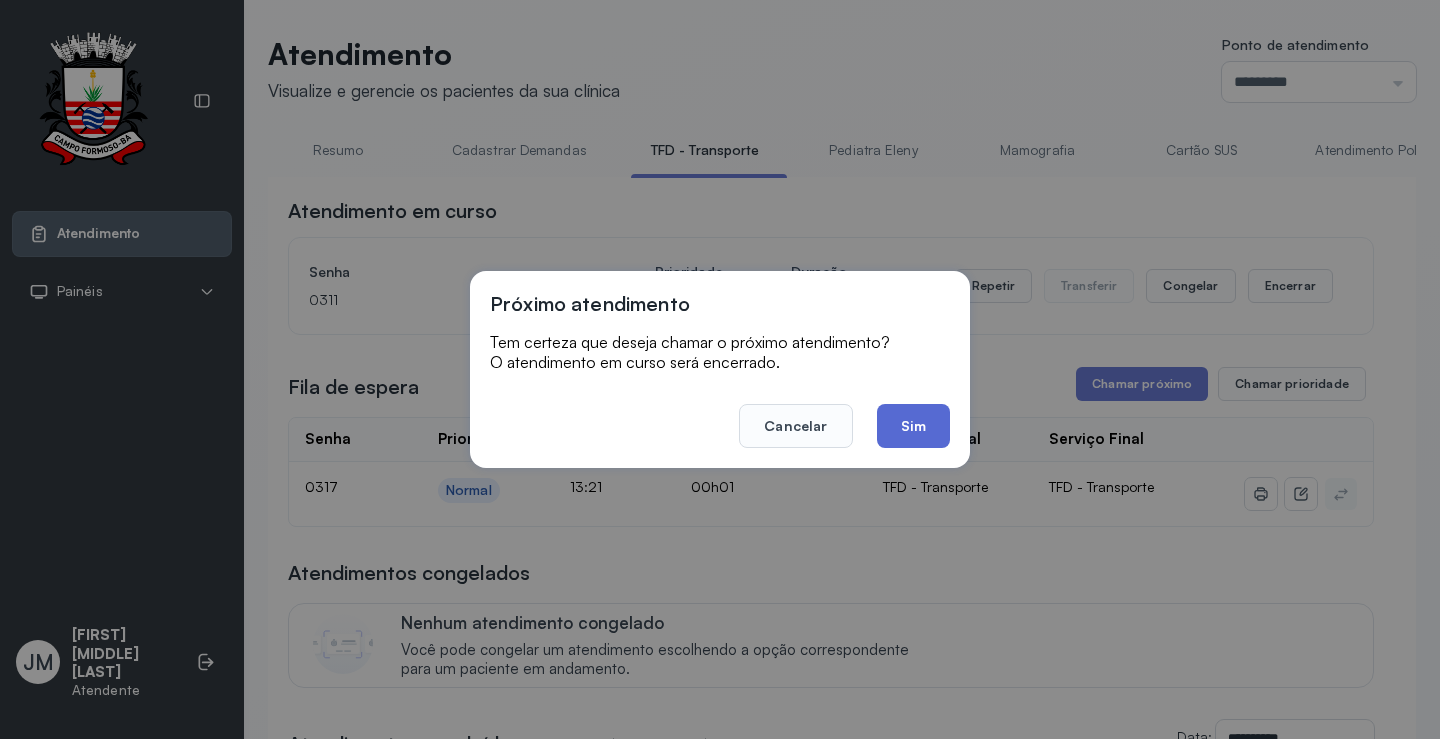 click on "Sim" 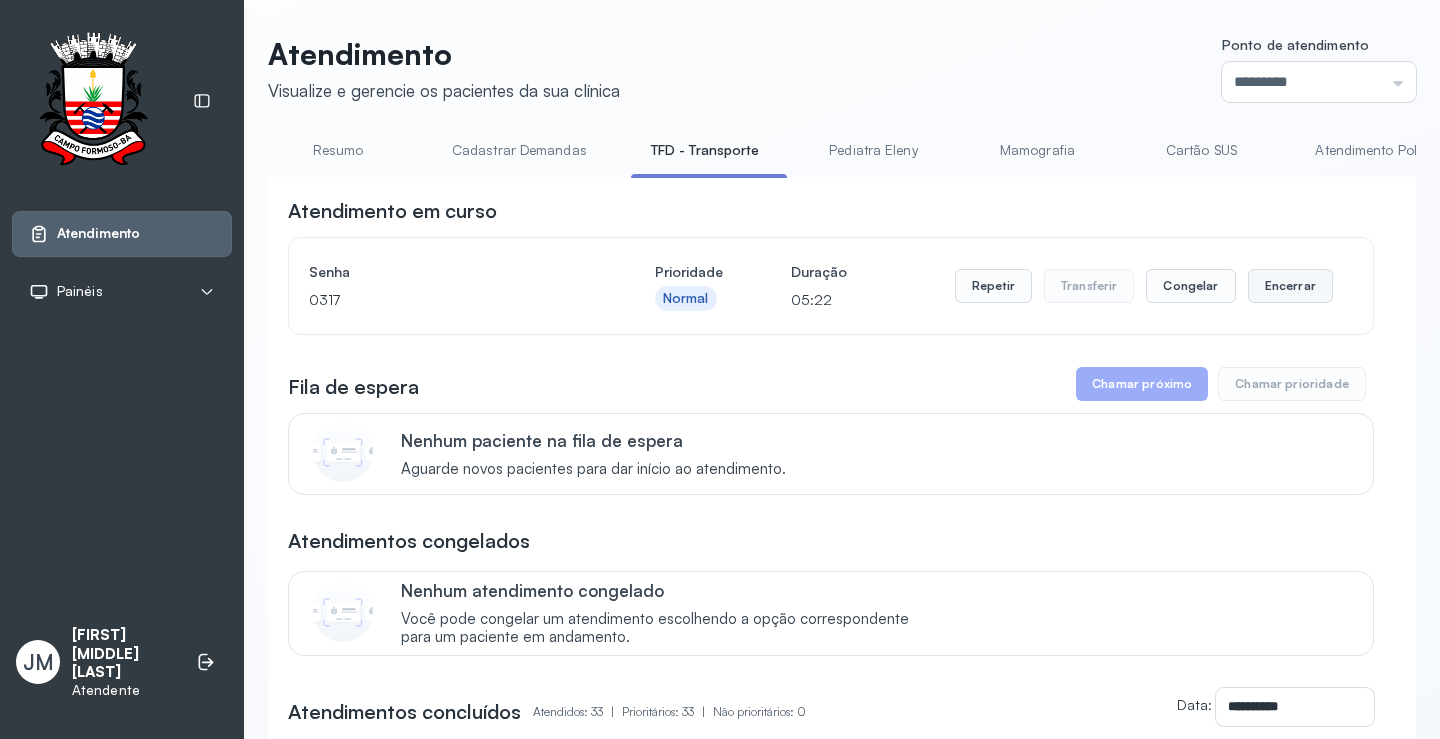 click on "Encerrar" at bounding box center (1290, 286) 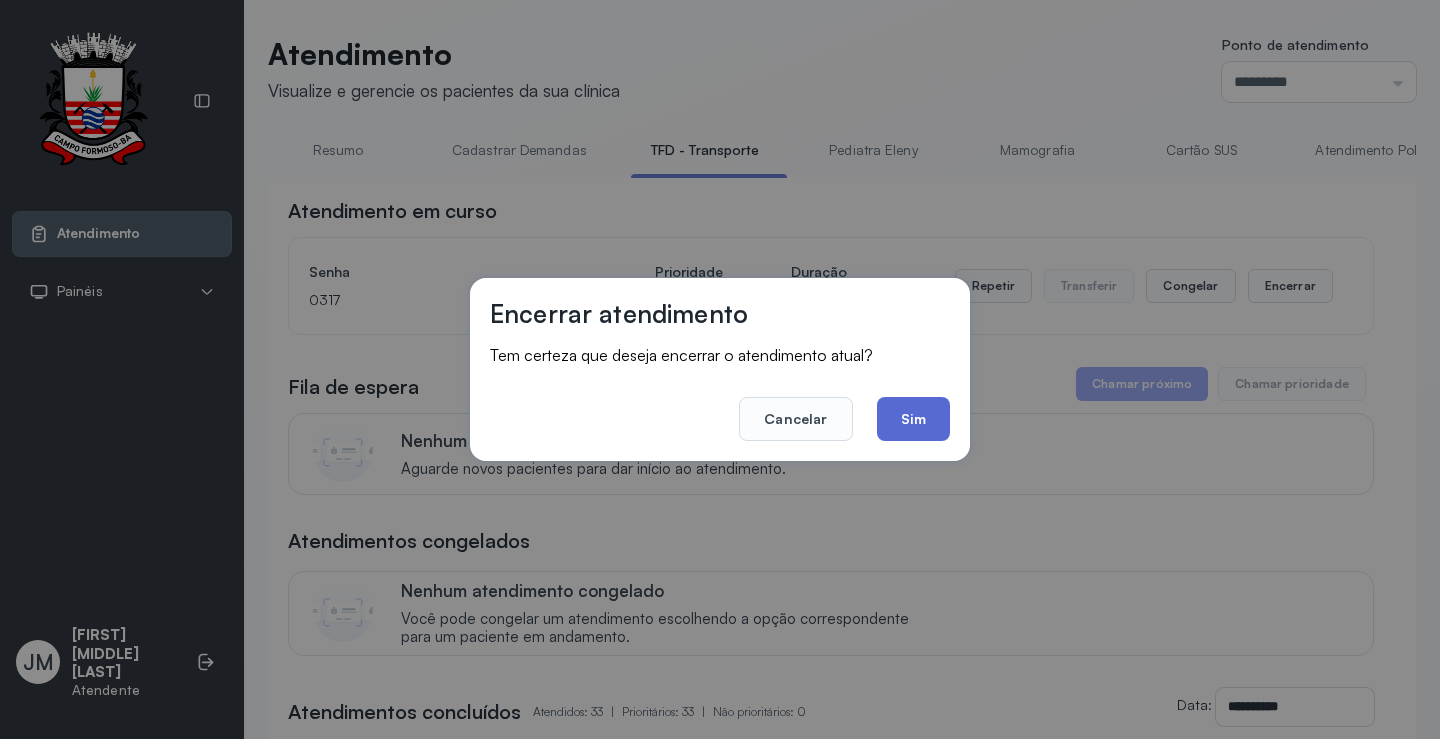 click on "Sim" 